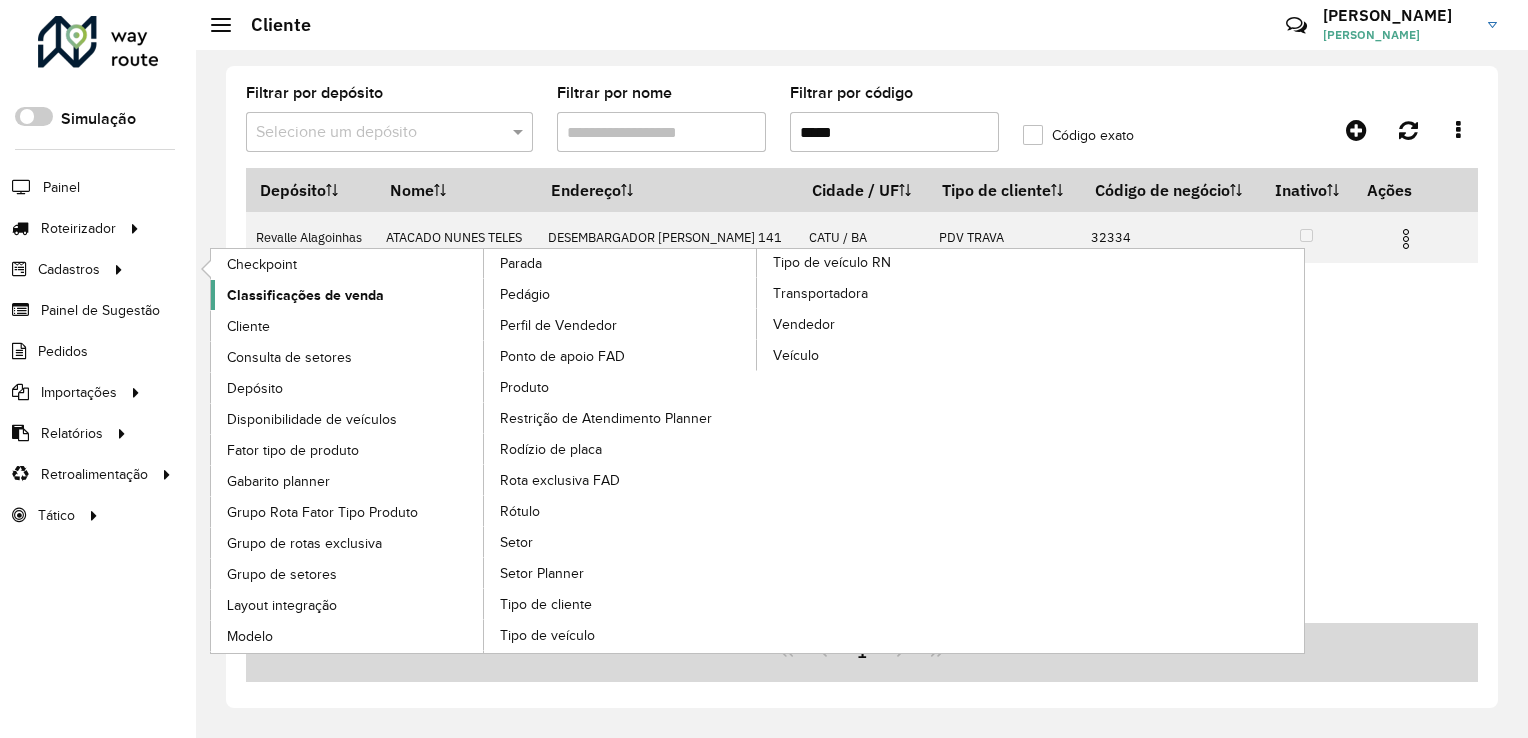 scroll, scrollTop: 0, scrollLeft: 0, axis: both 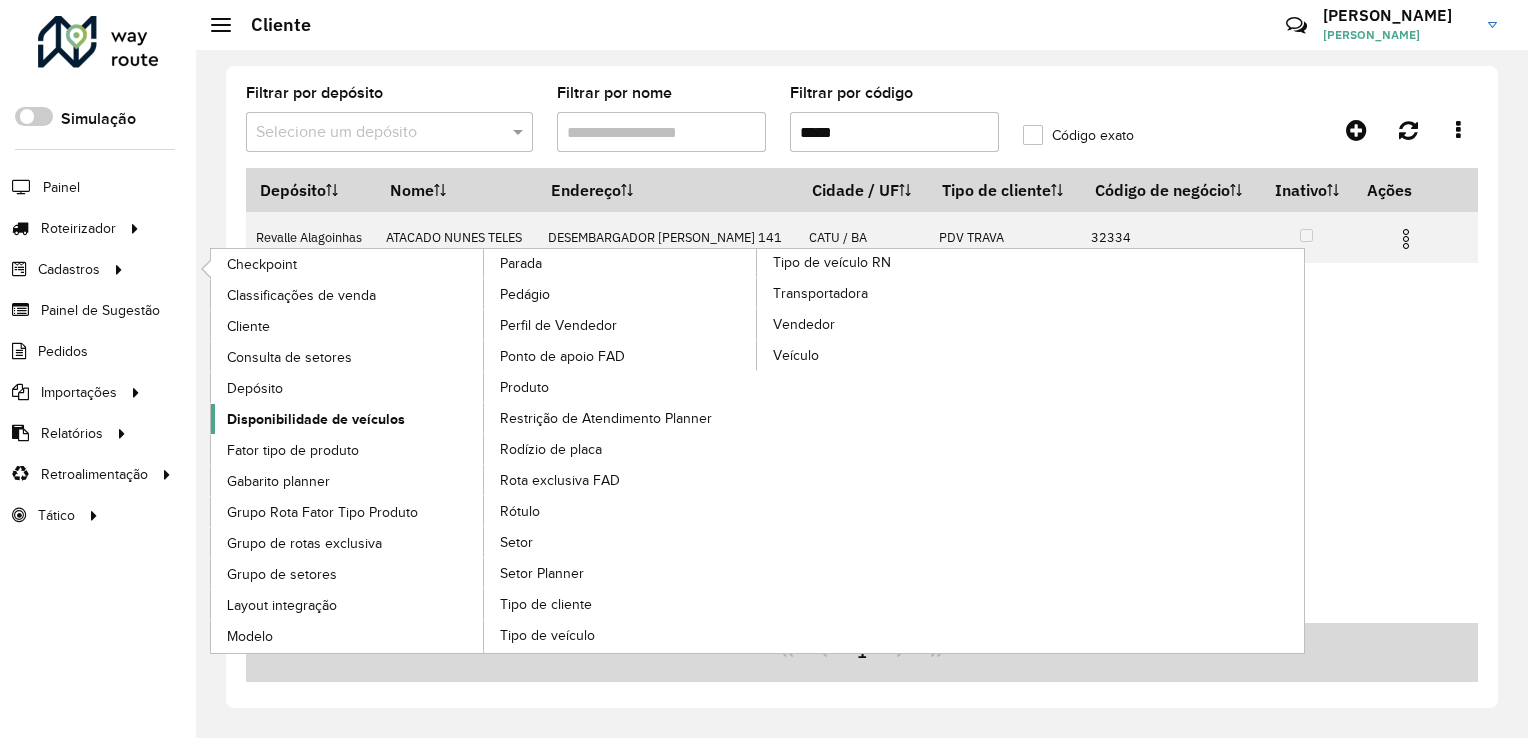 click on "Disponibilidade de veículos" 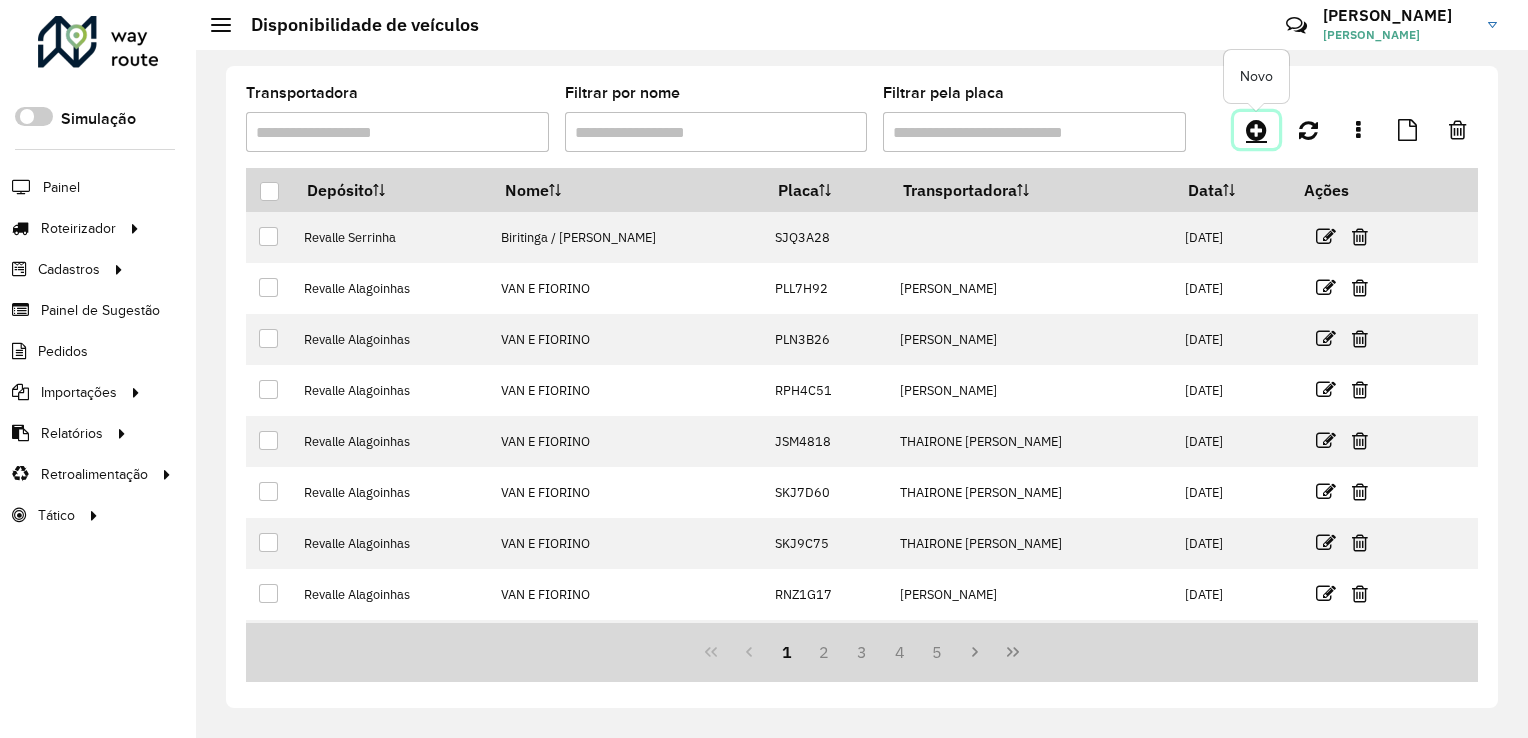 click 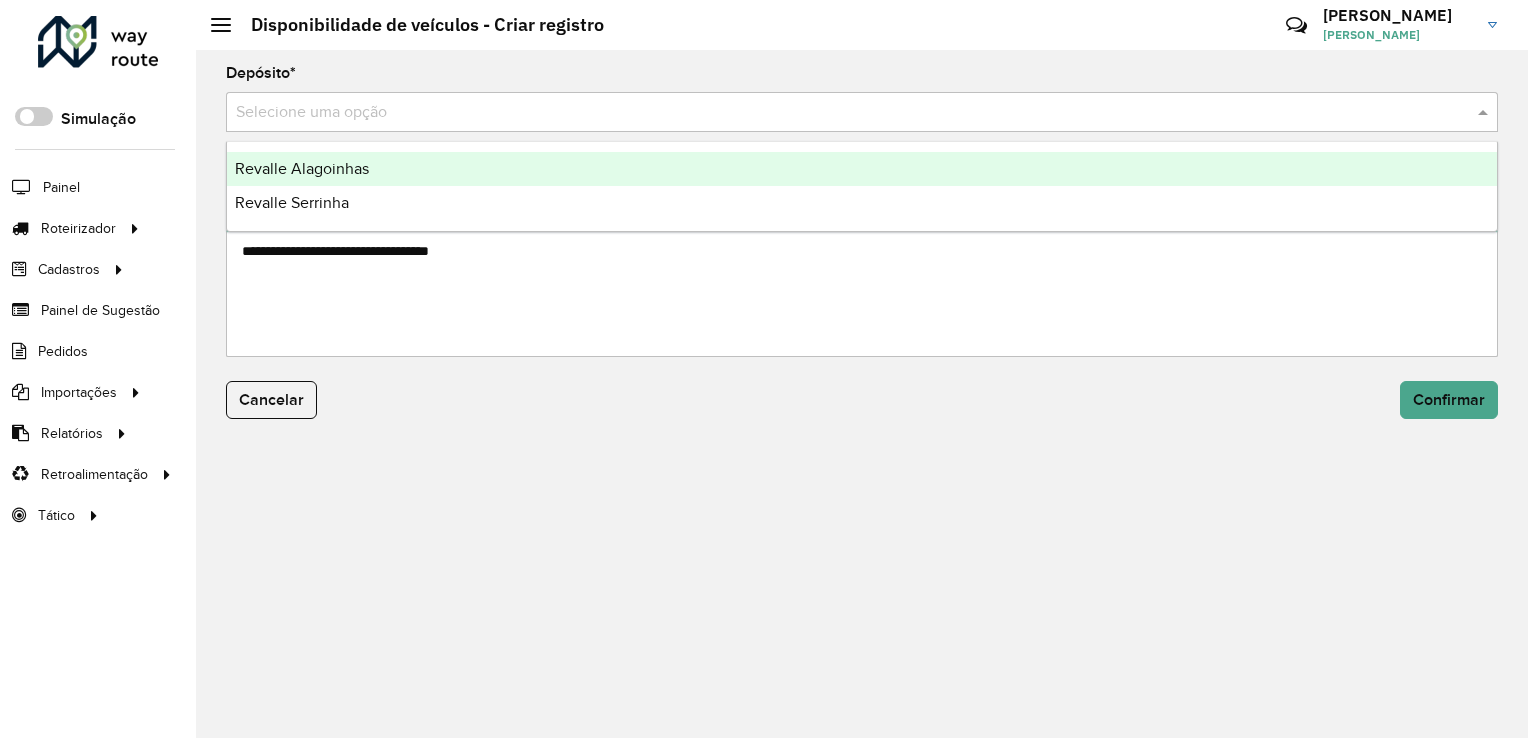 click at bounding box center (842, 113) 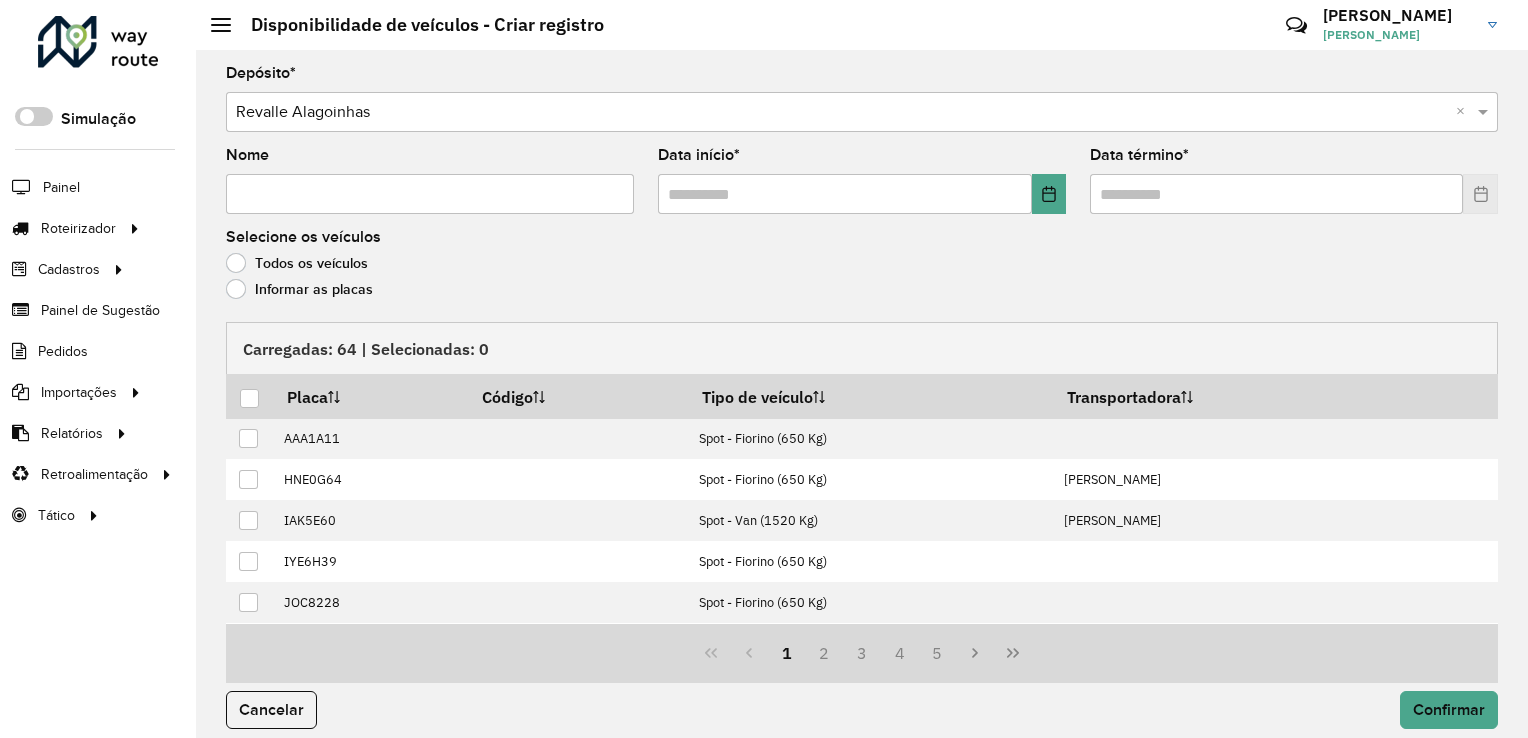 click on "Nome" at bounding box center [430, 194] 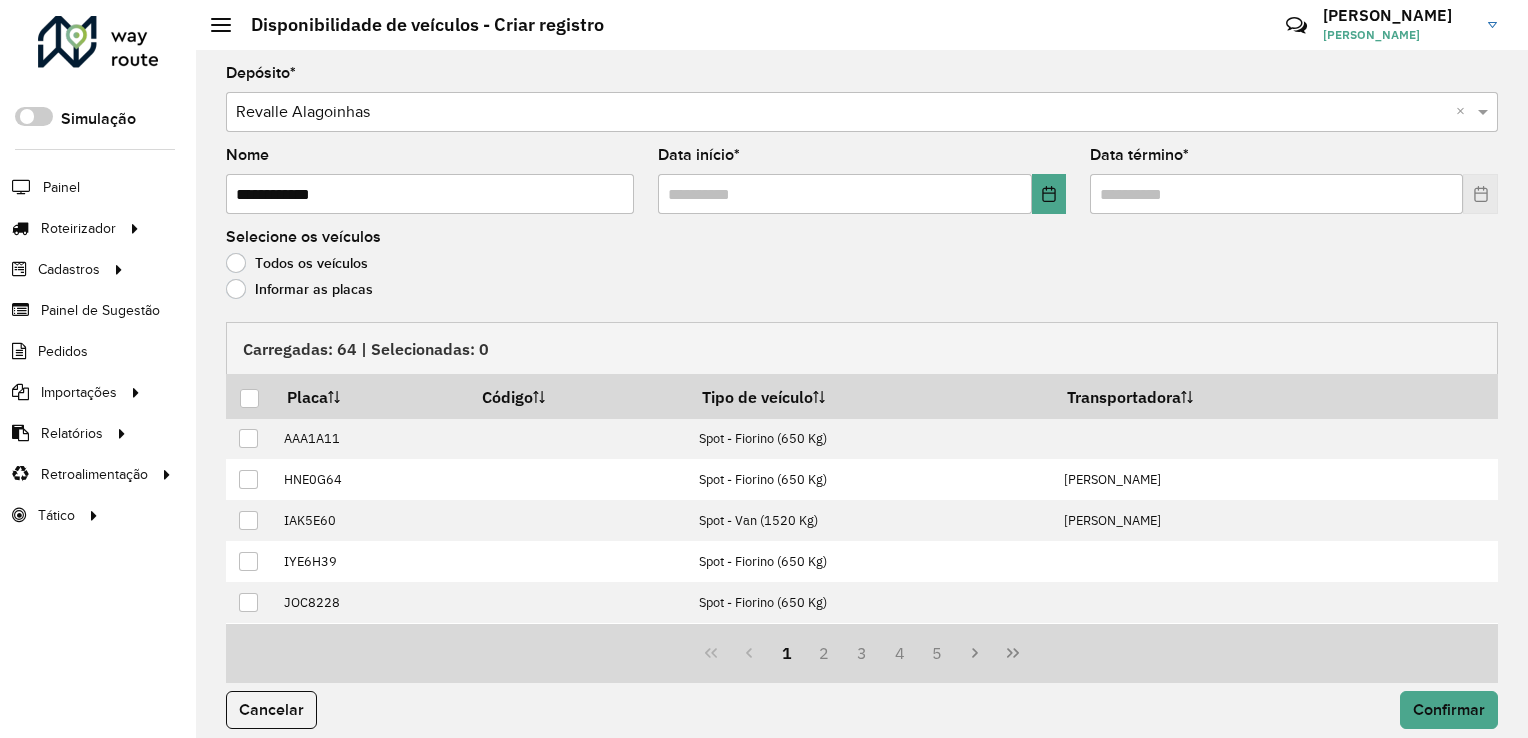 click on "Informar as placas" 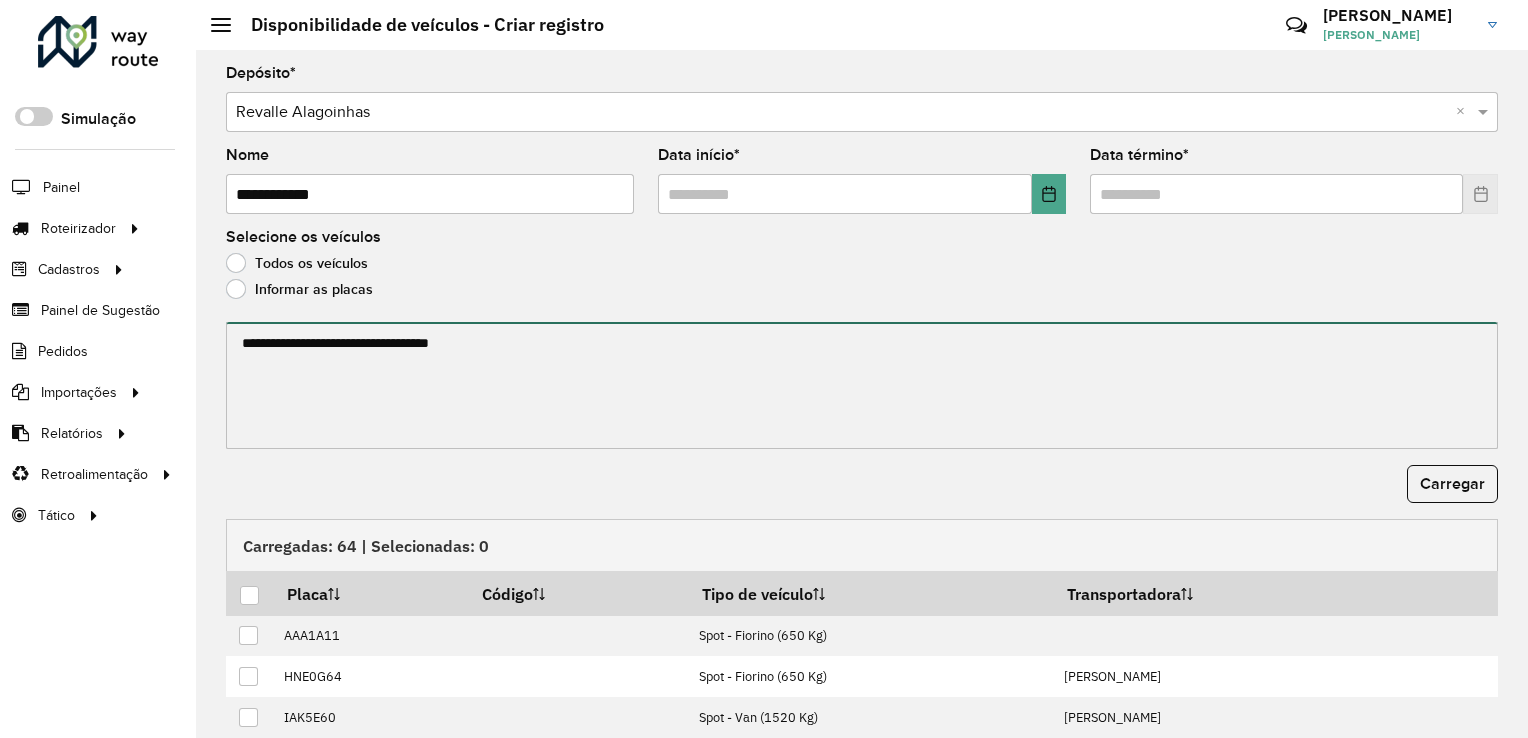 click at bounding box center (862, 385) 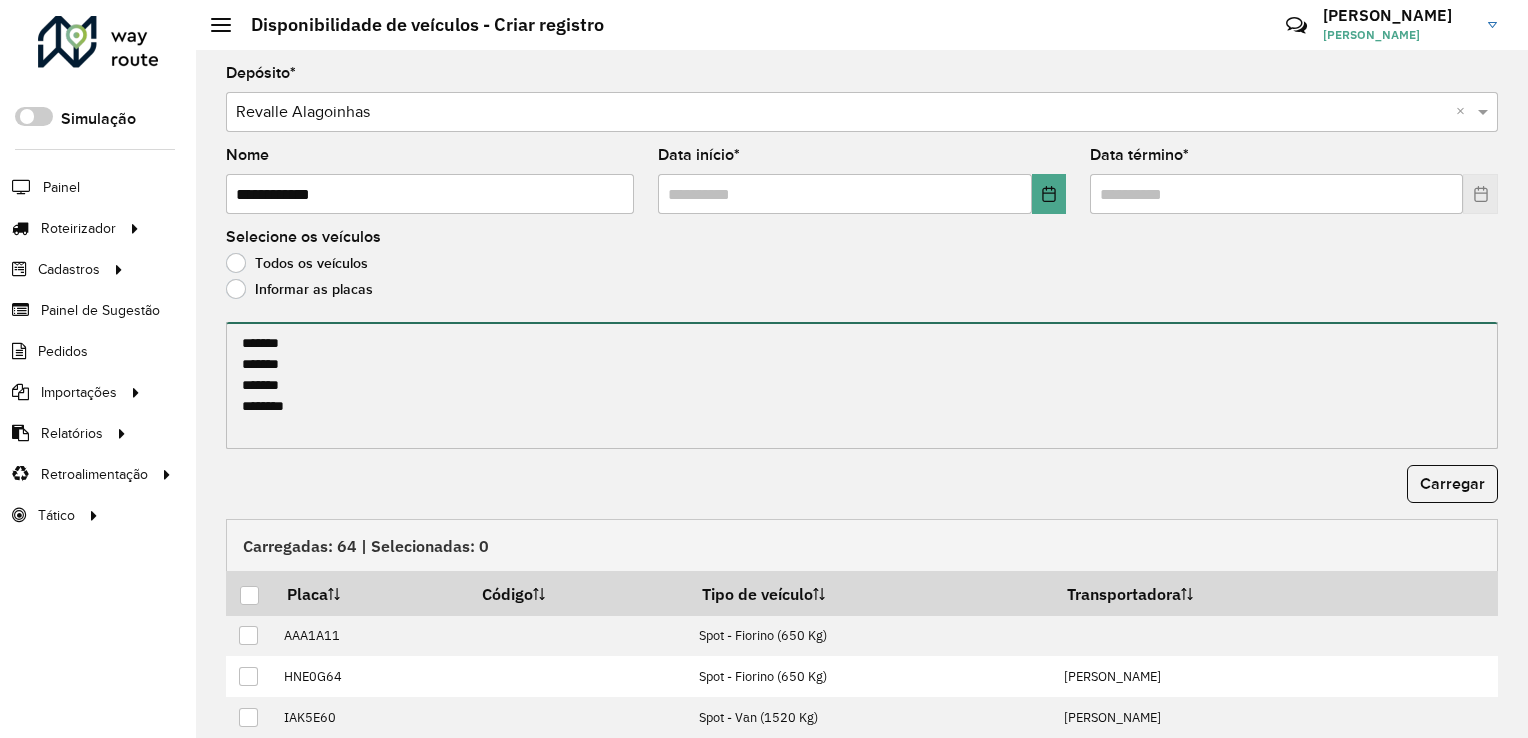 type on "*******
*******
*******
*******" 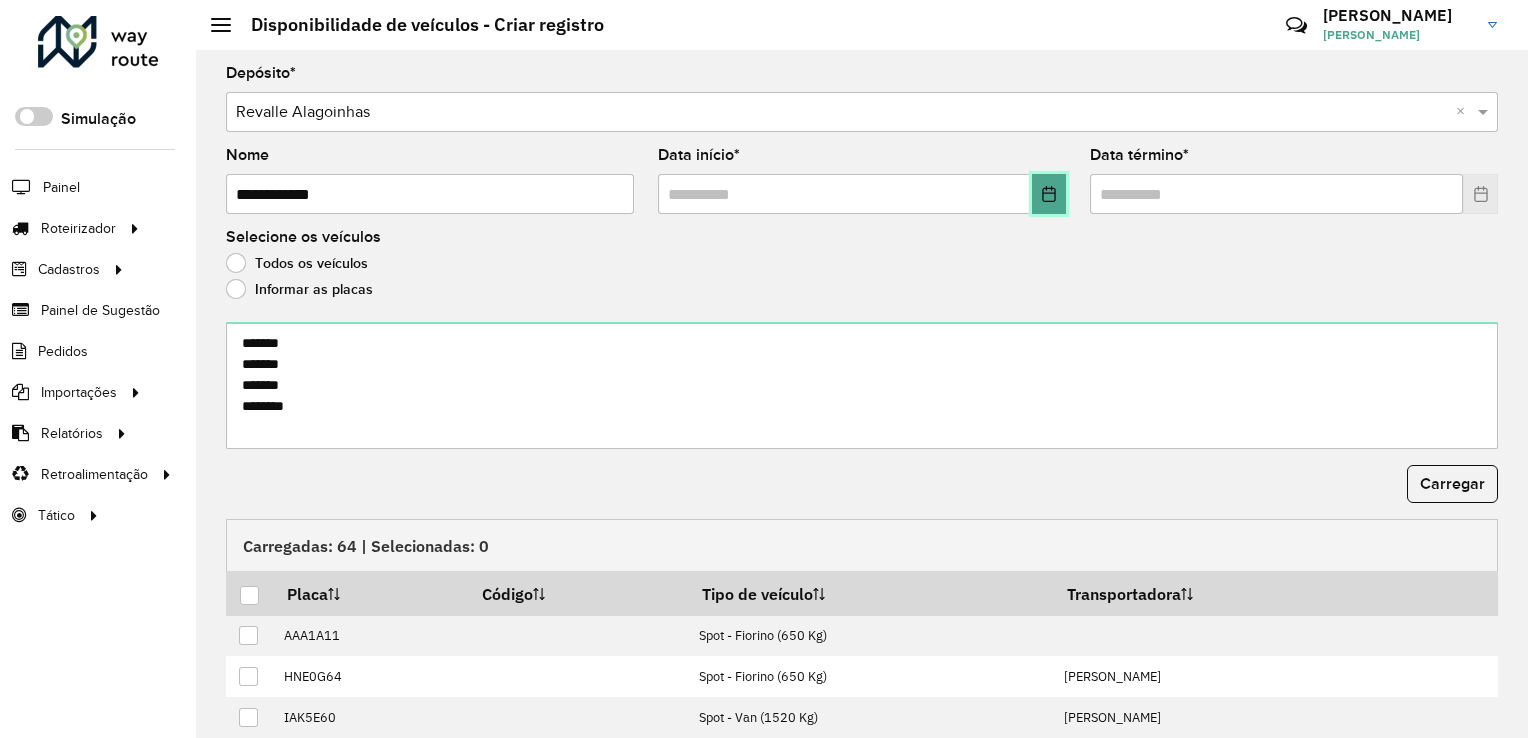click 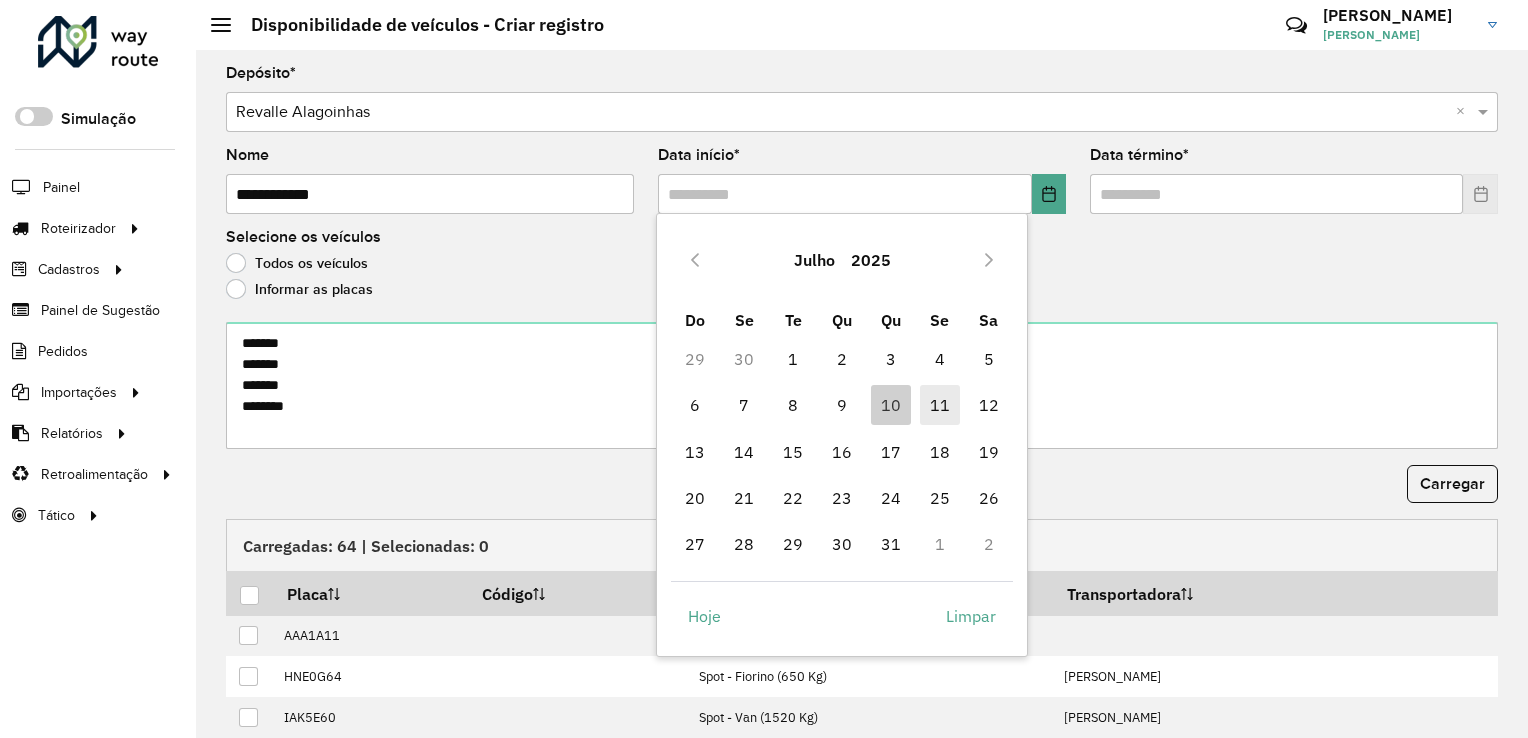 click on "11" at bounding box center (940, 405) 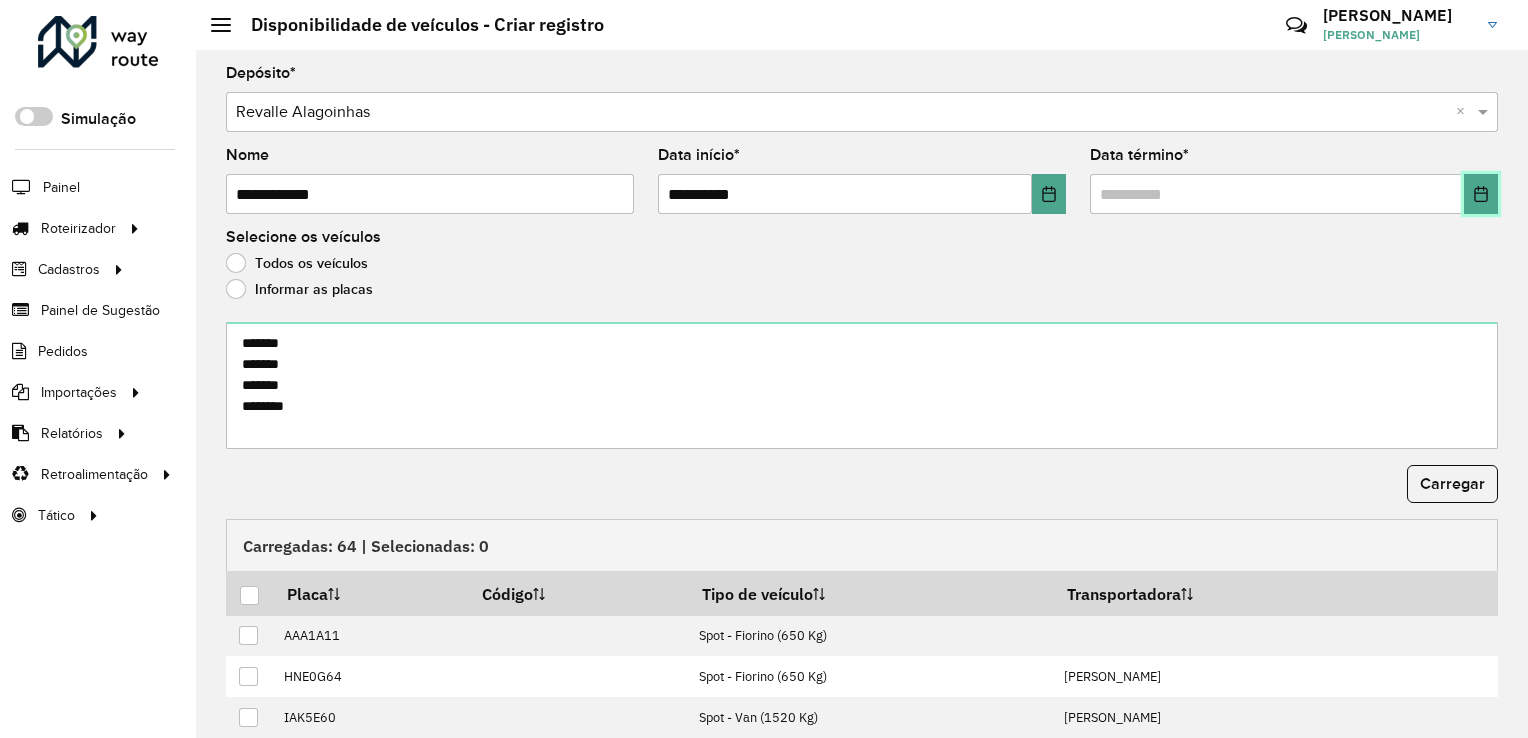 click 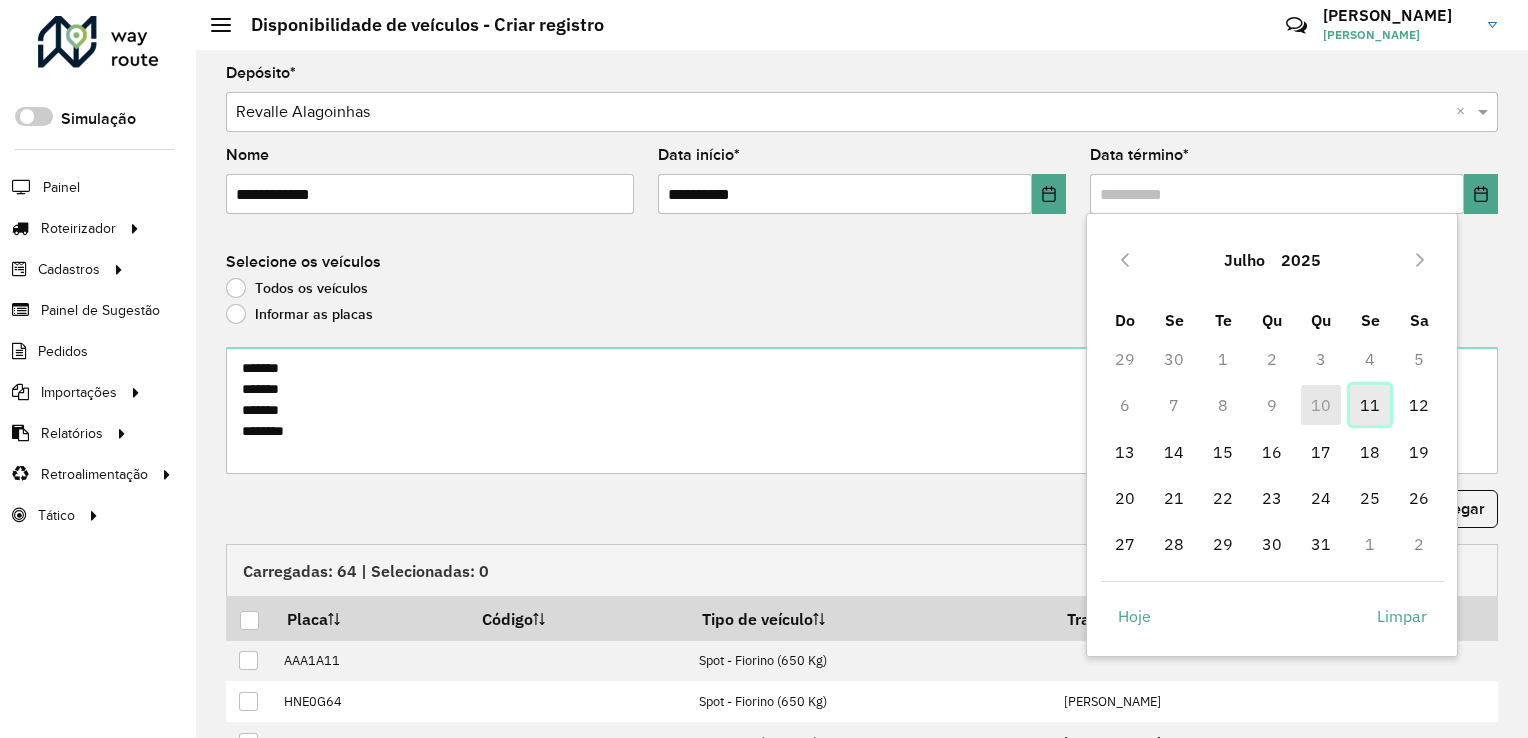 click on "11" at bounding box center [1370, 405] 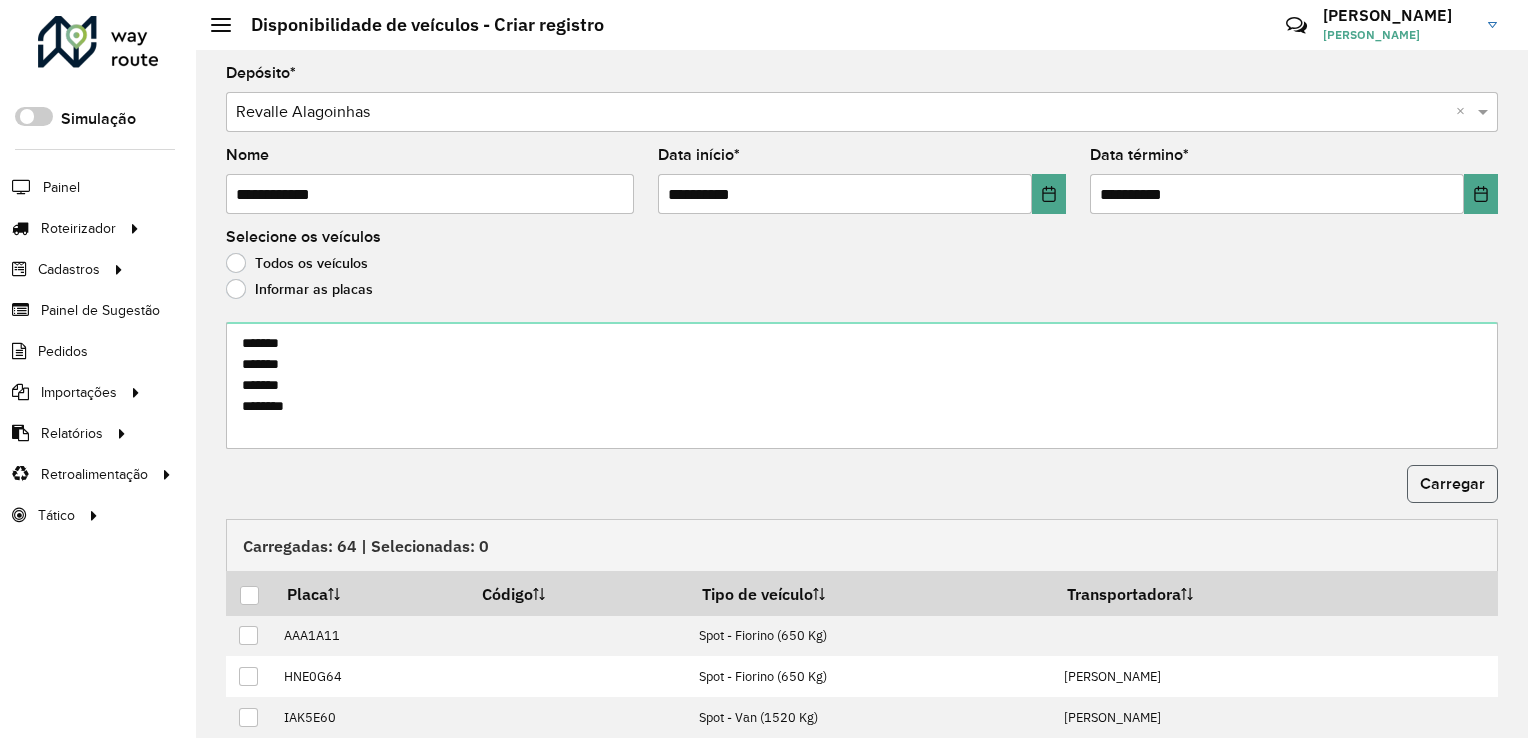 click on "Carregar" 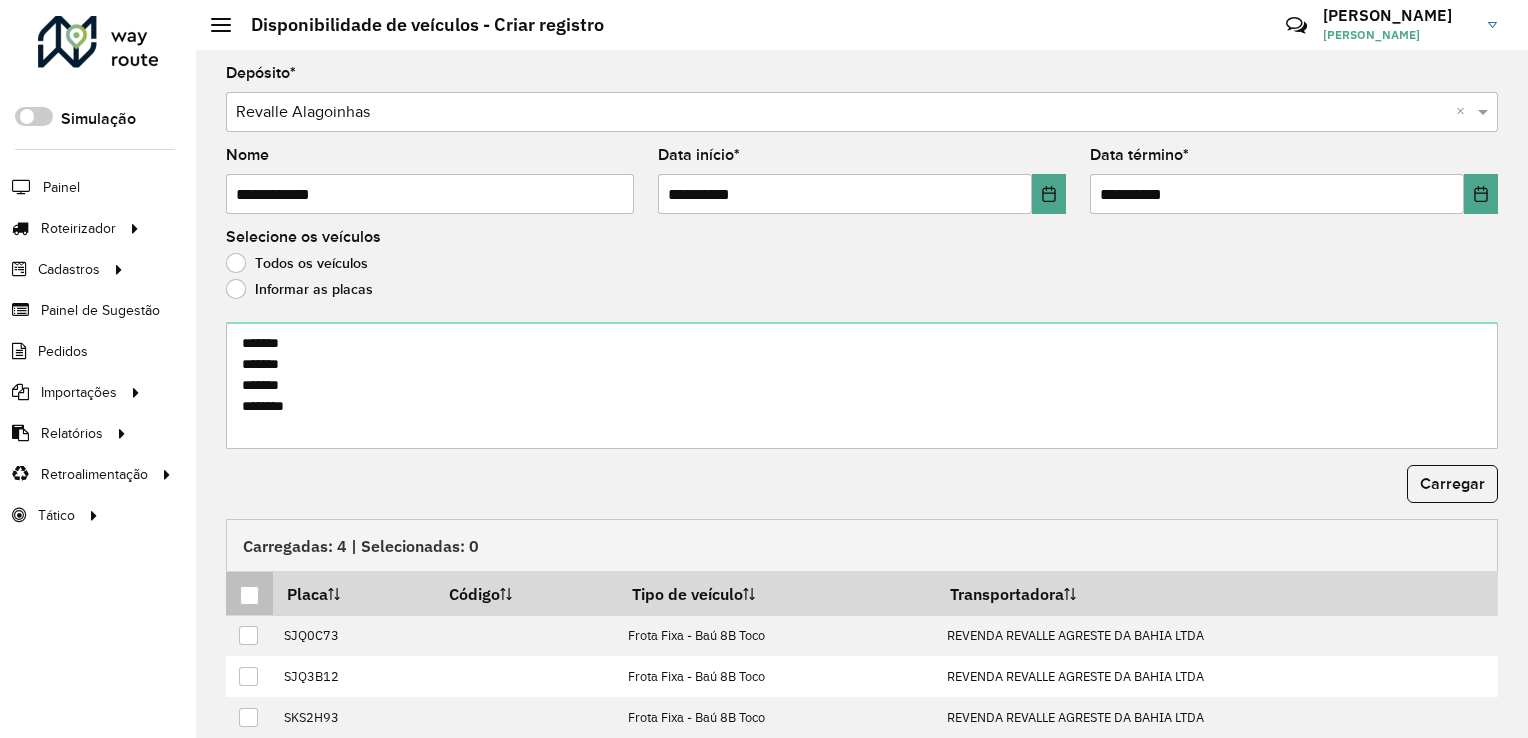 click at bounding box center (249, 595) 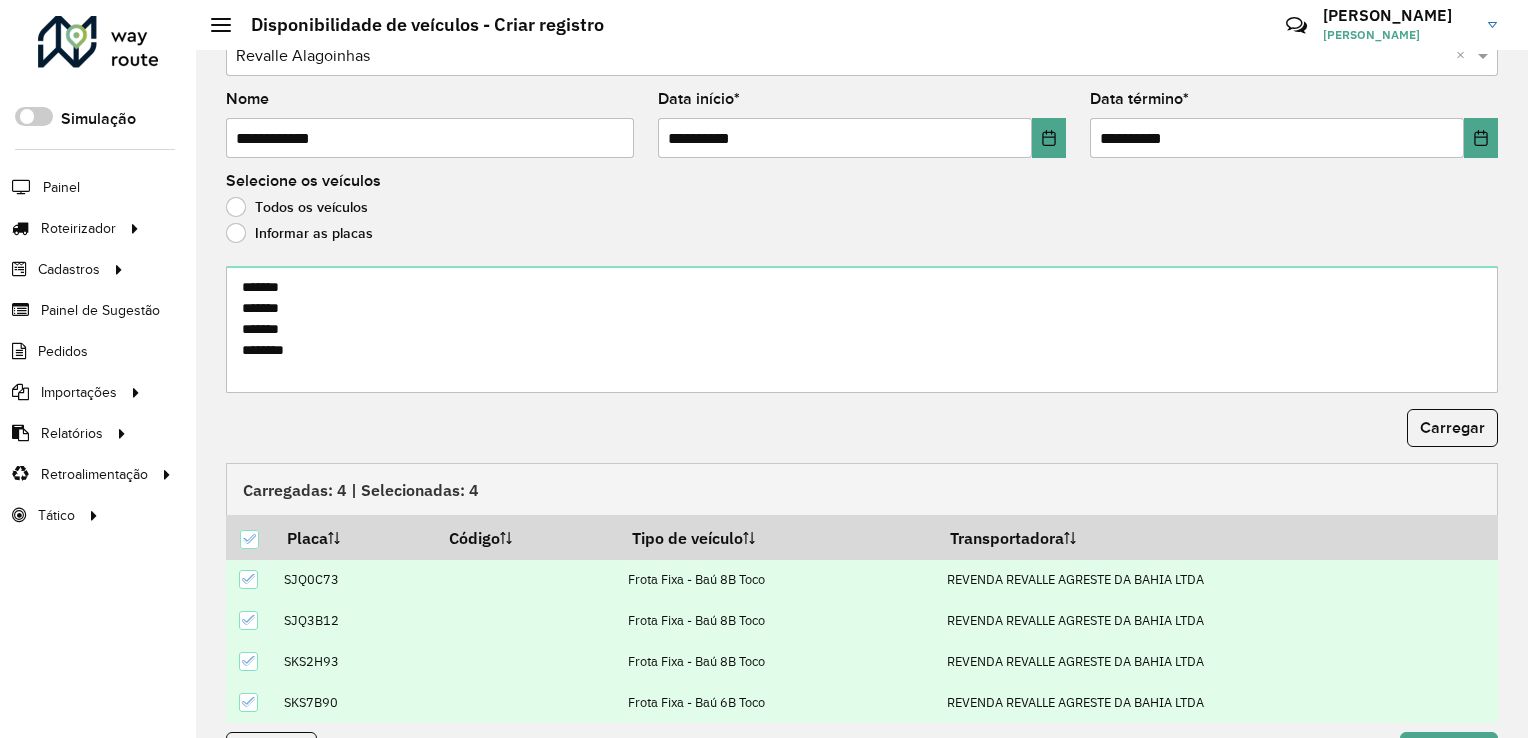 scroll, scrollTop: 107, scrollLeft: 0, axis: vertical 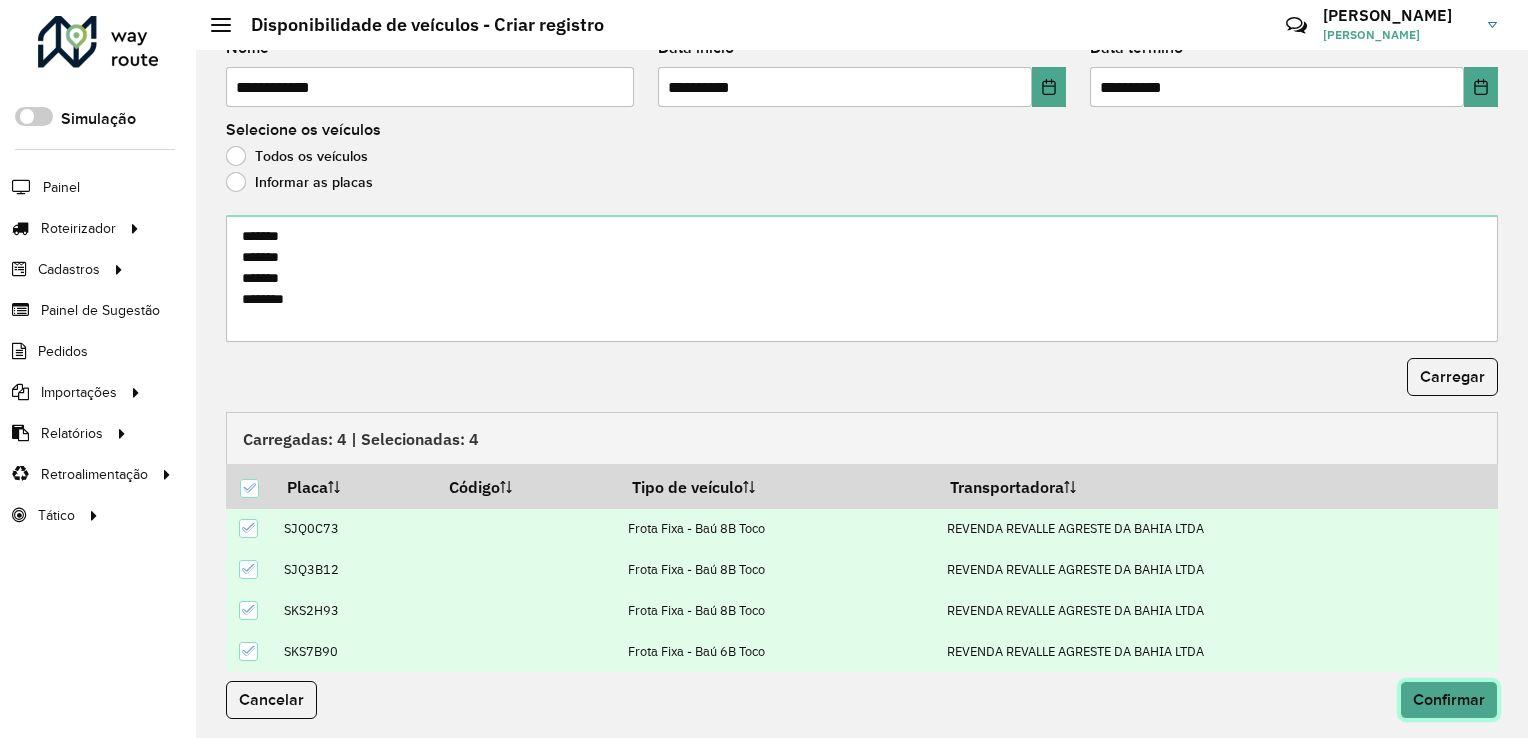 click on "Confirmar" 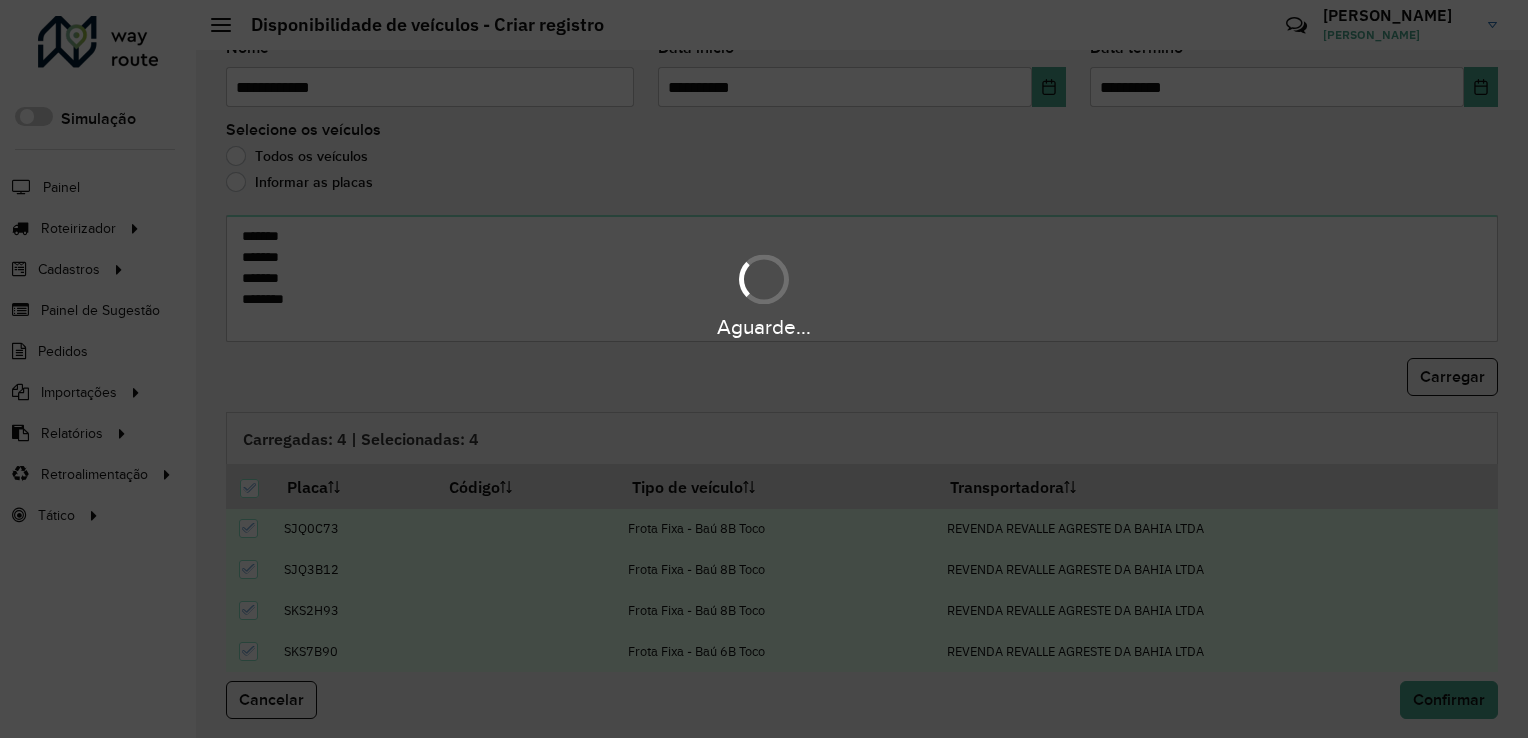 scroll, scrollTop: 0, scrollLeft: 0, axis: both 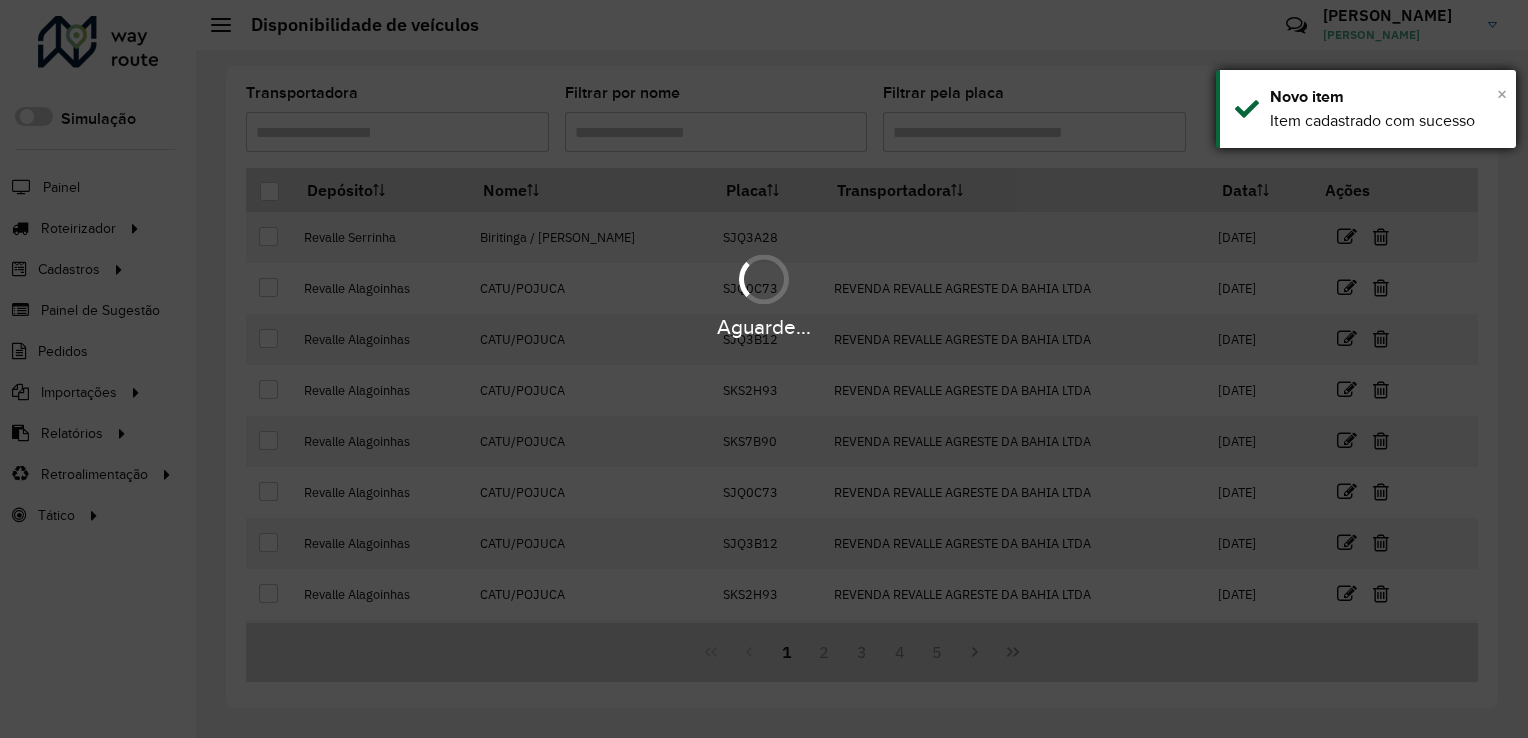 click on "×" at bounding box center [1502, 94] 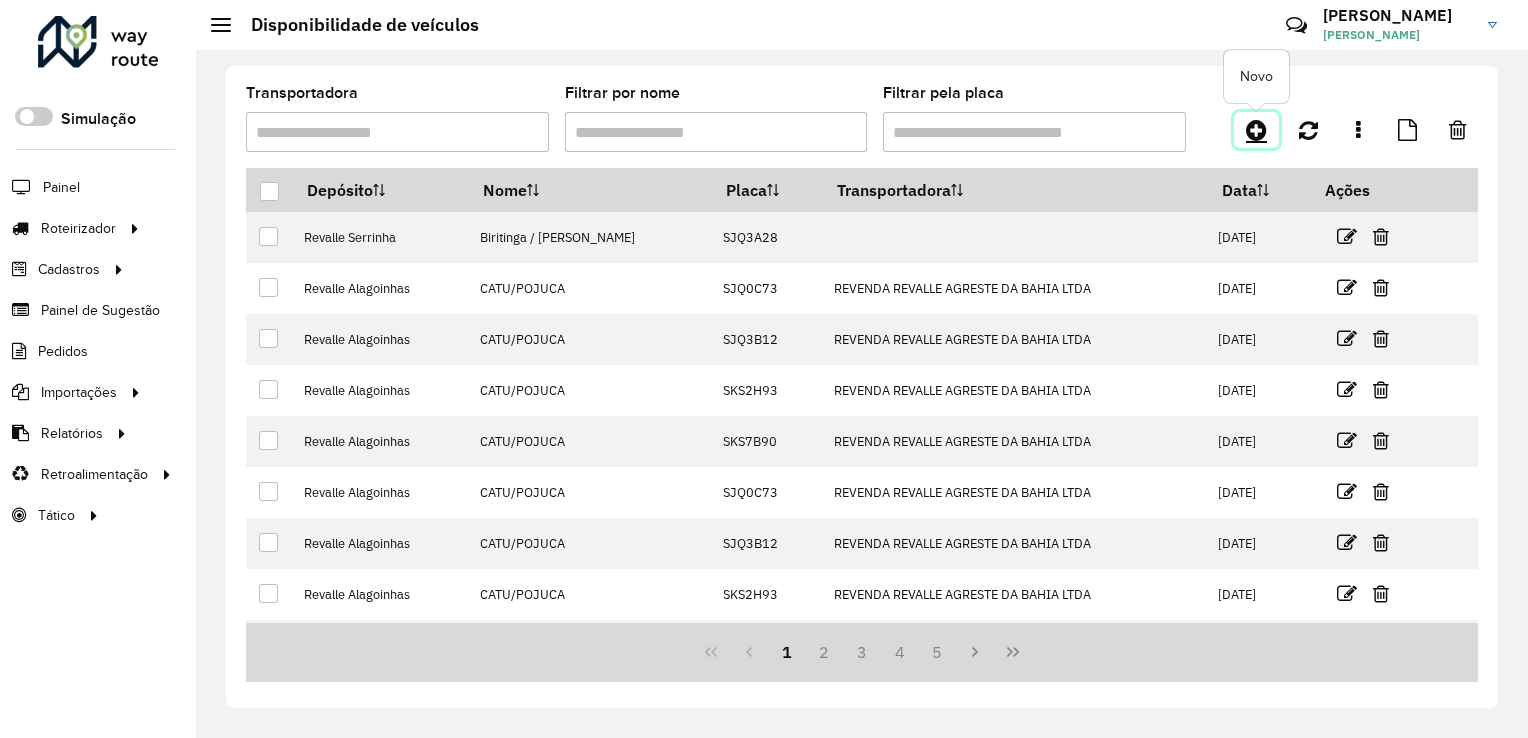 click 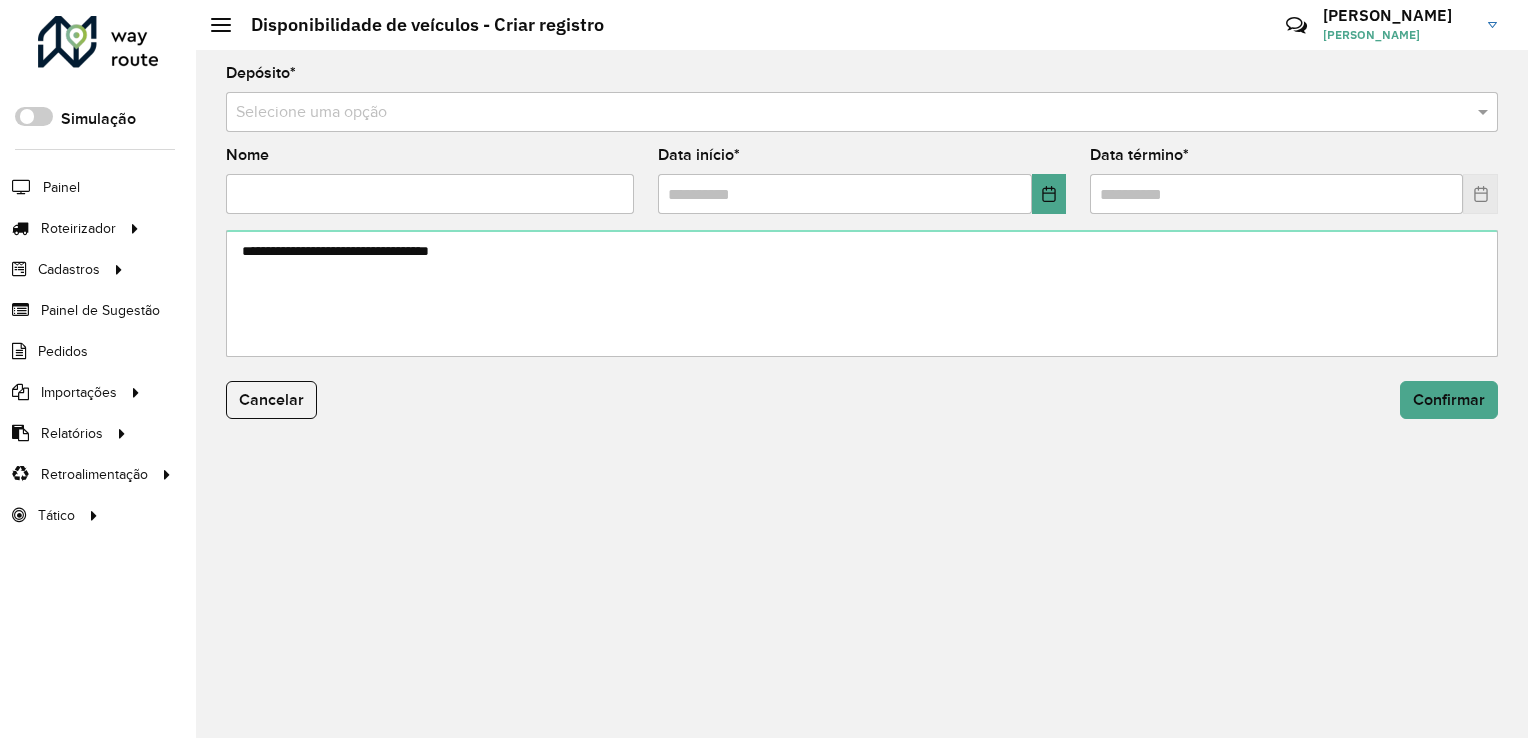 click at bounding box center (842, 113) 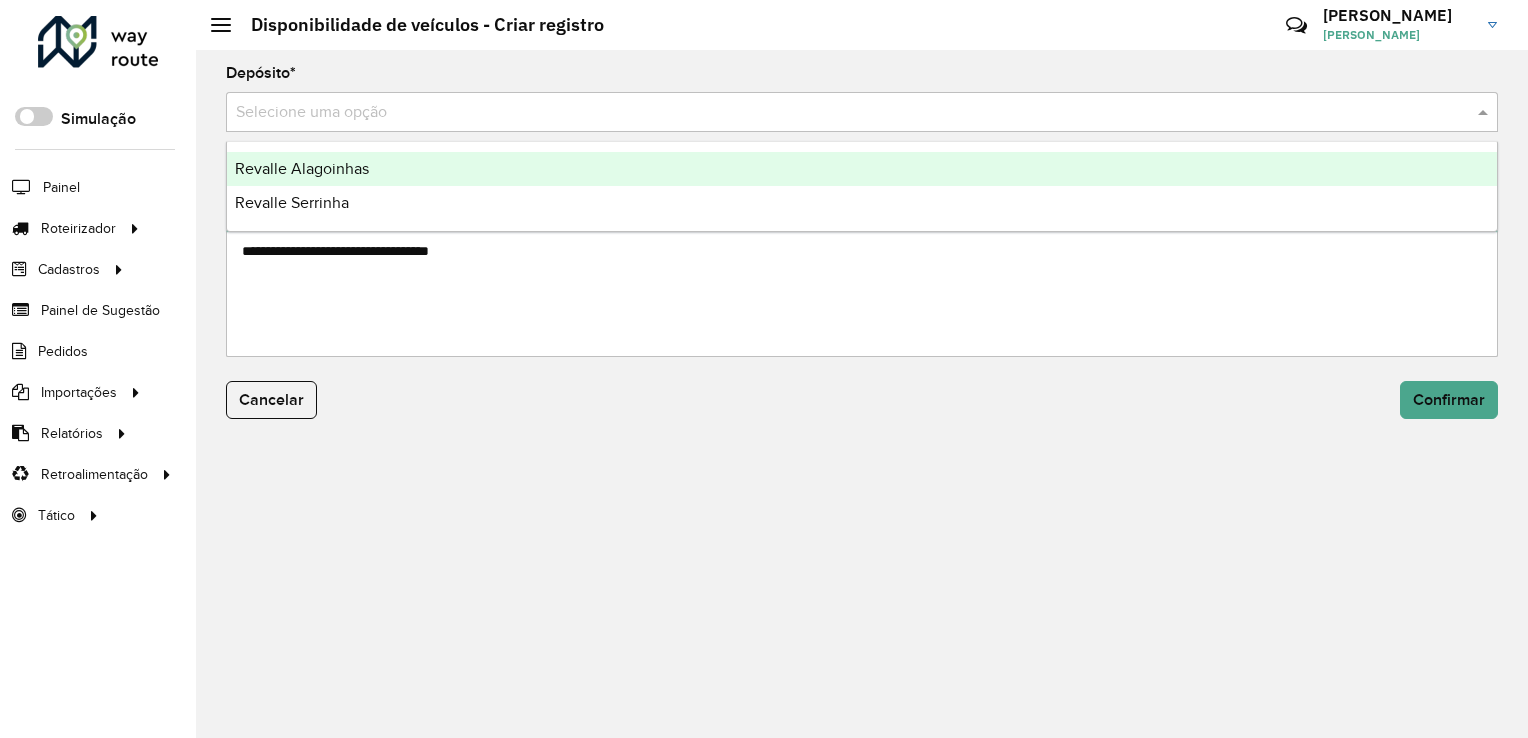 click on "Revalle Alagoinhas" at bounding box center (302, 168) 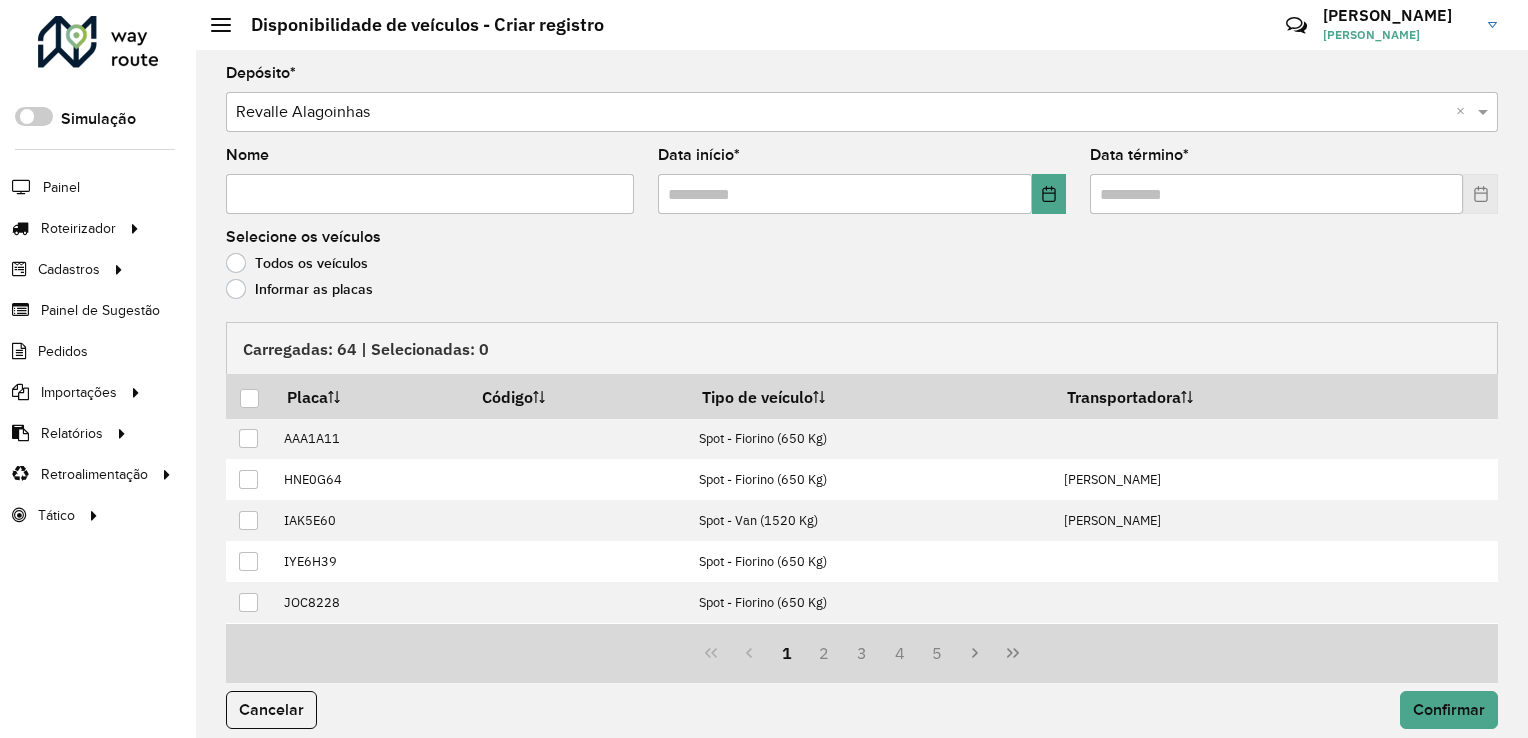 click on "Nome" at bounding box center [430, 194] 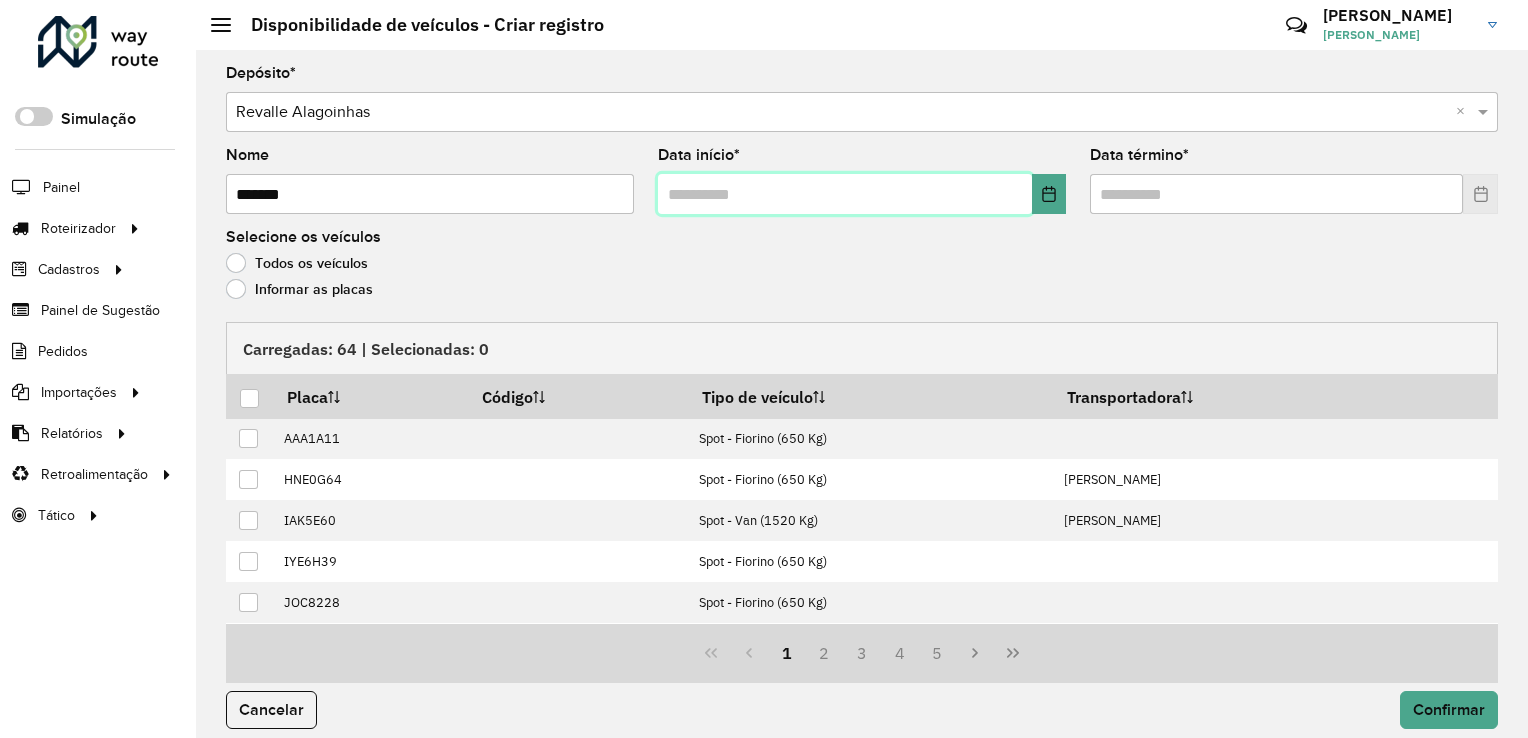 type on "**********" 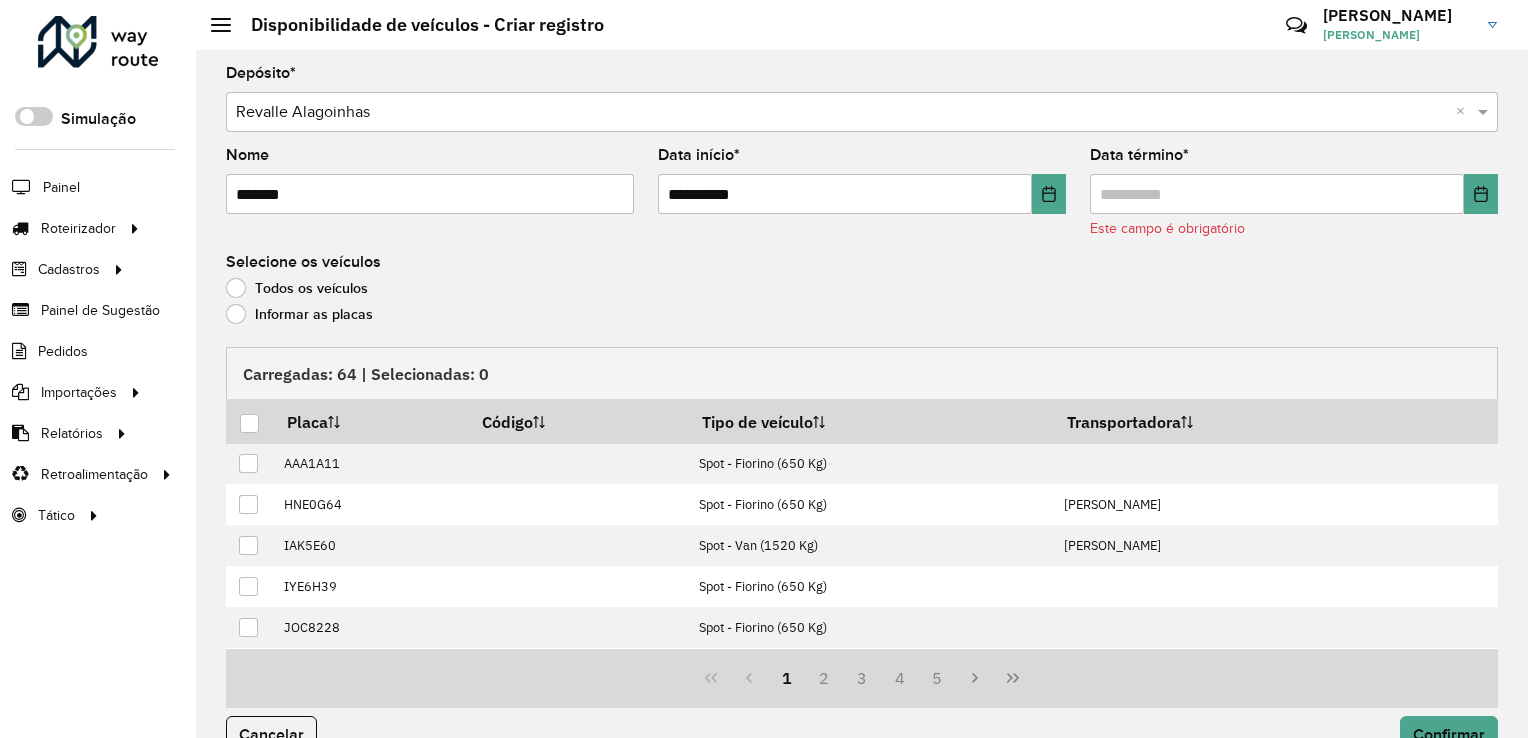 click on "Informar as placas" 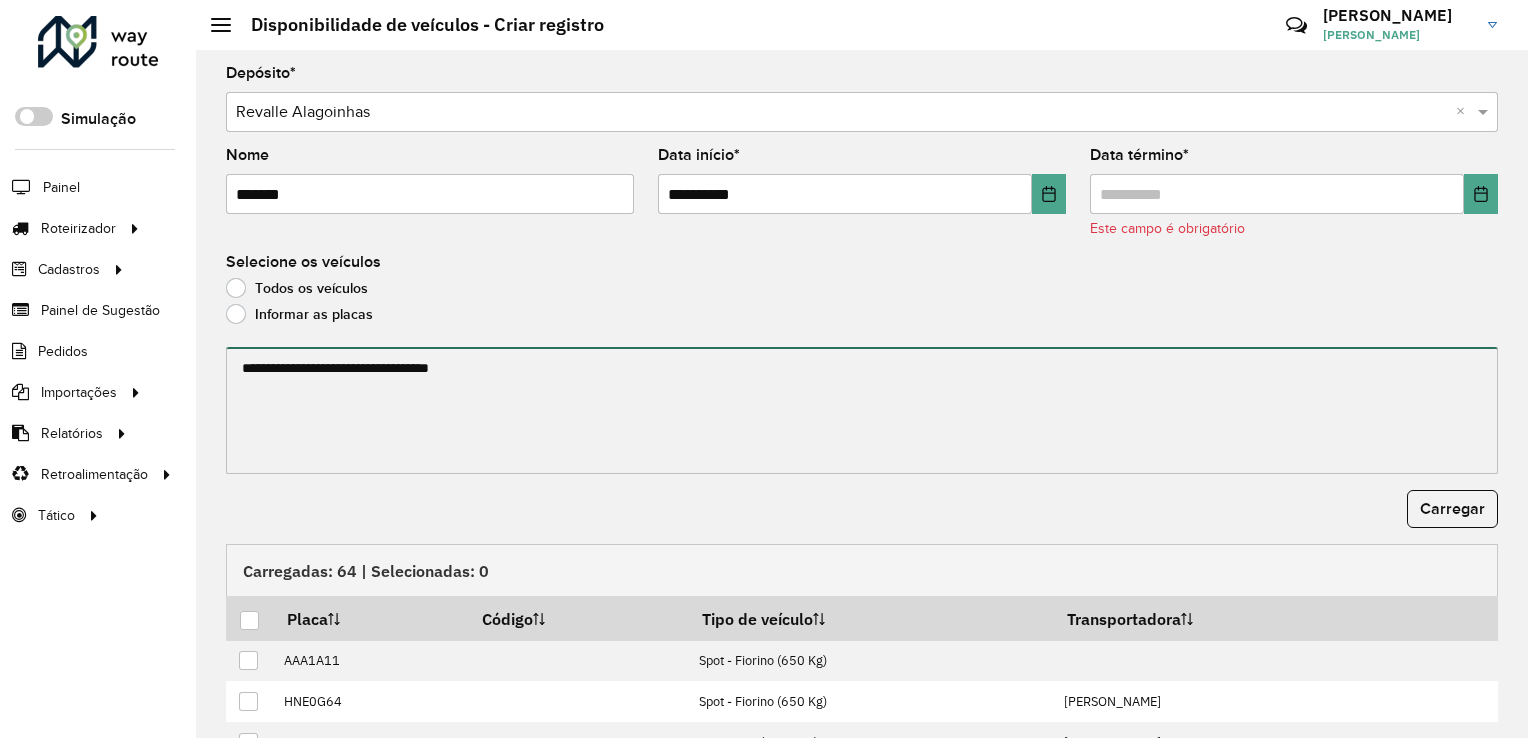 click at bounding box center [862, 410] 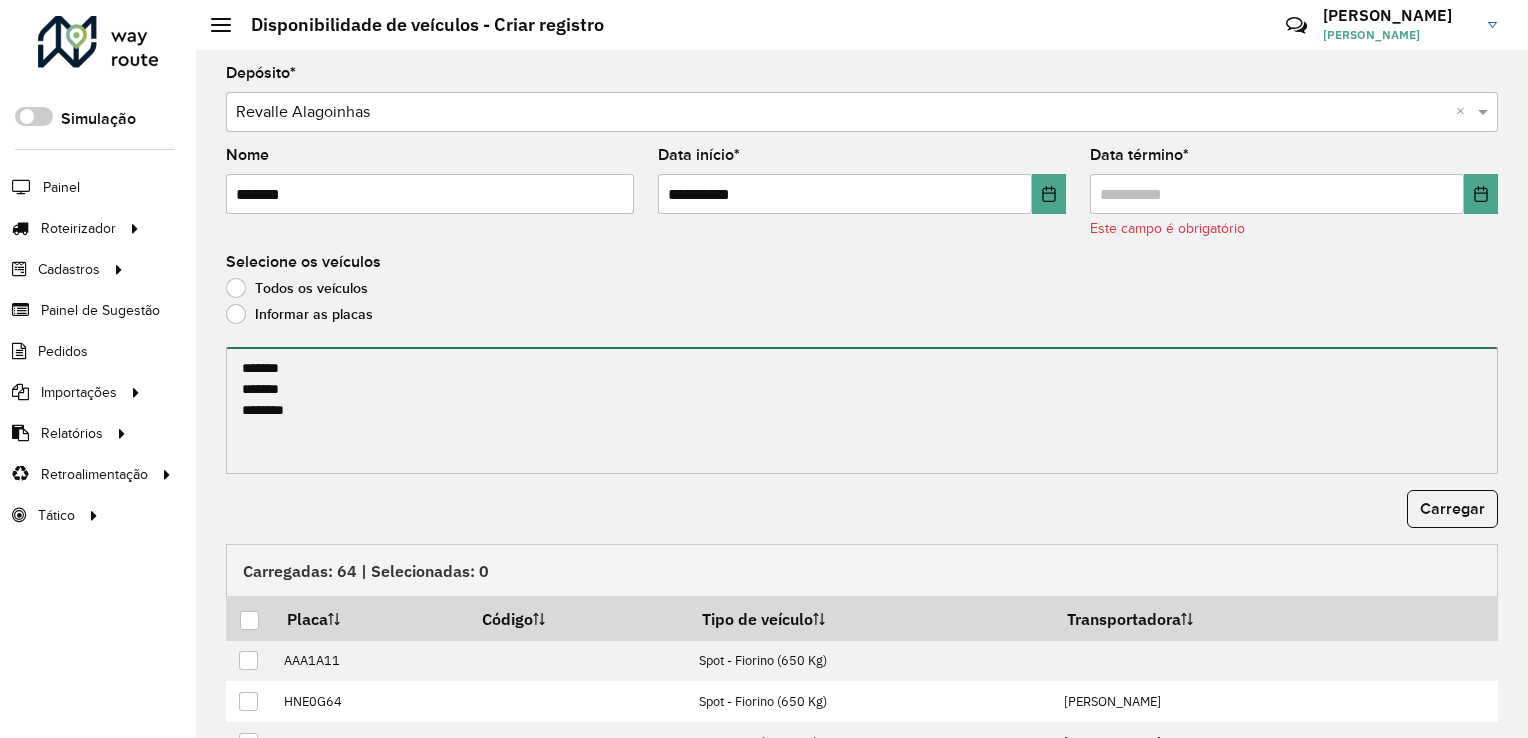 type on "*******
*******
*******" 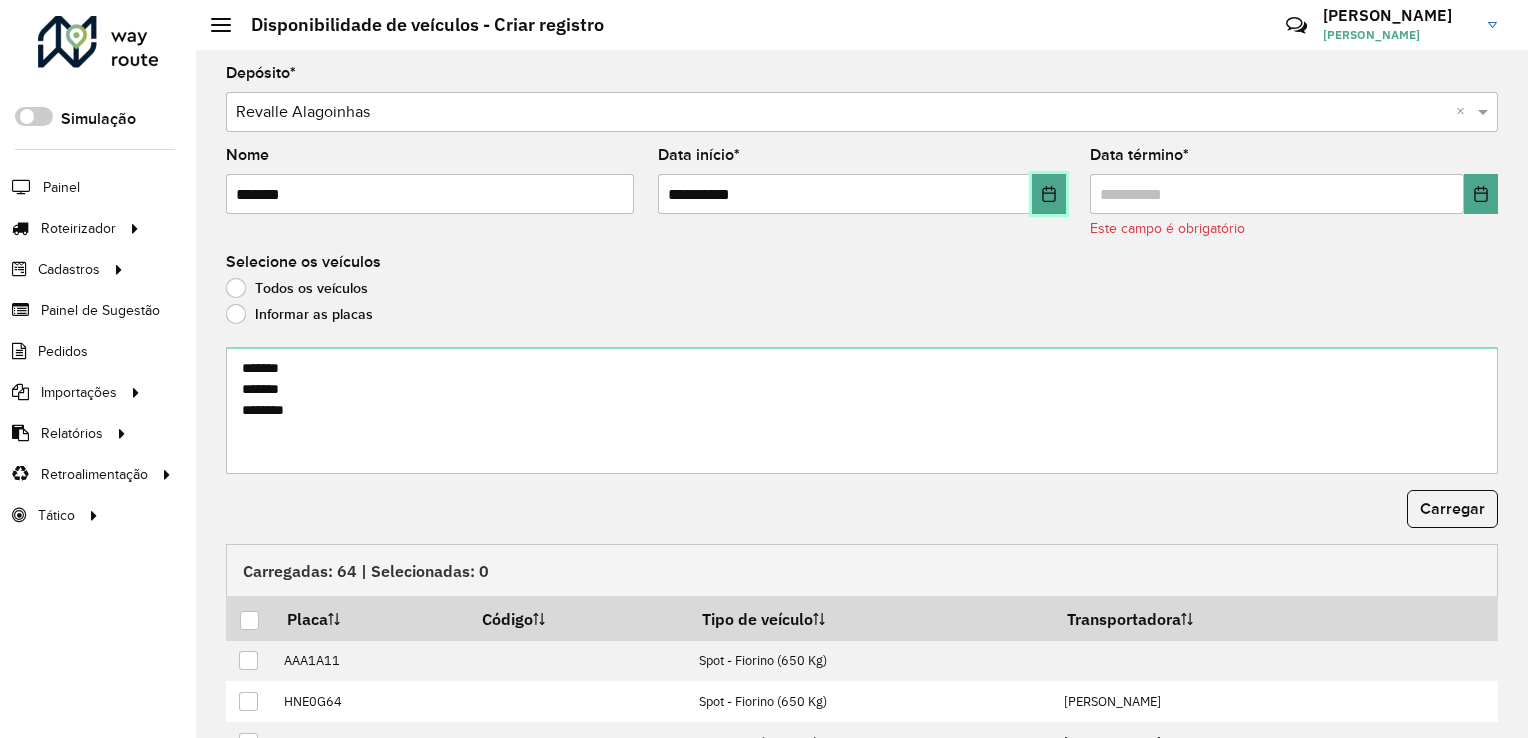 click 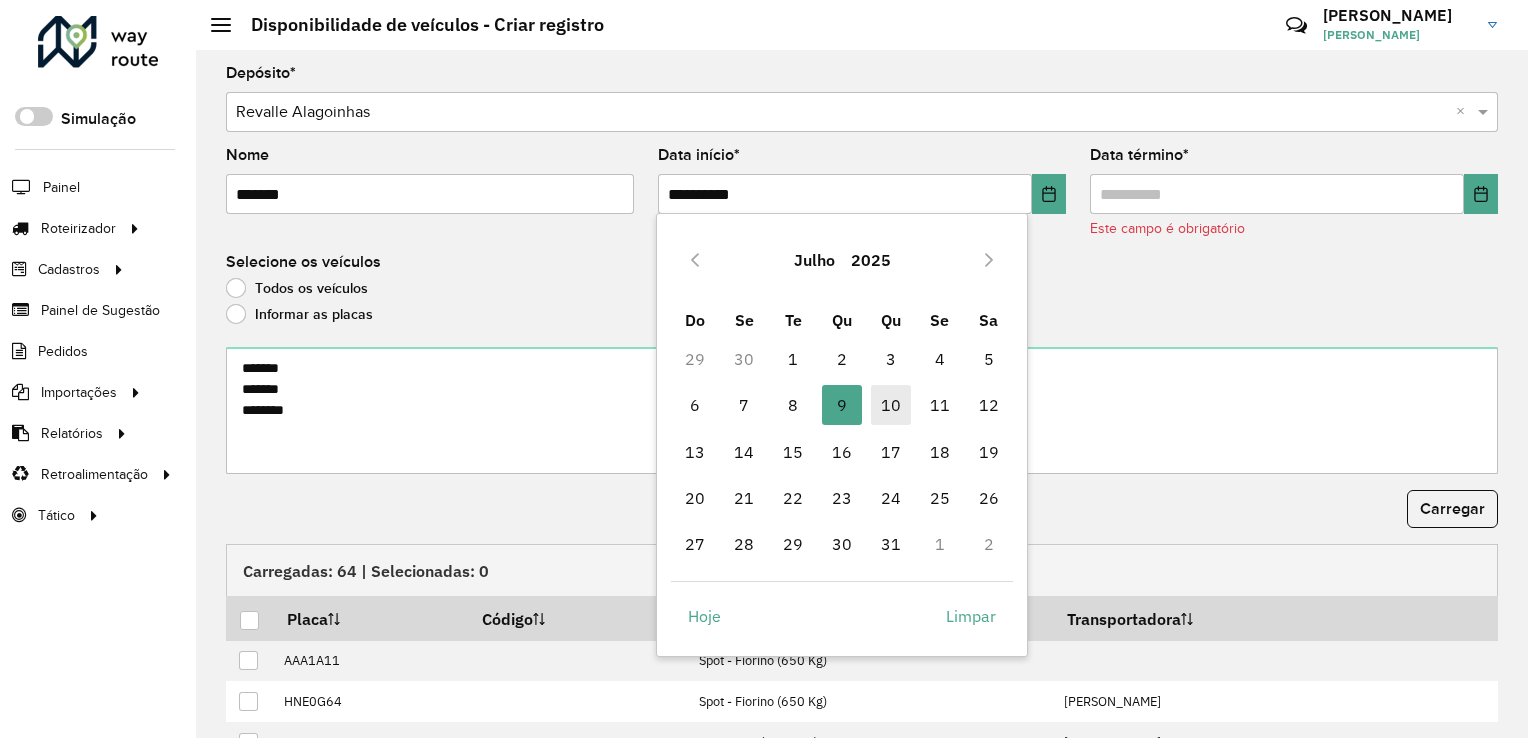 click on "10" at bounding box center (891, 405) 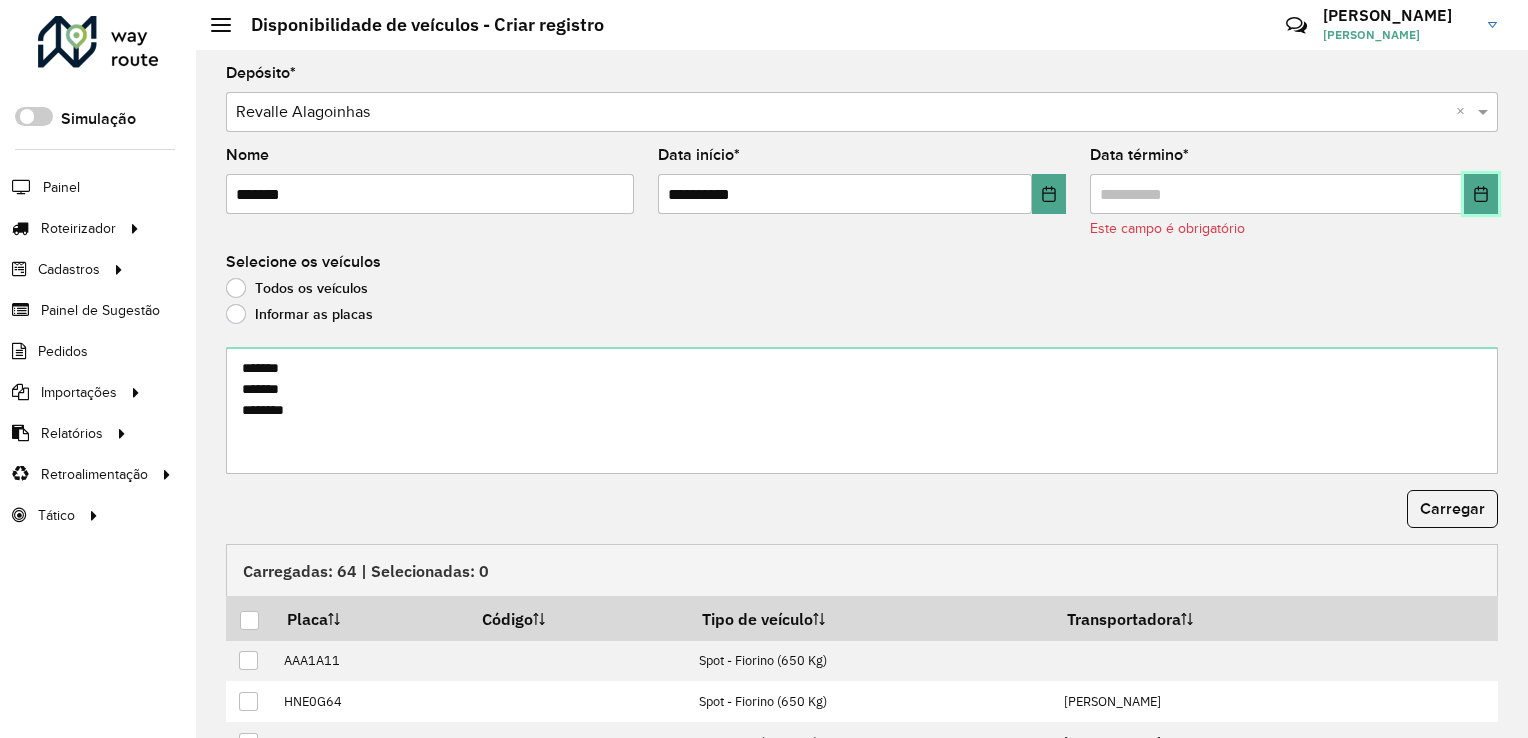 click 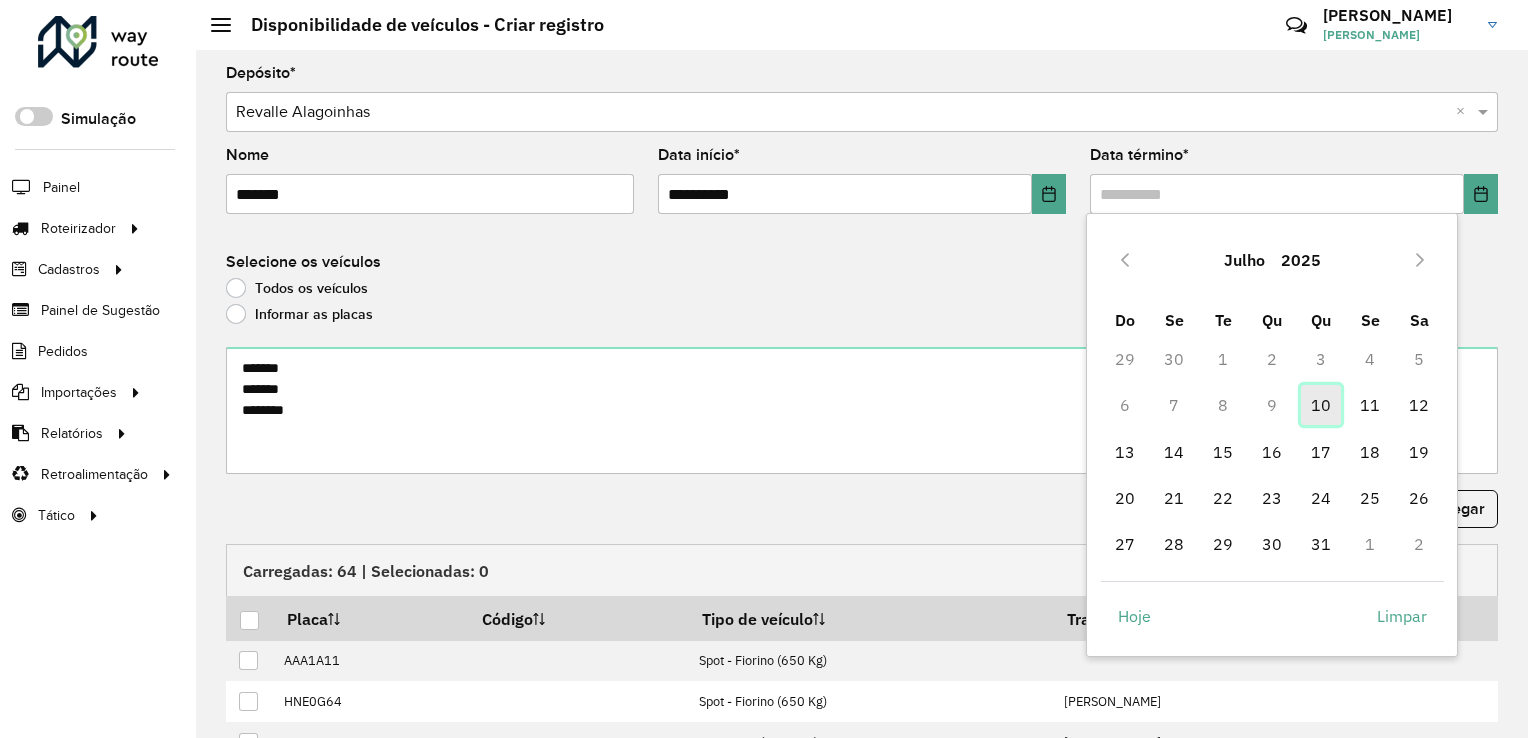 click on "10" at bounding box center (1321, 405) 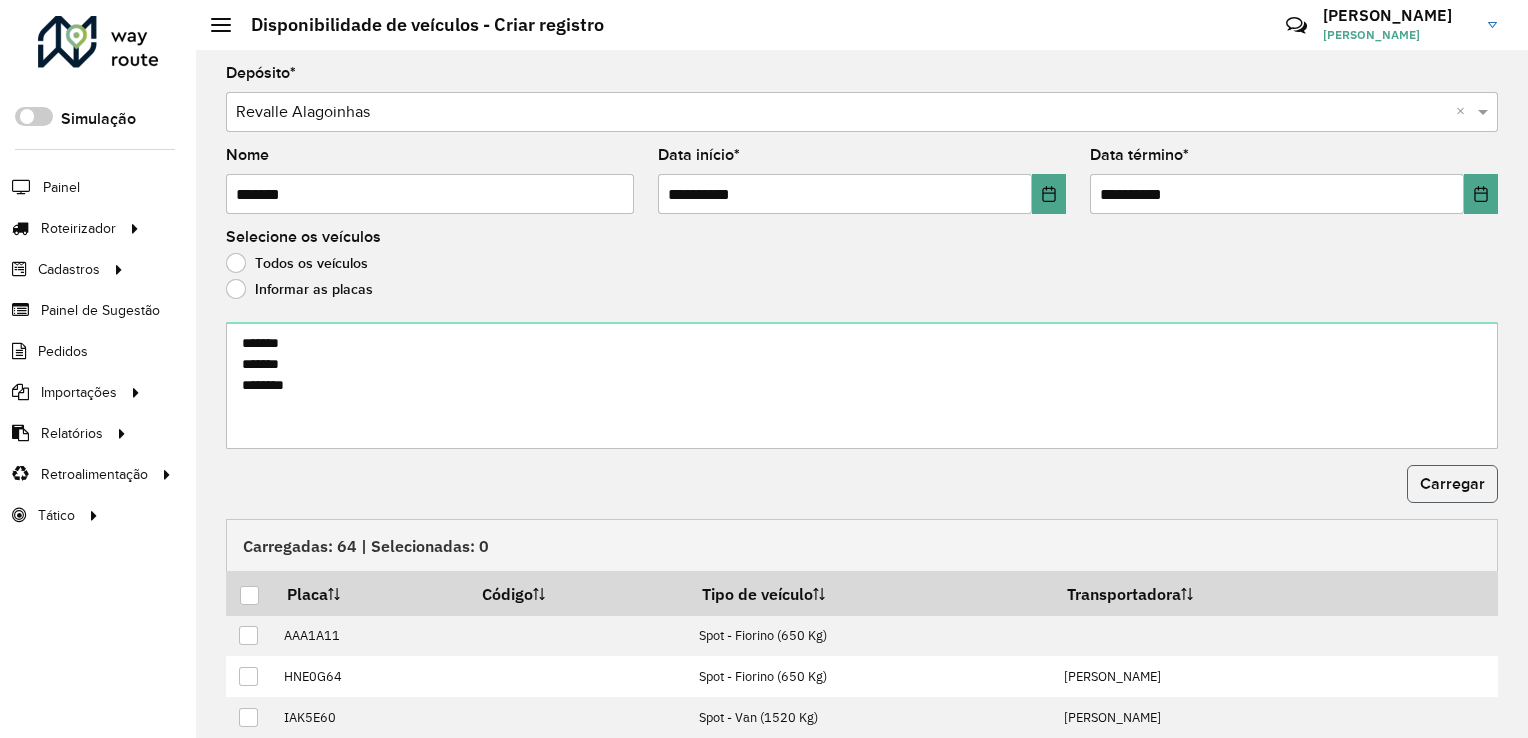 click on "Carregar" 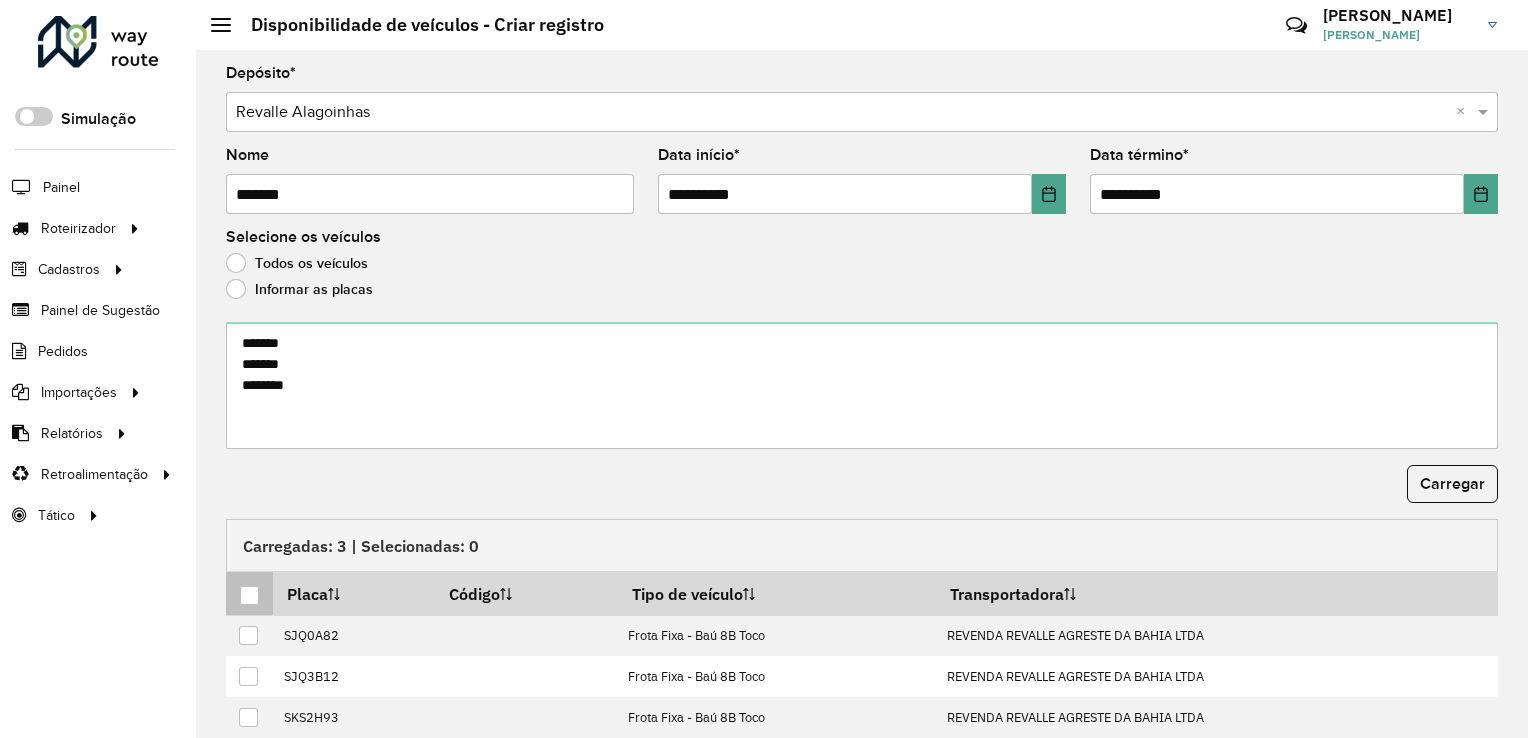 click at bounding box center [249, 595] 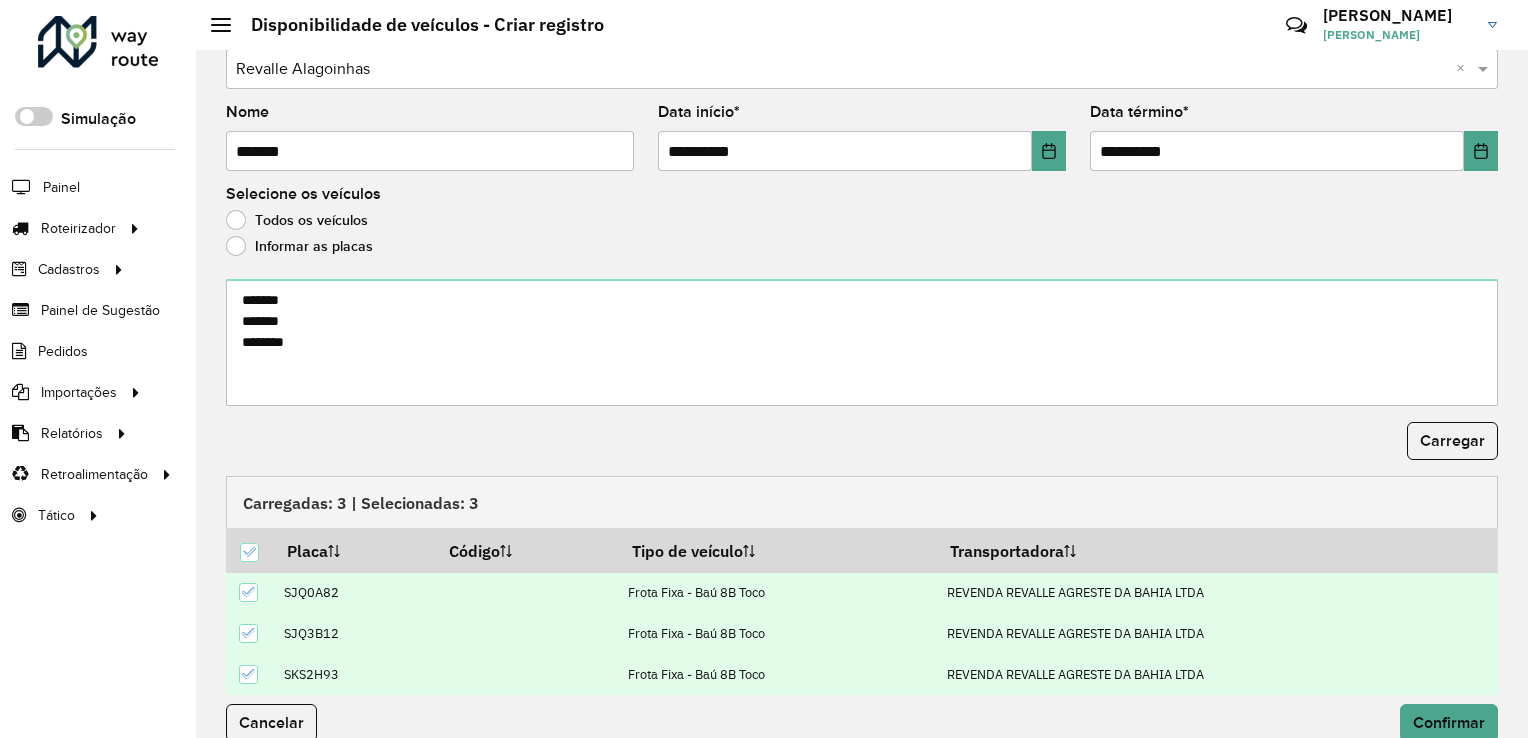 scroll, scrollTop: 66, scrollLeft: 0, axis: vertical 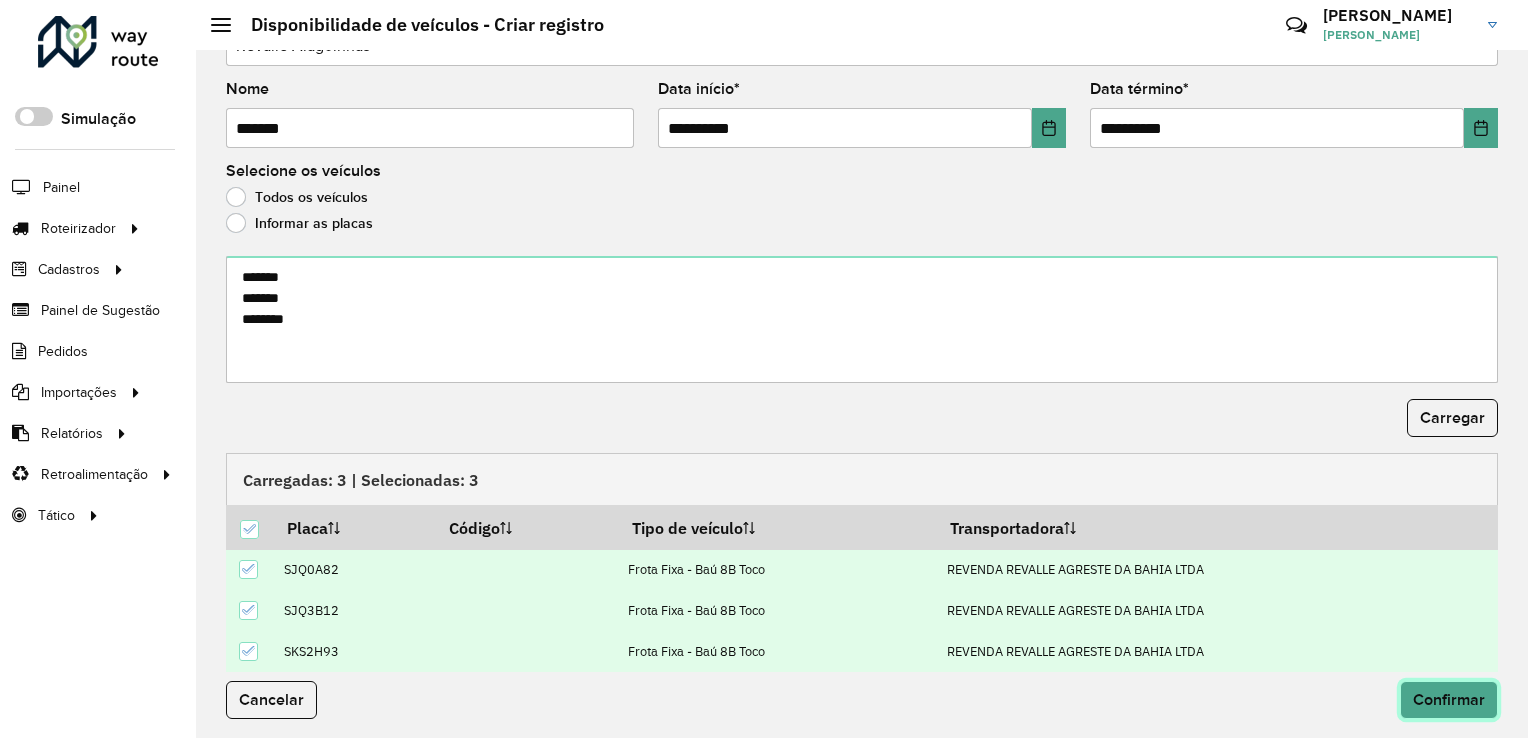 click on "Confirmar" 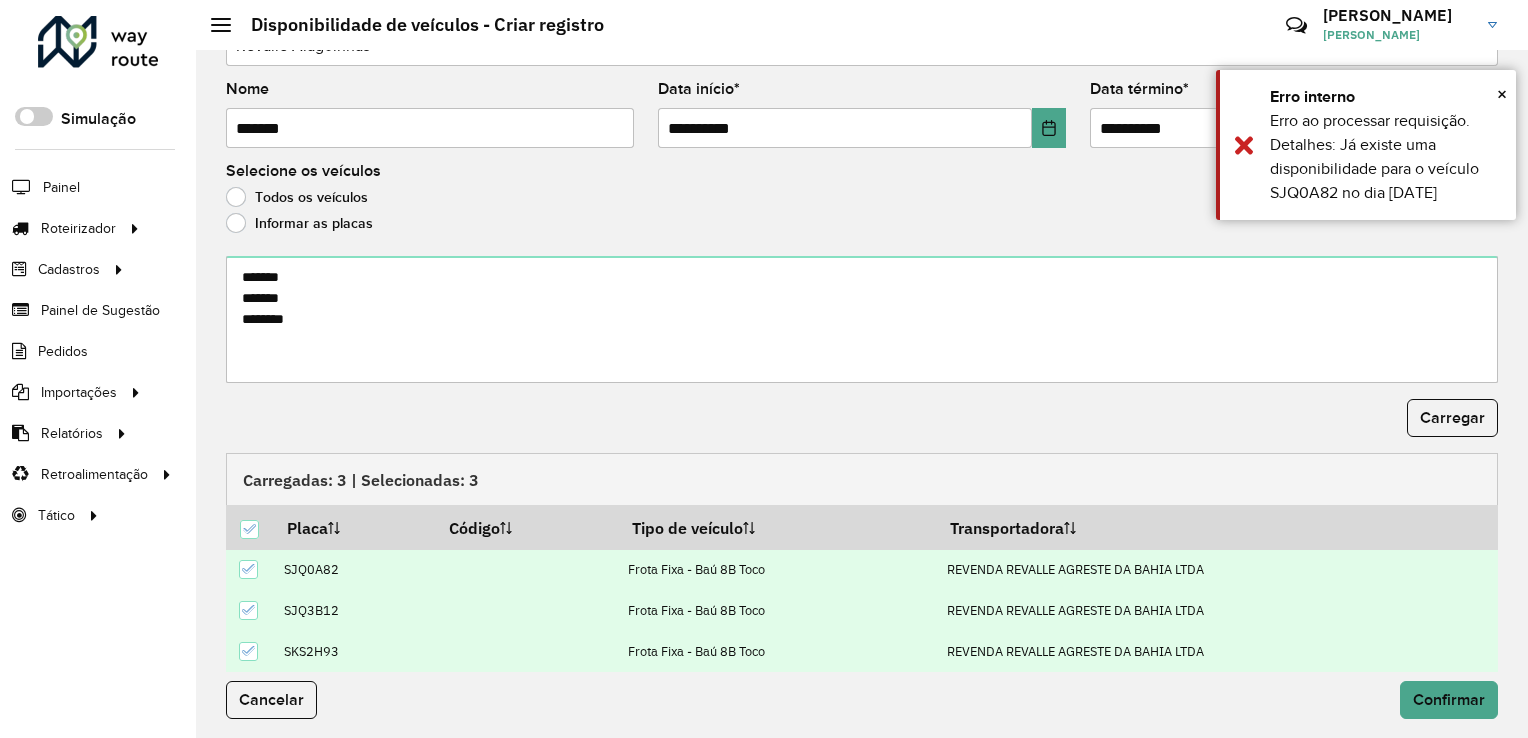 click on "SJQ0A82" at bounding box center [354, 569] 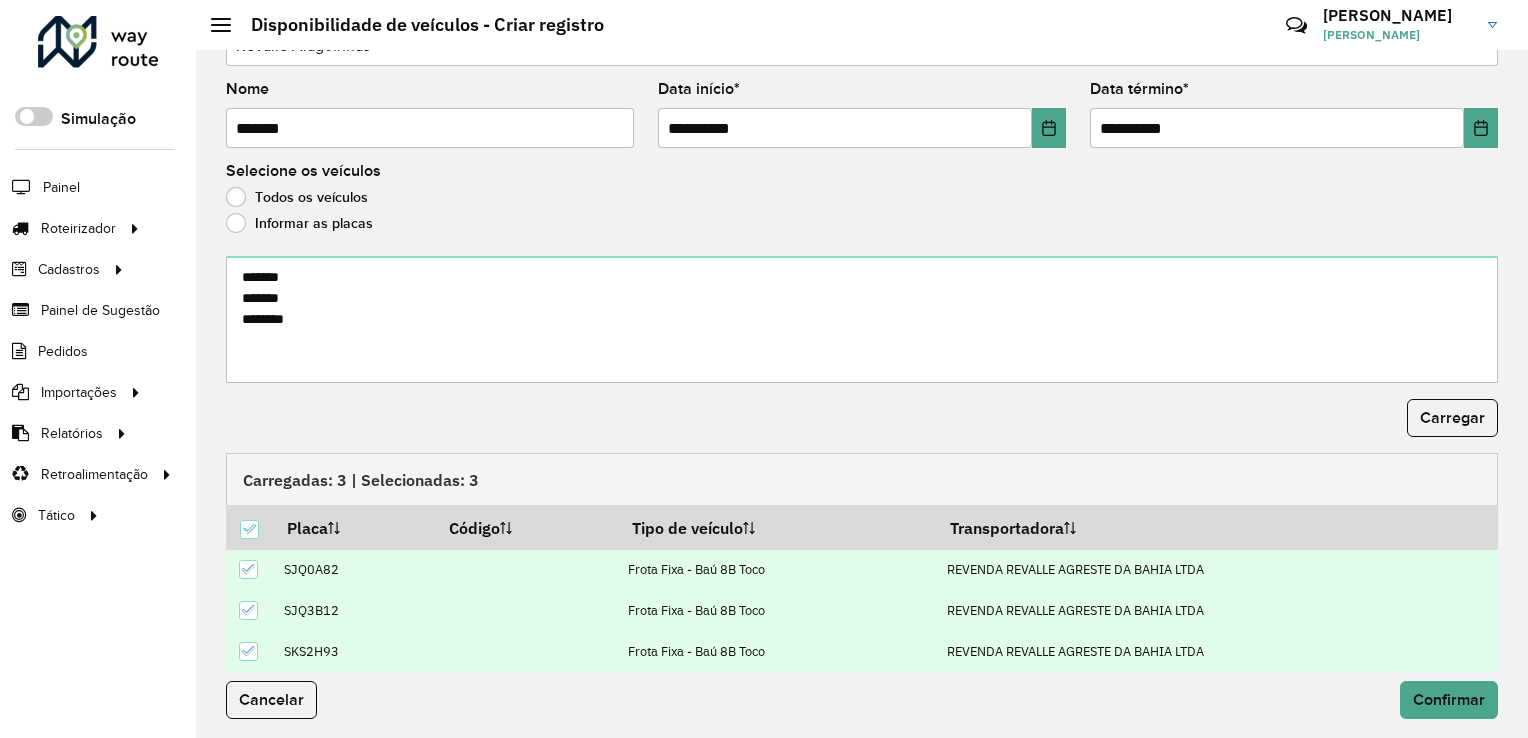 click 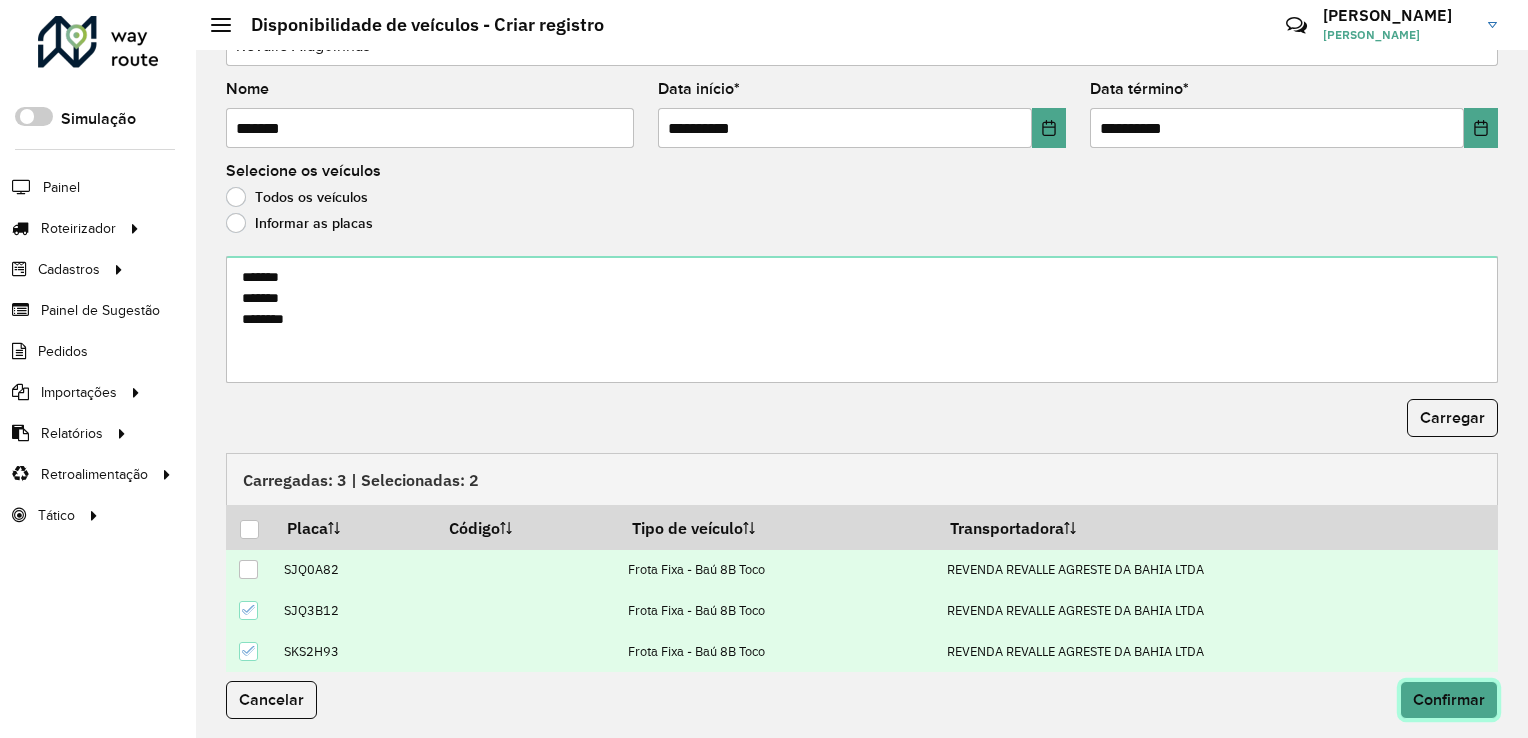click on "Confirmar" 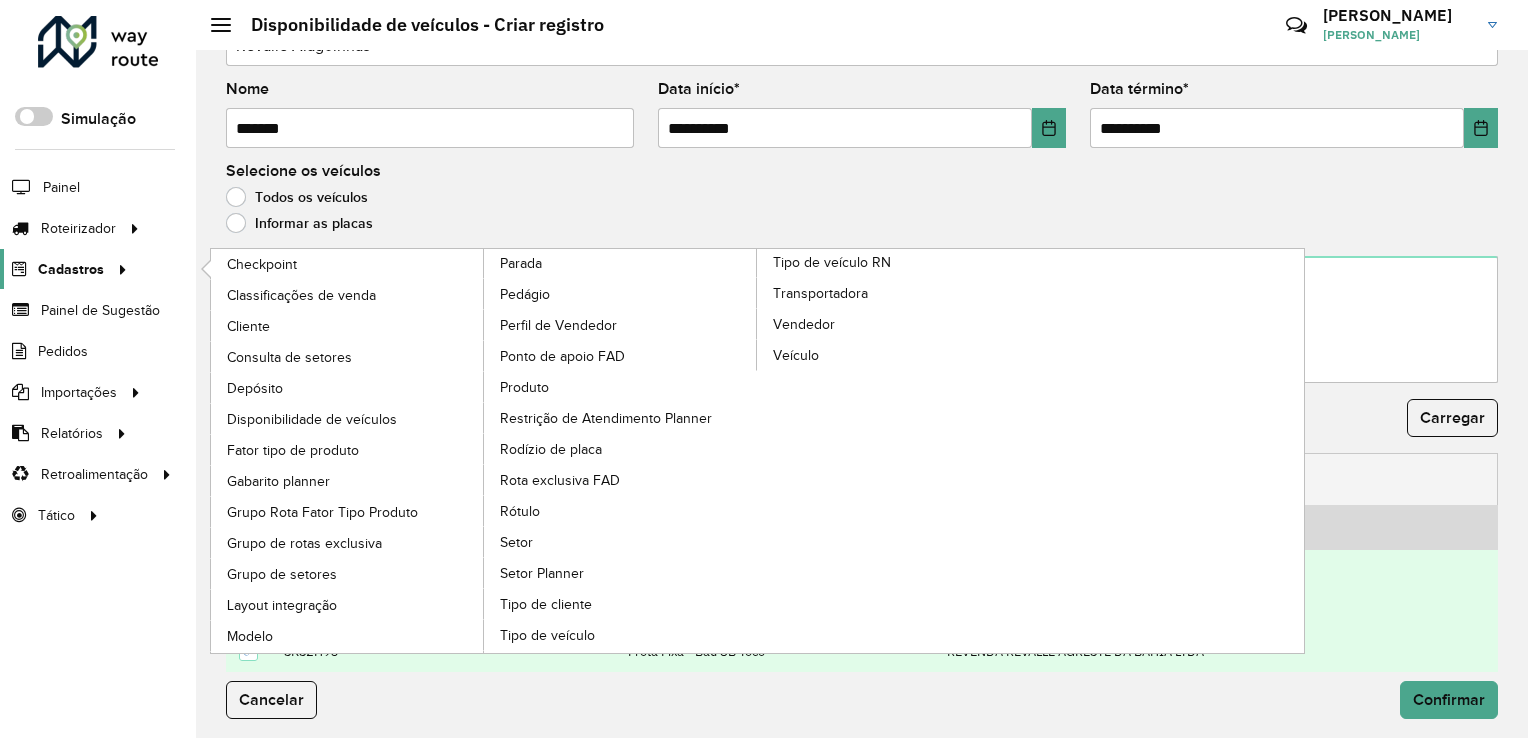 click on "Cadastros" 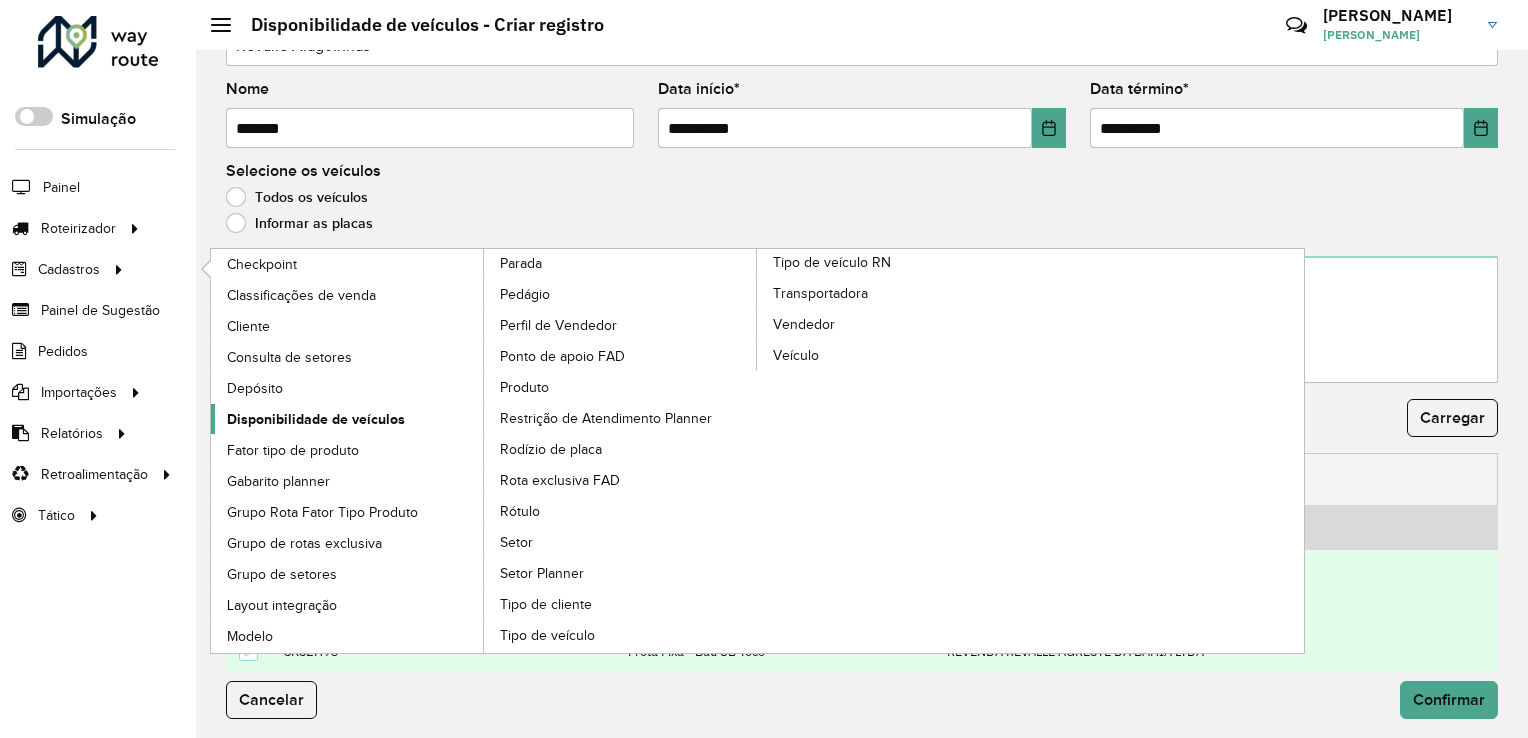 click on "Disponibilidade de veículos" 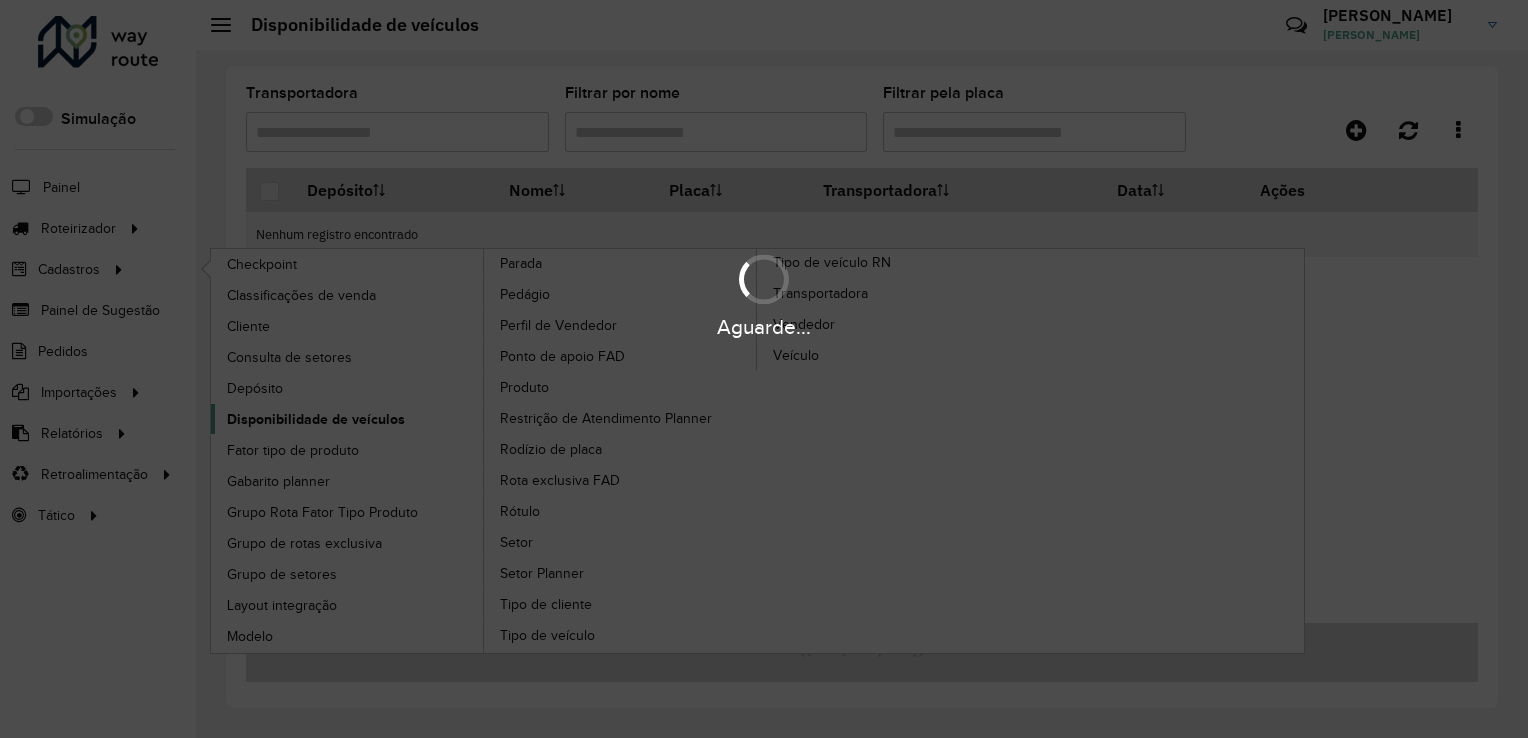 scroll, scrollTop: 0, scrollLeft: 0, axis: both 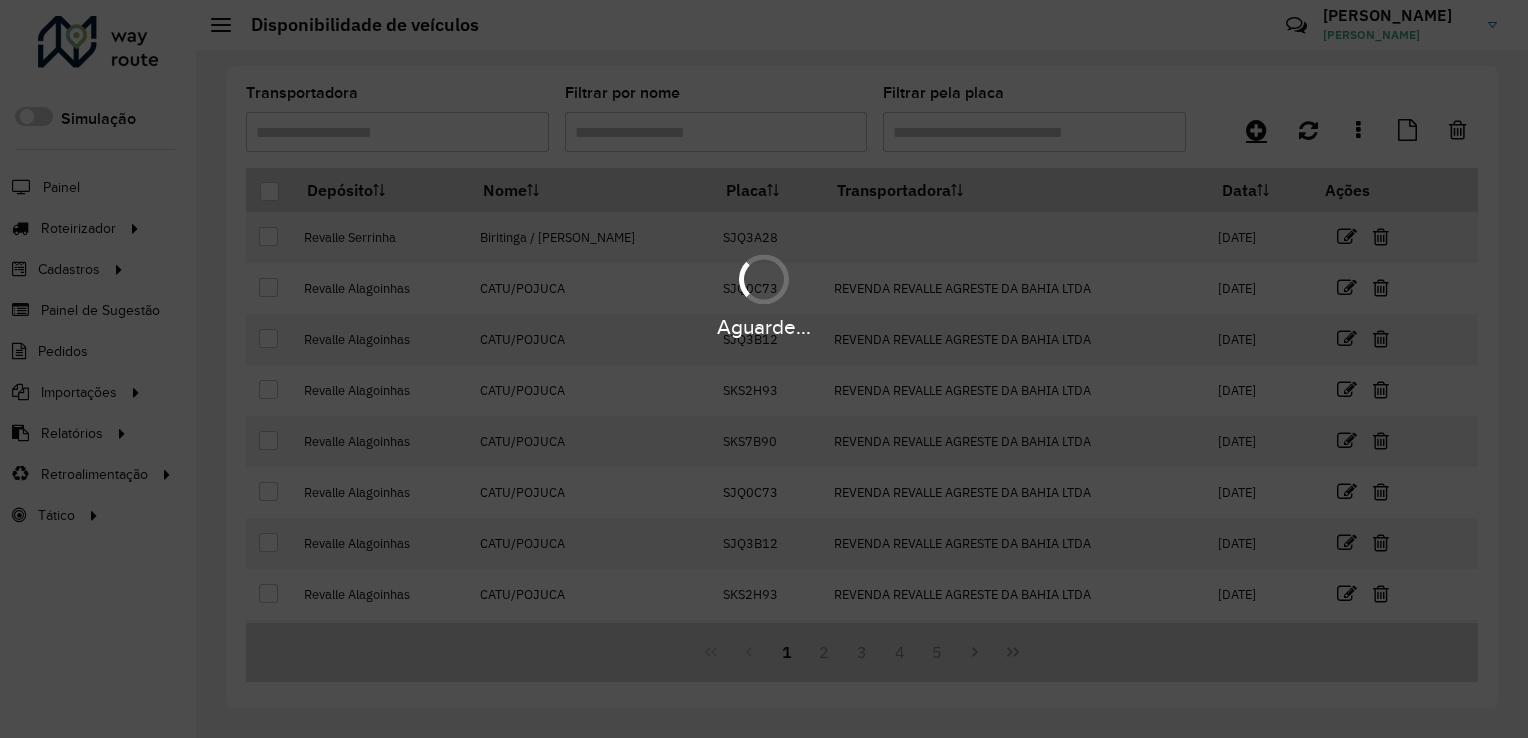 click on "Aguarde...  Pop-up bloqueado!  Seu navegador bloqueou automáticamente a abertura de uma nova janela.   Acesse as configurações e adicione o endereço do sistema a lista de permissão.   Fechar  Roteirizador AmbevTech Simulação Painel Roteirizador Entregas Vendas Cadastros Checkpoint Classificações de venda Cliente Consulta de setores Depósito Disponibilidade de veículos Fator tipo de produto Gabarito planner Grupo Rota Fator Tipo Produto Grupo de rotas exclusiva Grupo de setores Layout integração Modelo Parada Pedágio Perfil de Vendedor Ponto de apoio FAD Produto Restrição de Atendimento Planner Rodízio de placa Rota exclusiva FAD Rótulo Setor Setor Planner Tipo de cliente Tipo de veículo Tipo de veículo RN Transportadora Vendedor Veículo Painel de Sugestão Pedidos Importações Classificação e volume de venda Clientes Fator tipo produto Gabarito planner Grade de atendimento Janela de atendimento Localização Pedidos Restrição de Atendimento Planner Tempo de espera Vendedor Veículos" at bounding box center (764, 369) 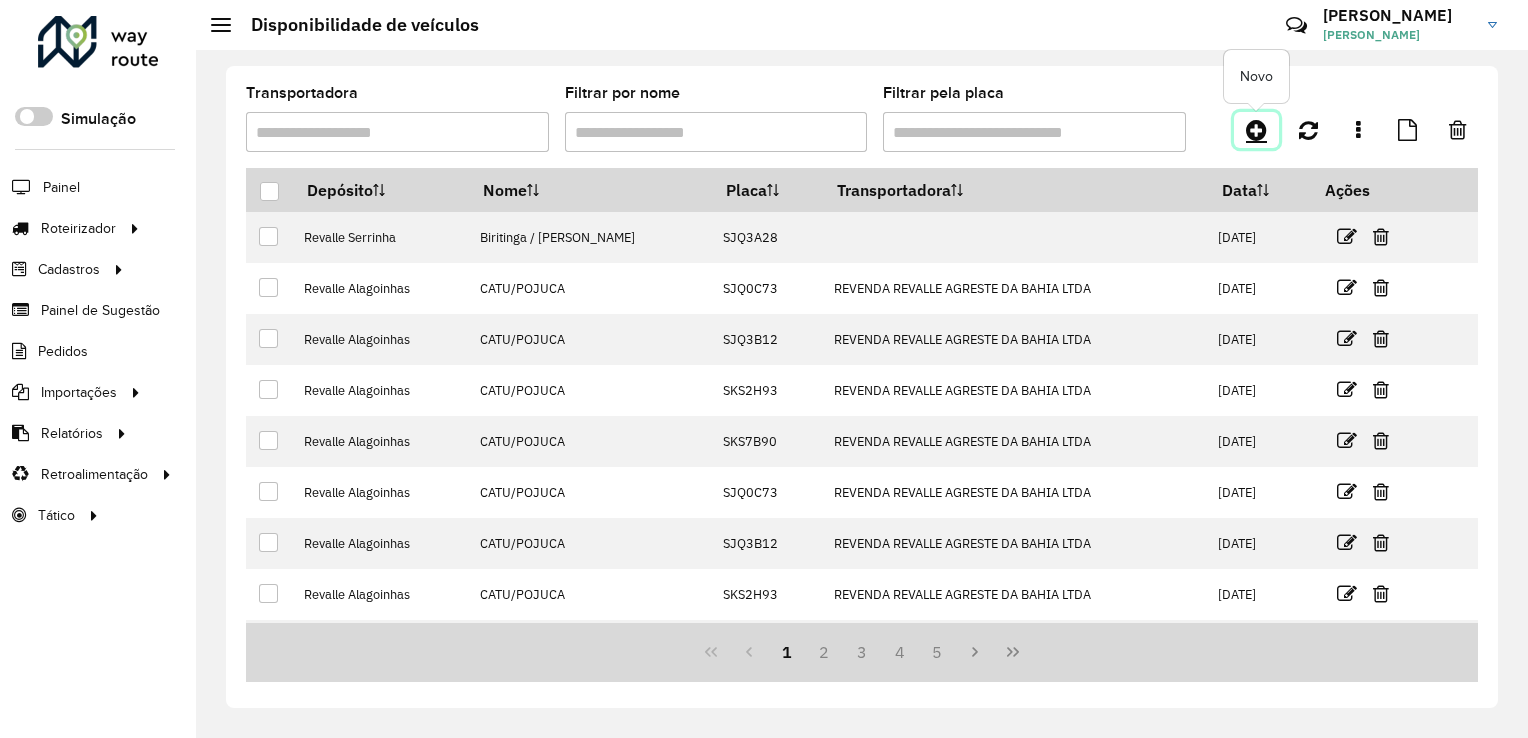 click 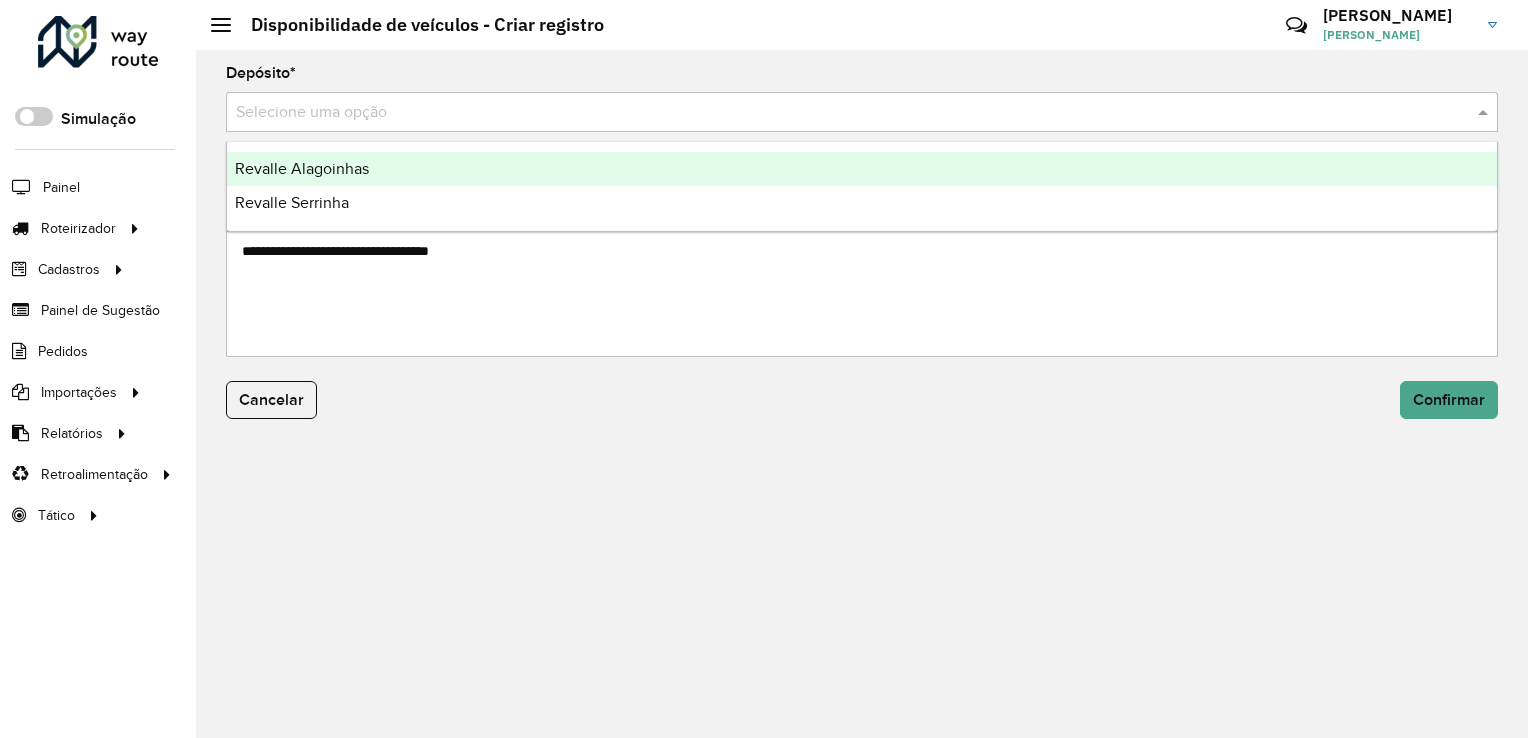 click at bounding box center (842, 113) 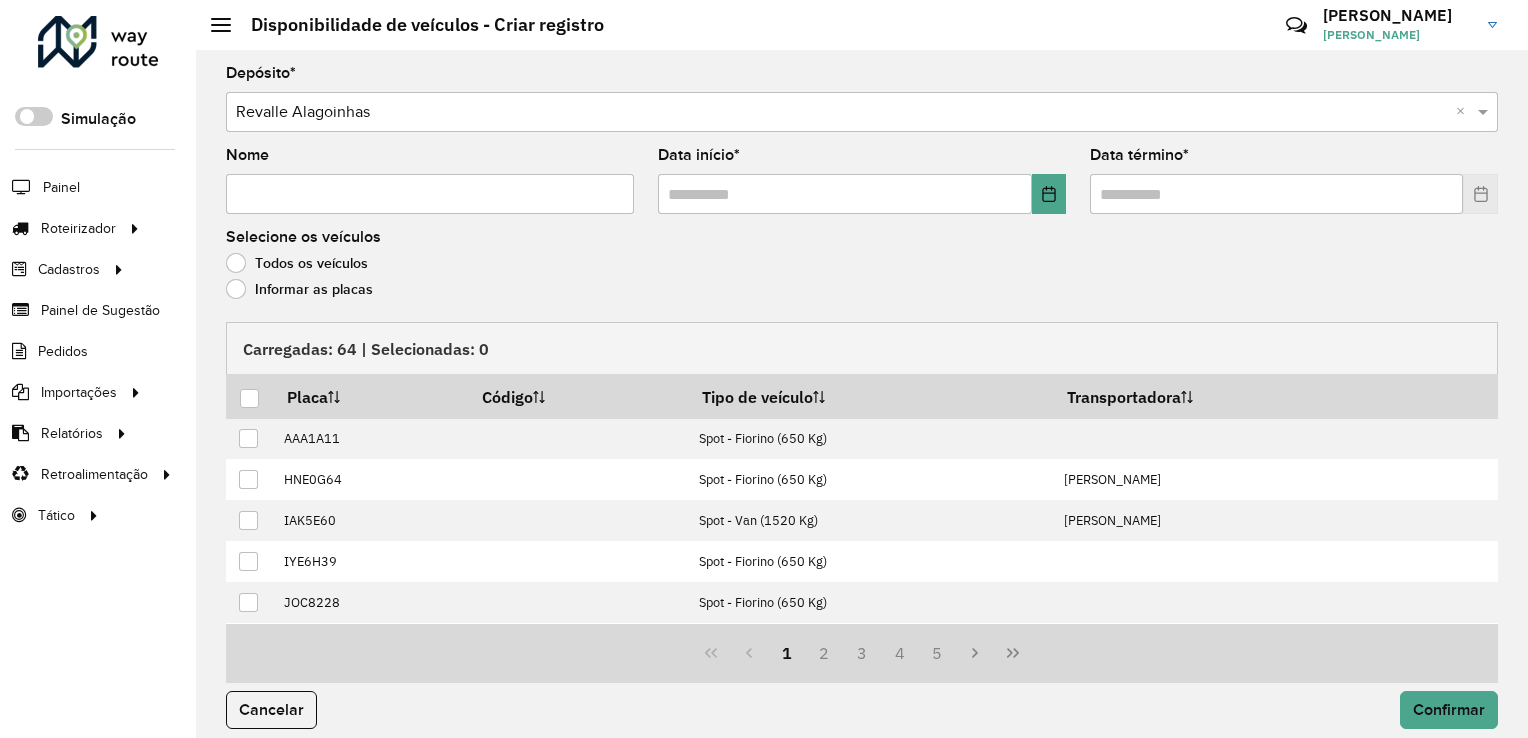 click on "Nome" at bounding box center (430, 194) 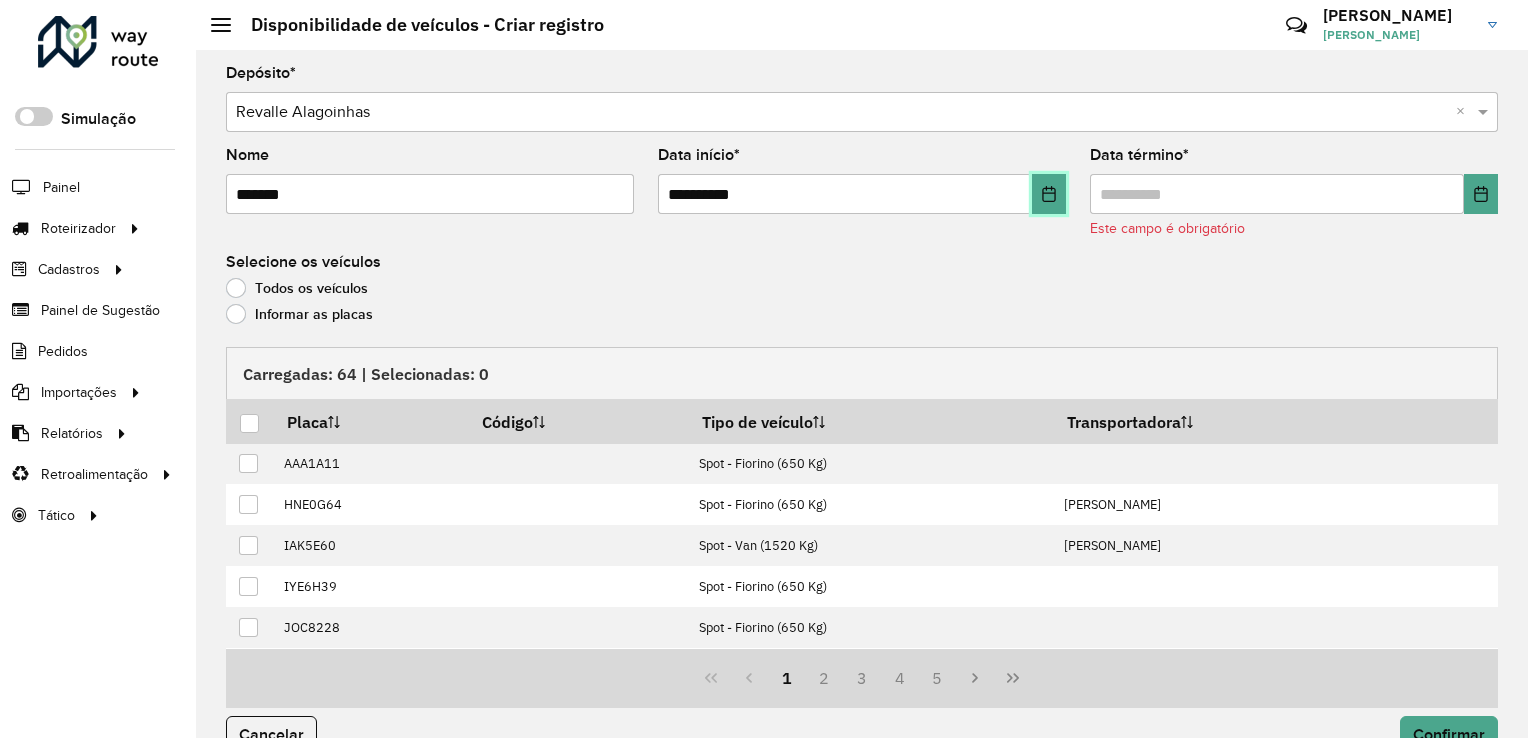 click 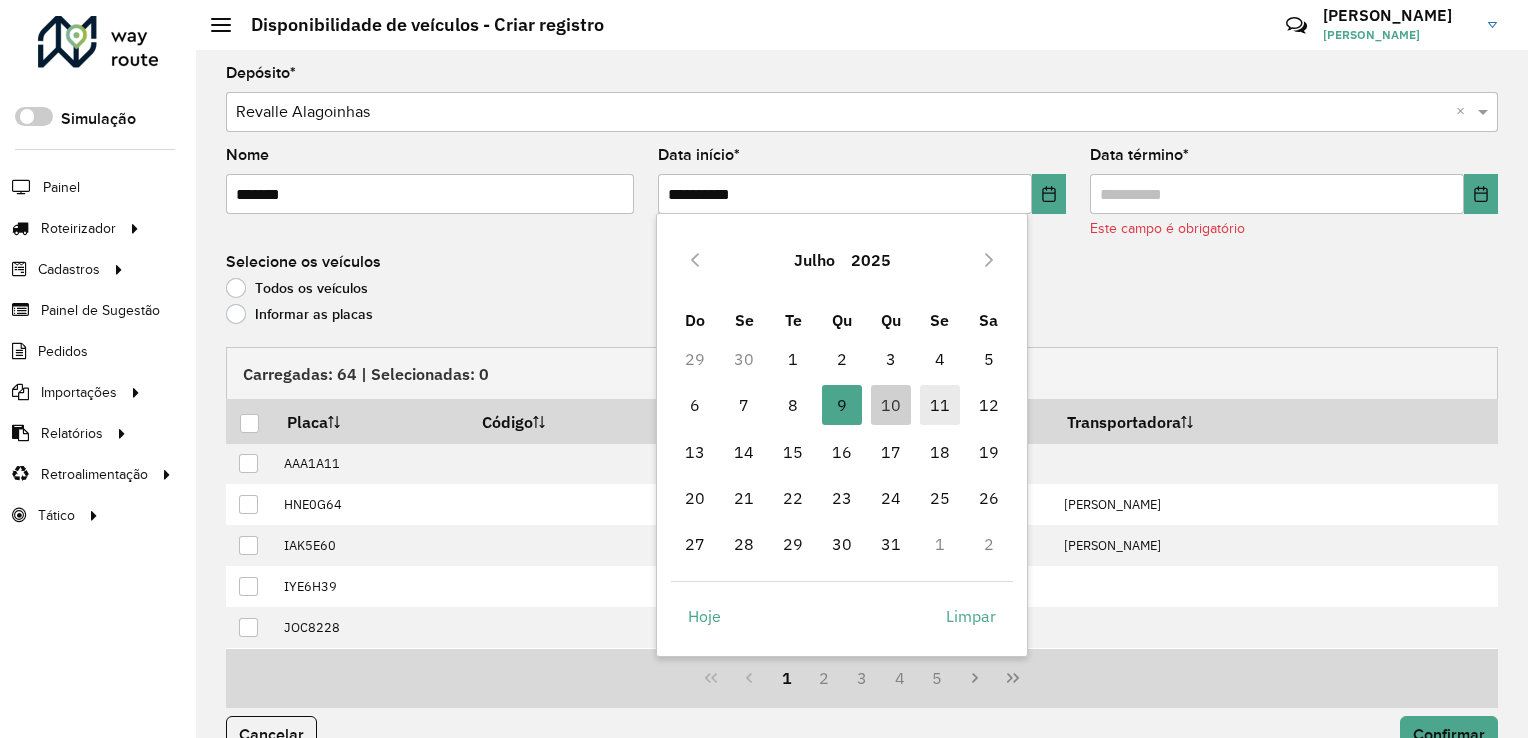 click on "11" at bounding box center (940, 405) 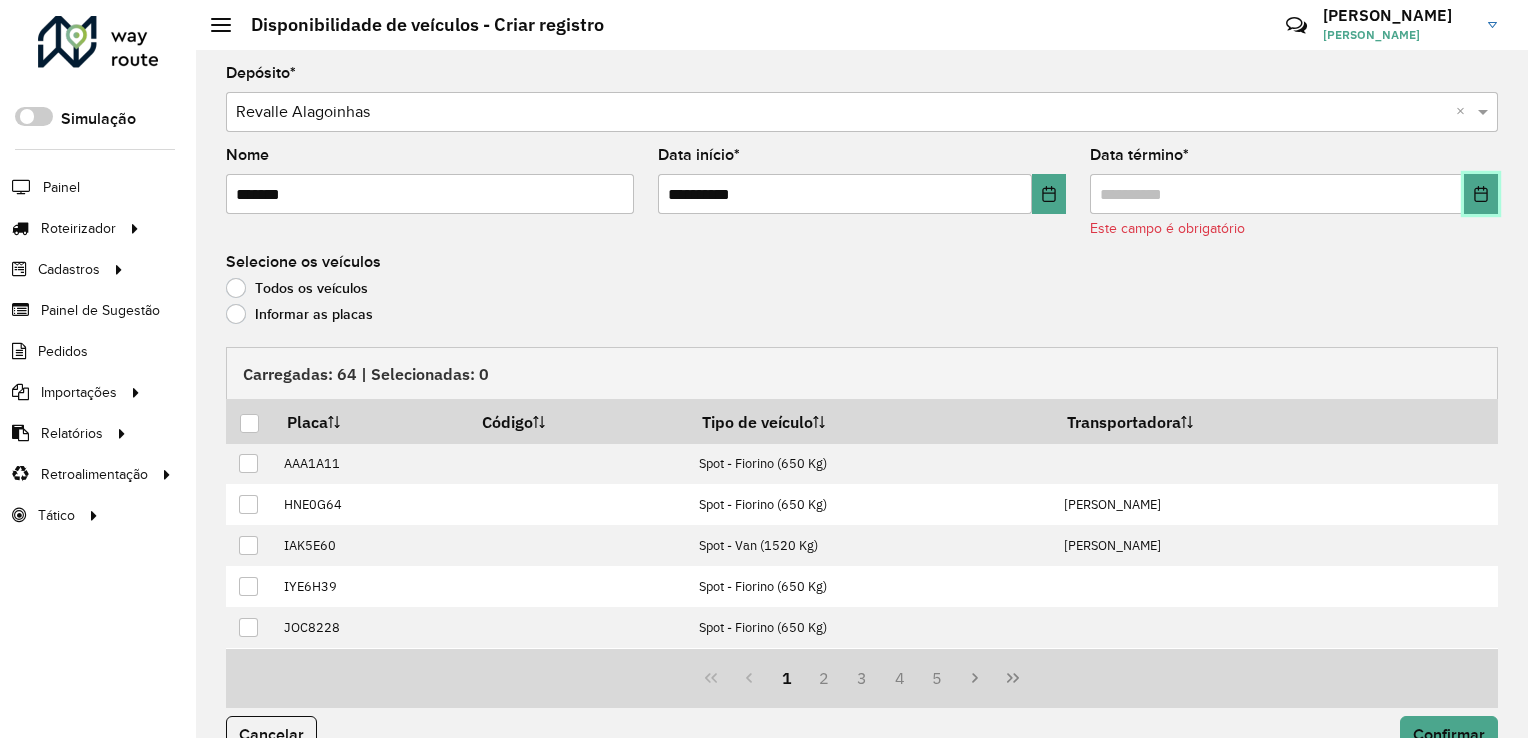 click at bounding box center [1481, 194] 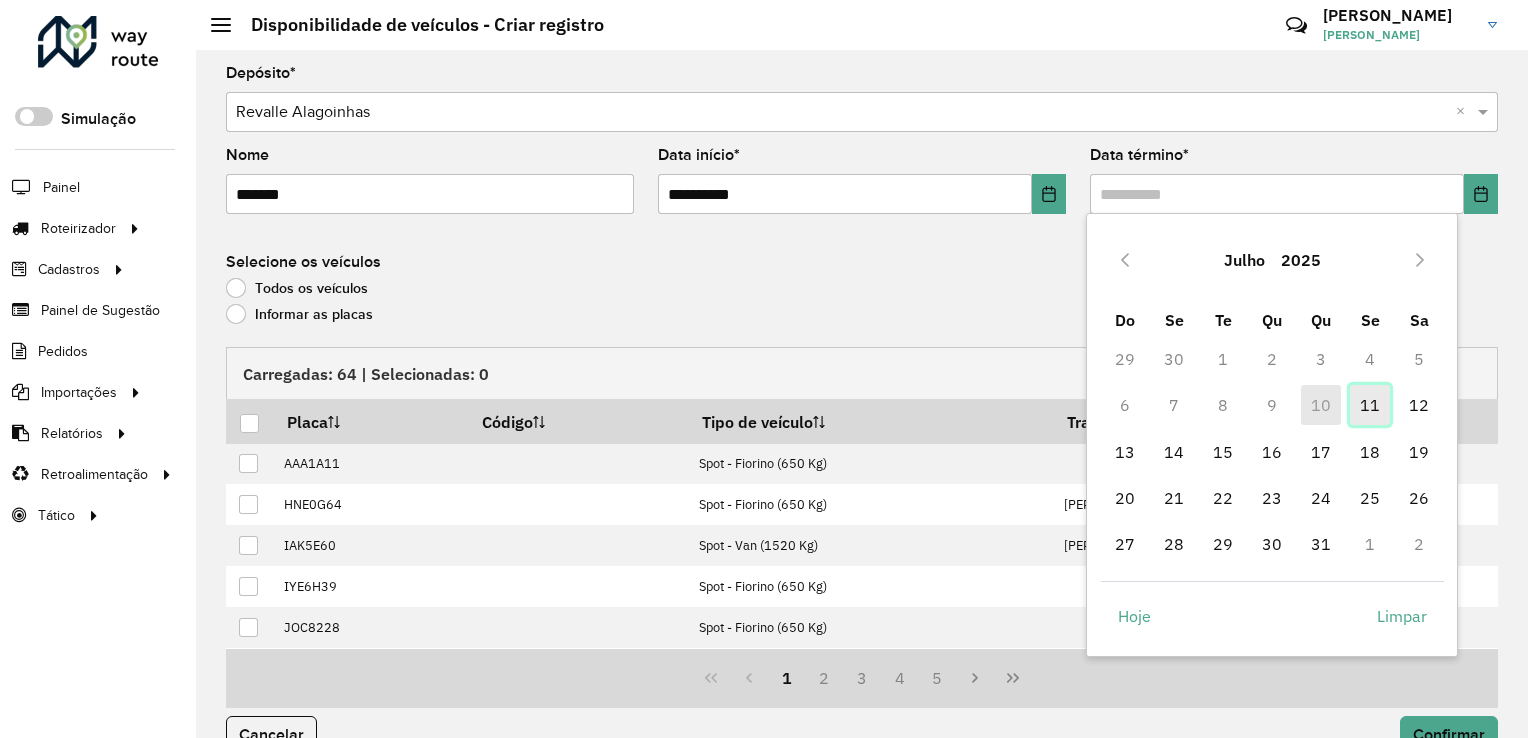 click on "11" at bounding box center (1370, 405) 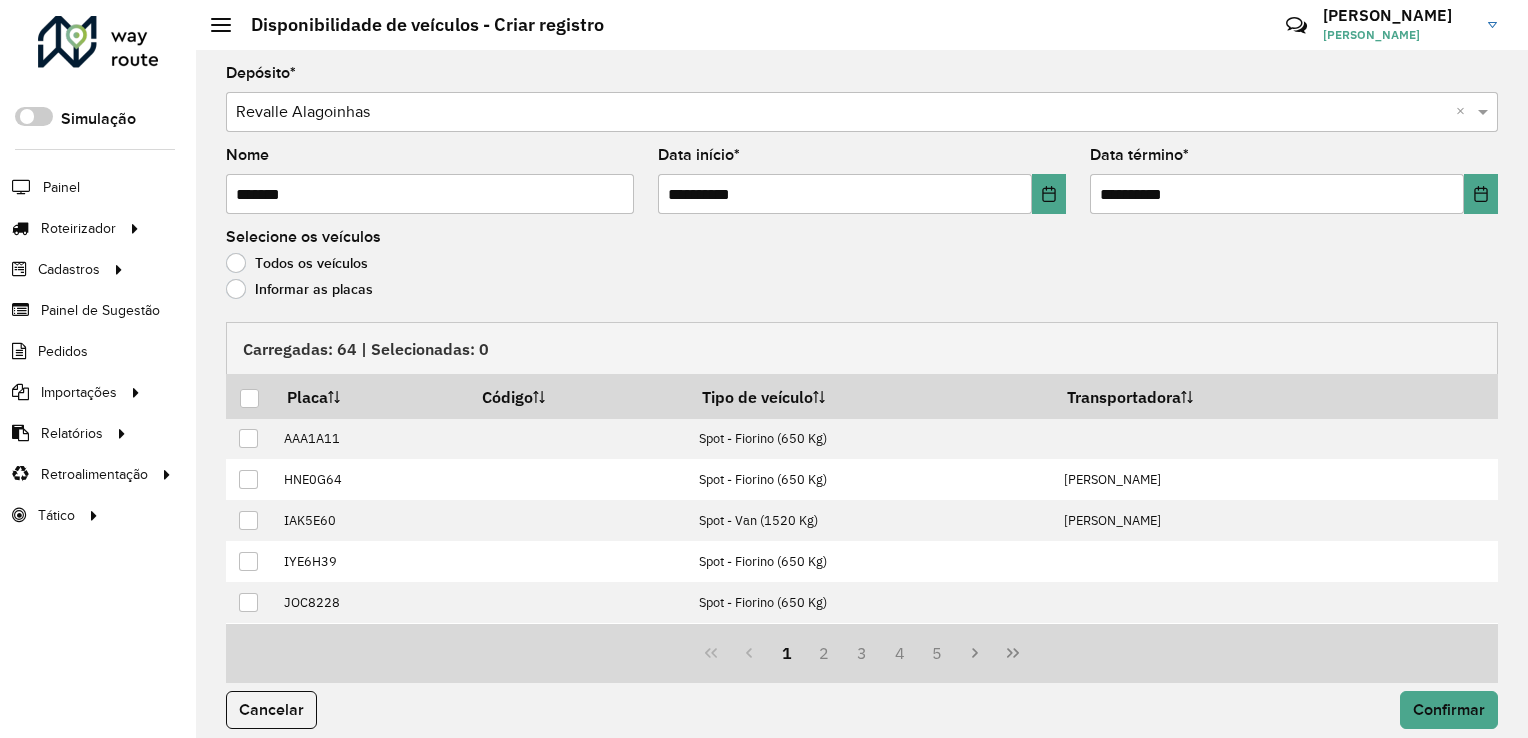 click on "Informar as placas" 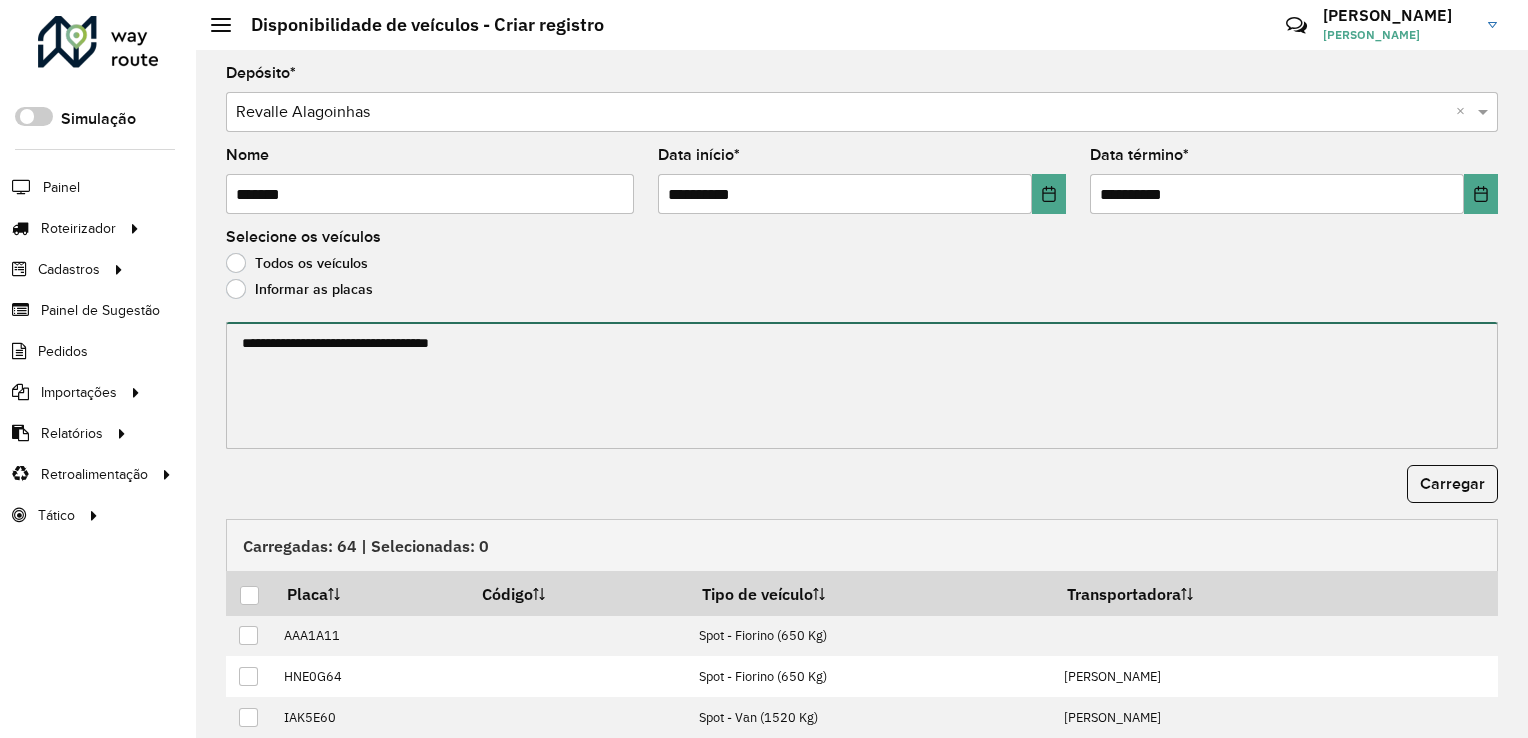 click at bounding box center [862, 385] 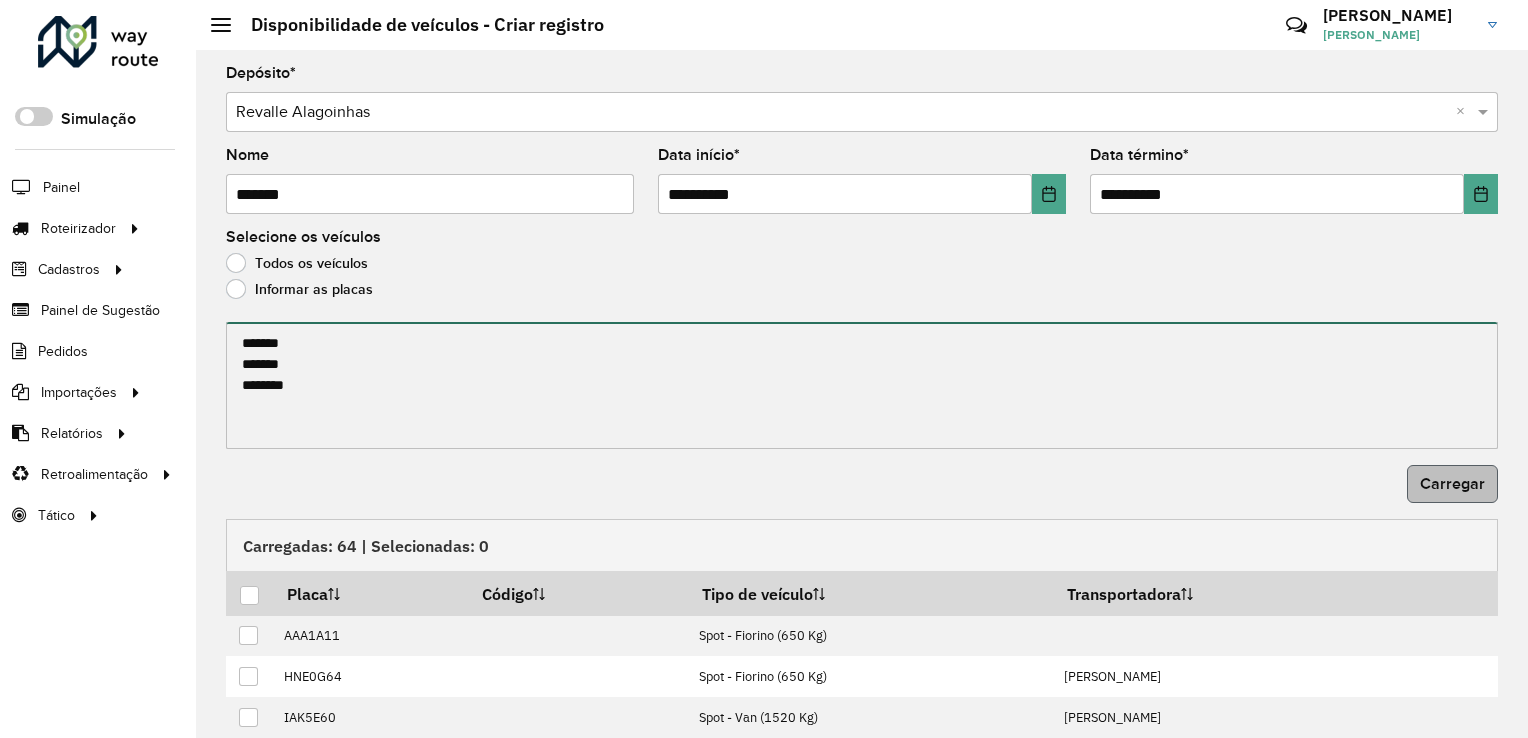 type on "*******
*******
*******" 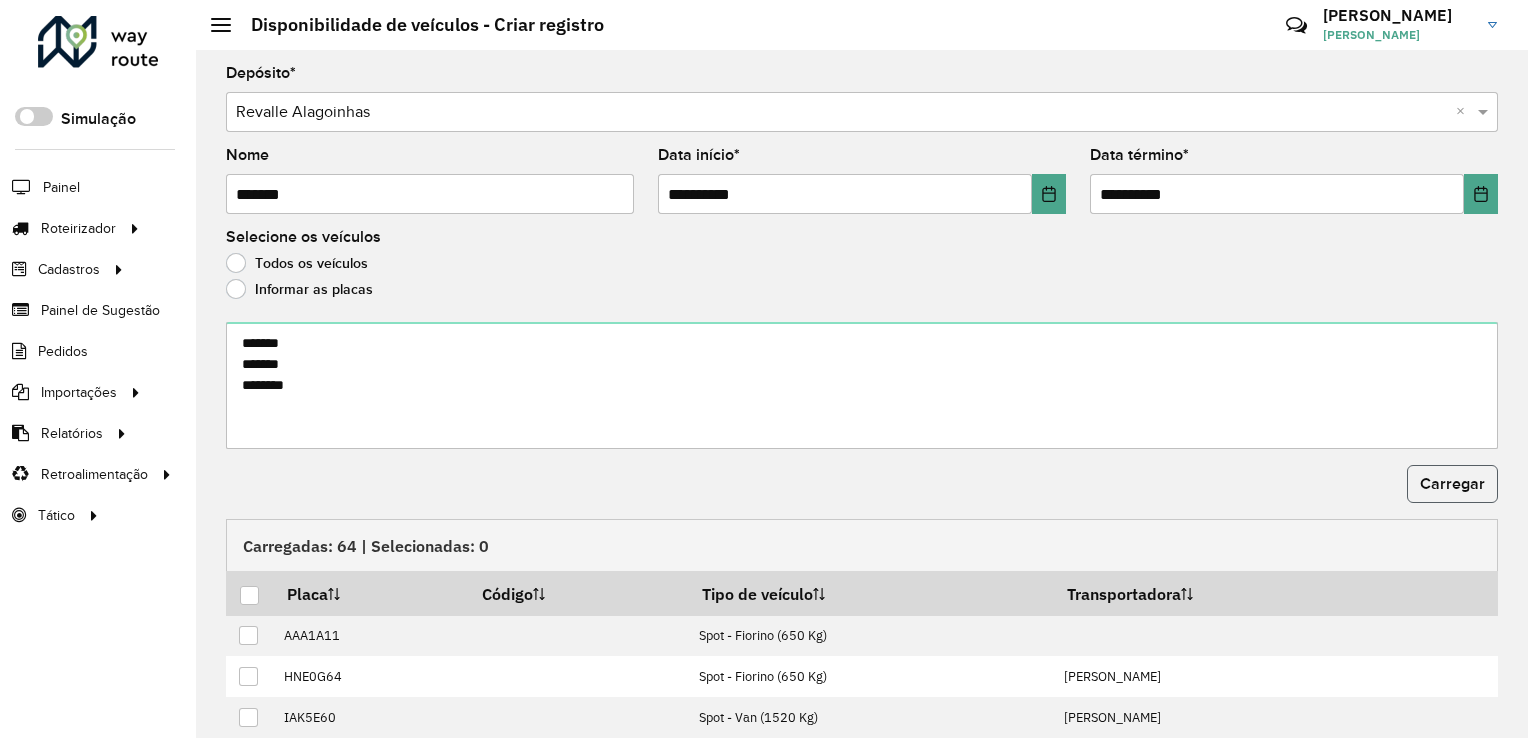 click on "Carregar" 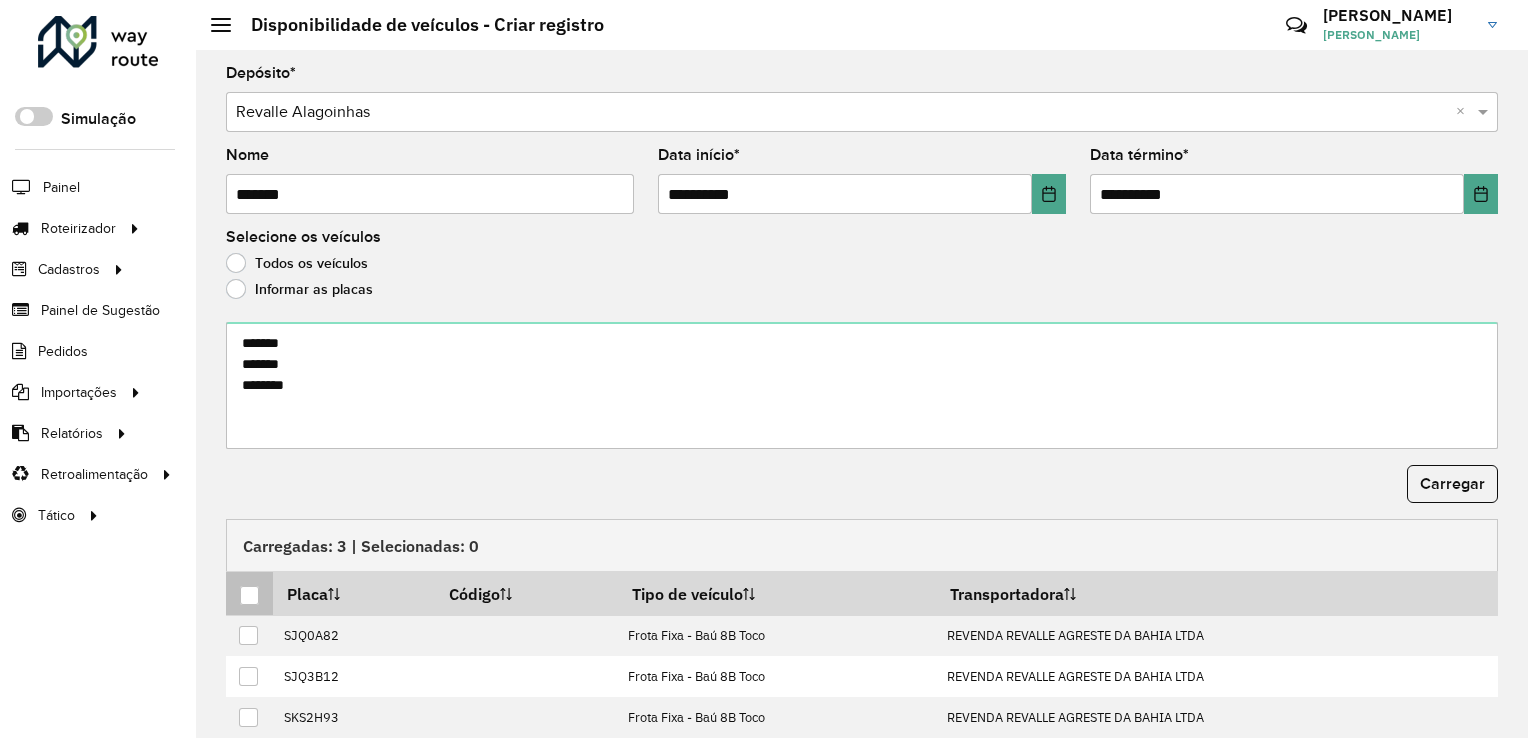 click at bounding box center (249, 593) 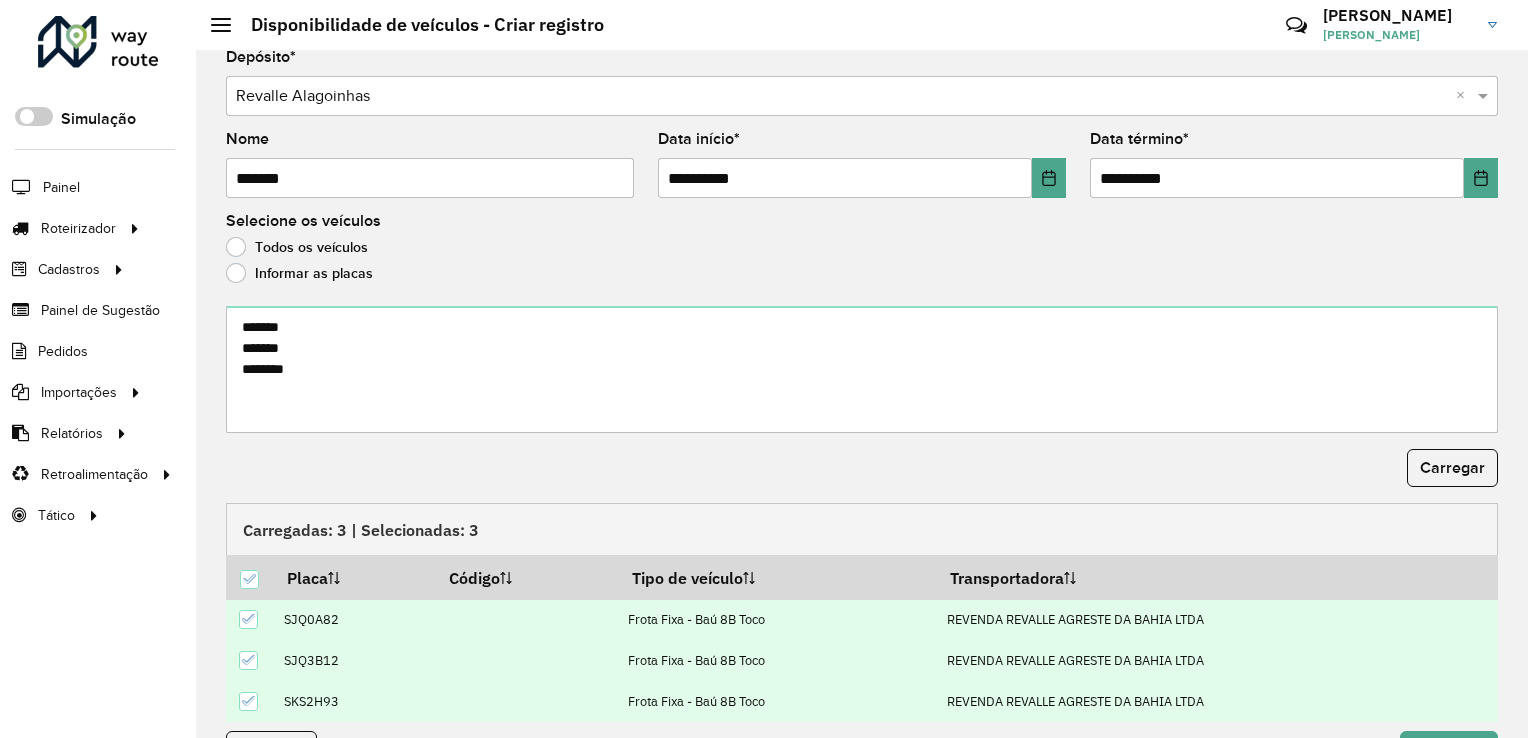scroll, scrollTop: 66, scrollLeft: 0, axis: vertical 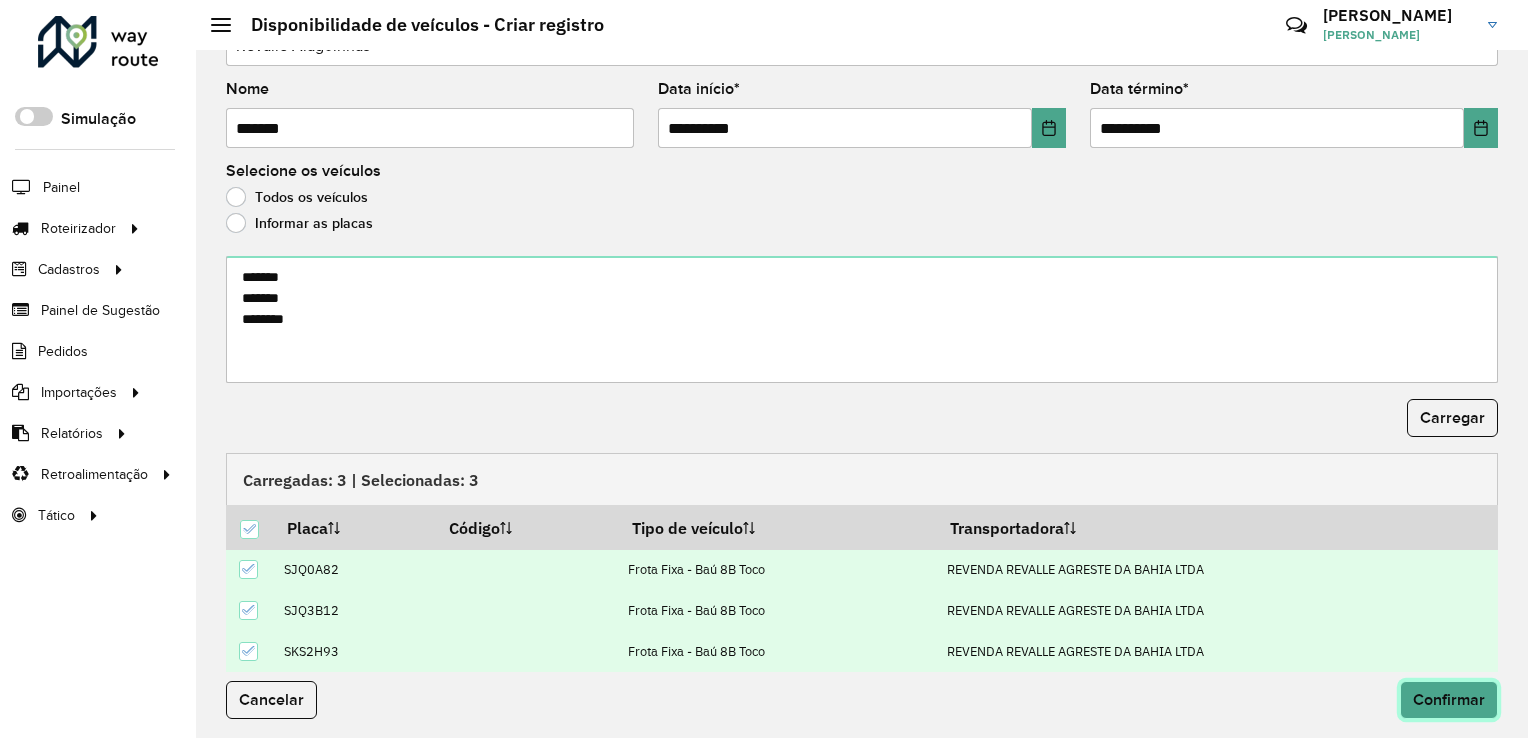 click on "Confirmar" 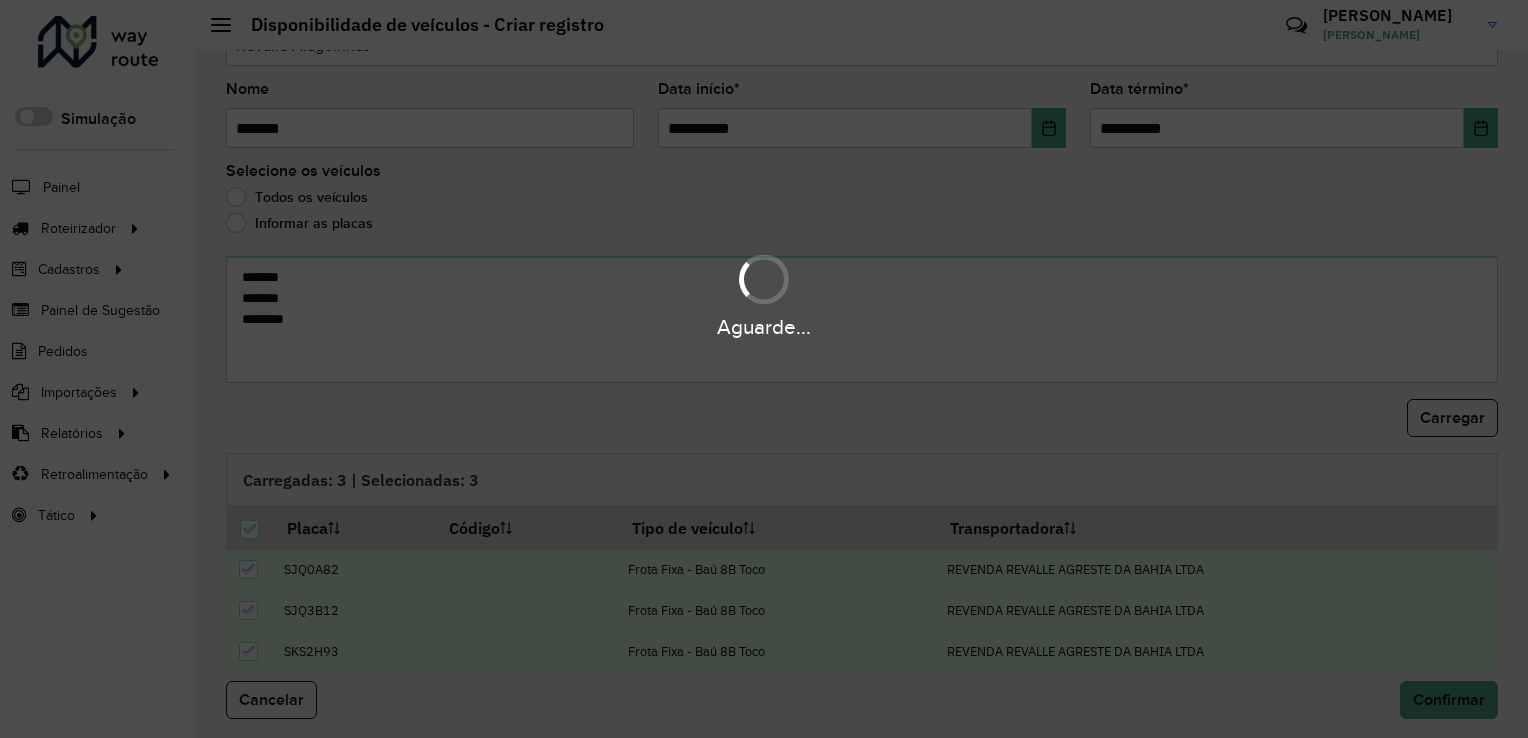 scroll, scrollTop: 0, scrollLeft: 0, axis: both 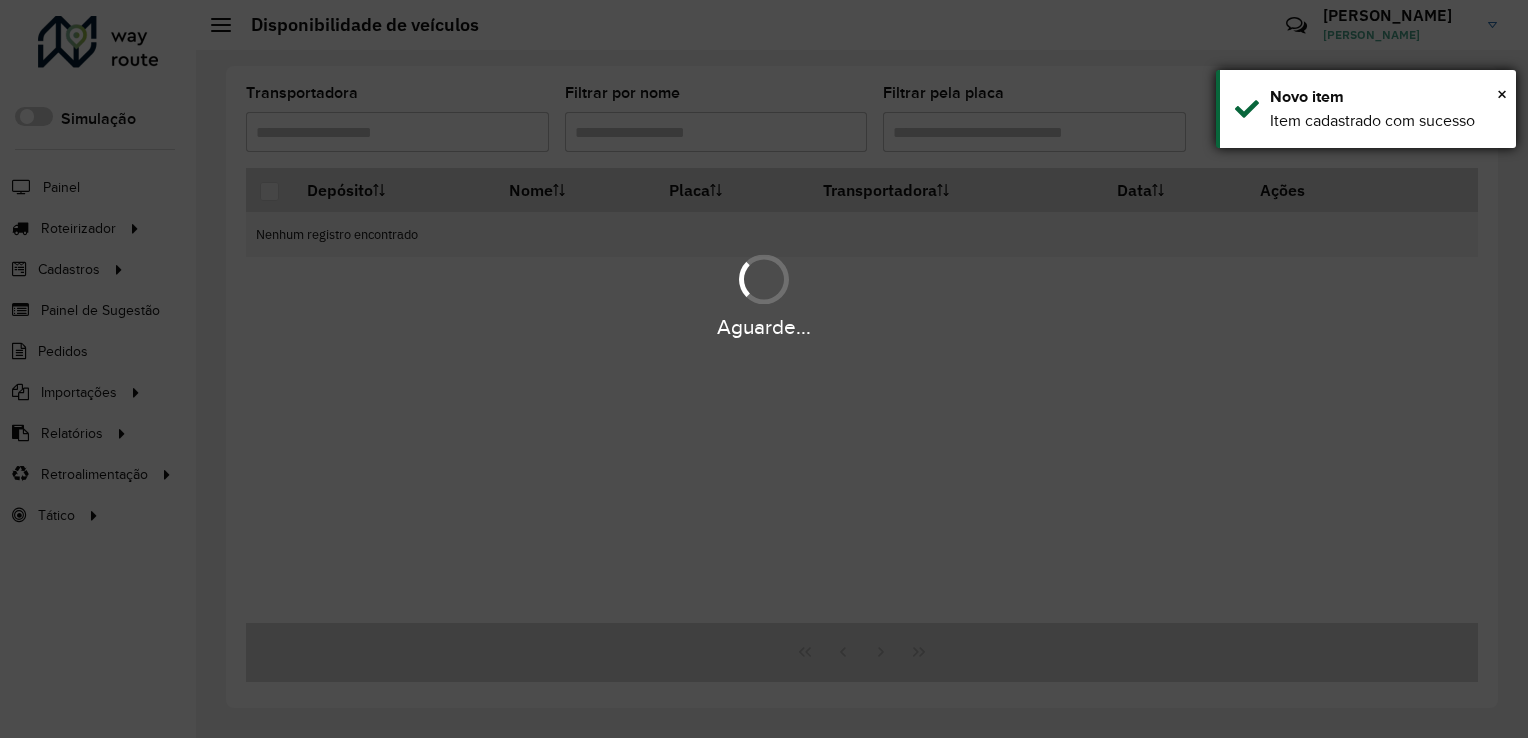 click on "×  Novo item  Item cadastrado com sucesso" at bounding box center (1366, 109) 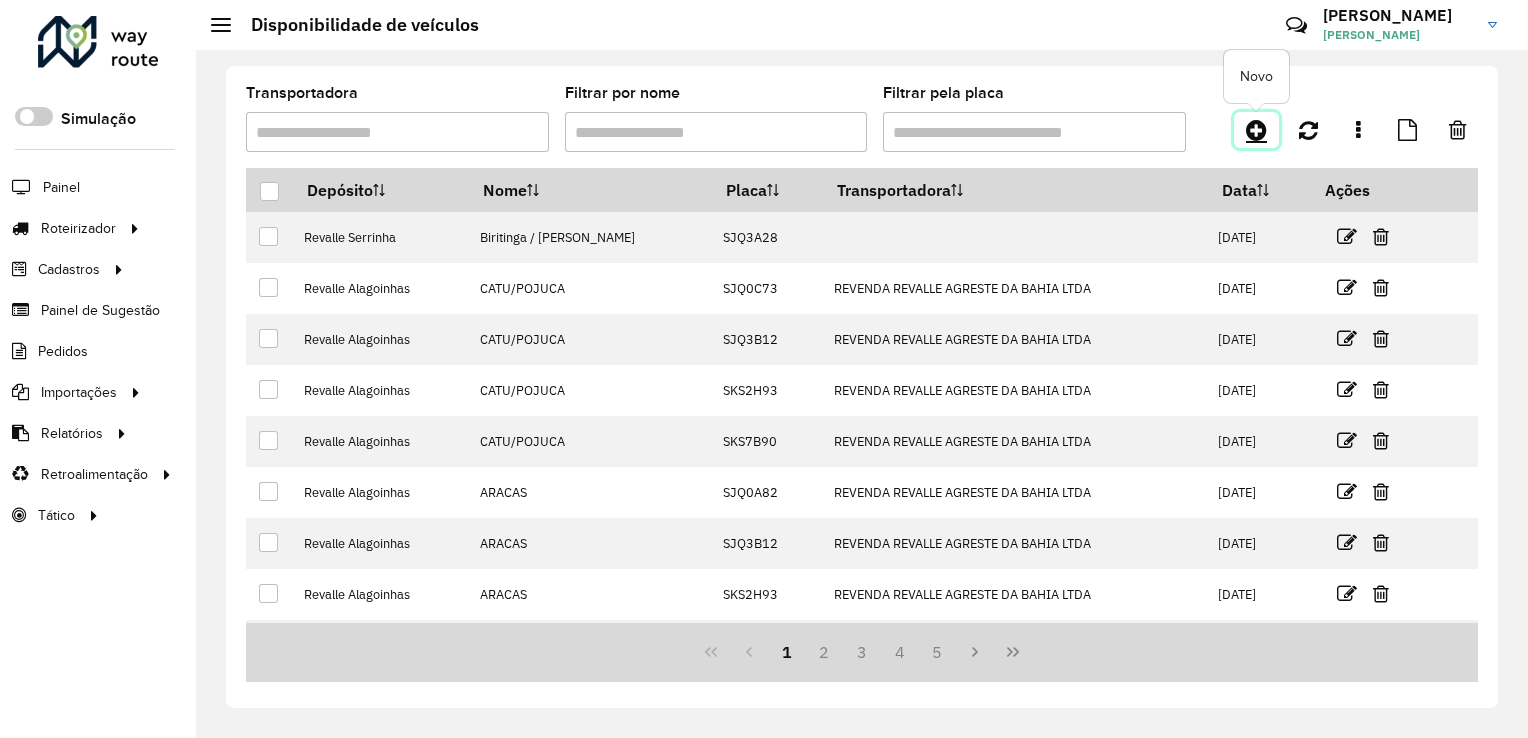 click 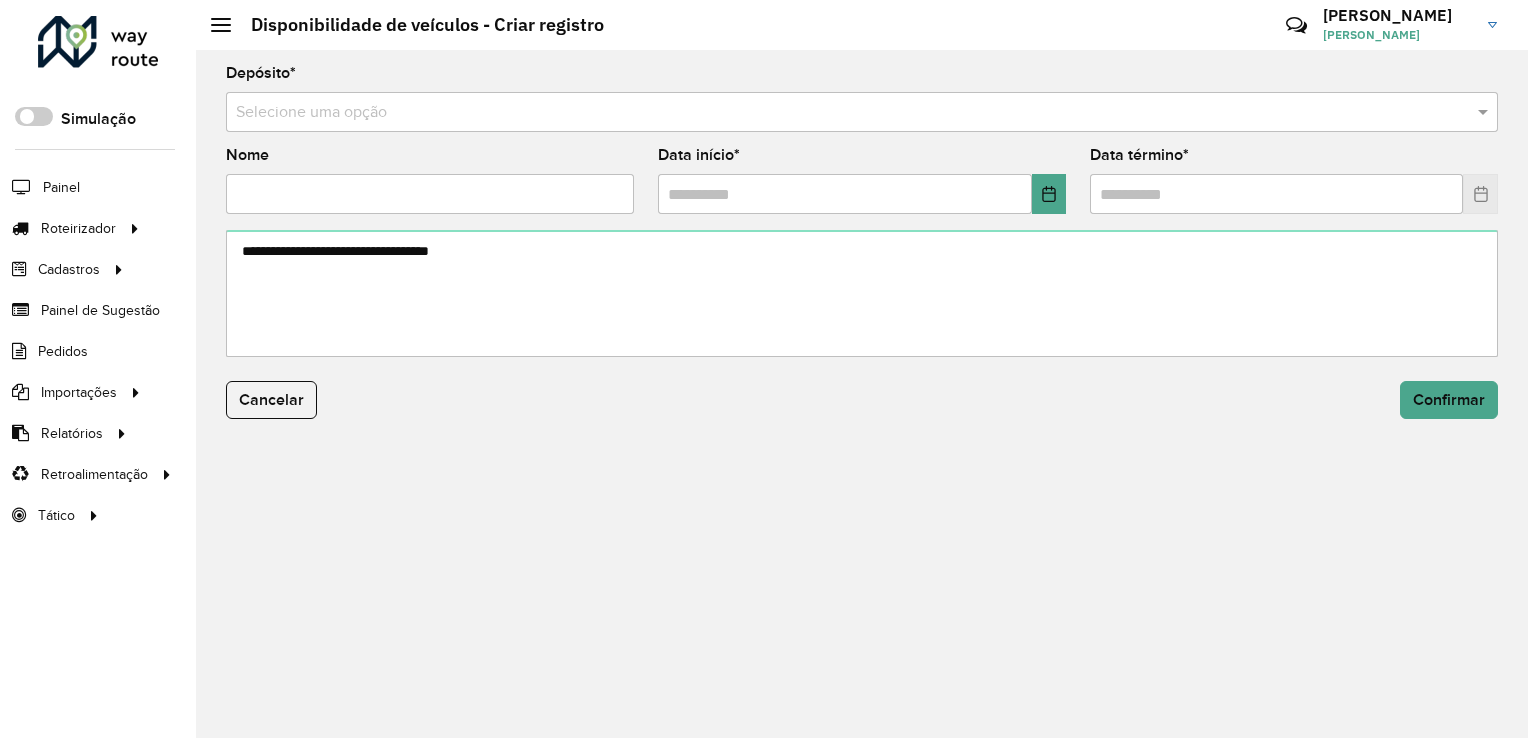 click at bounding box center [842, 113] 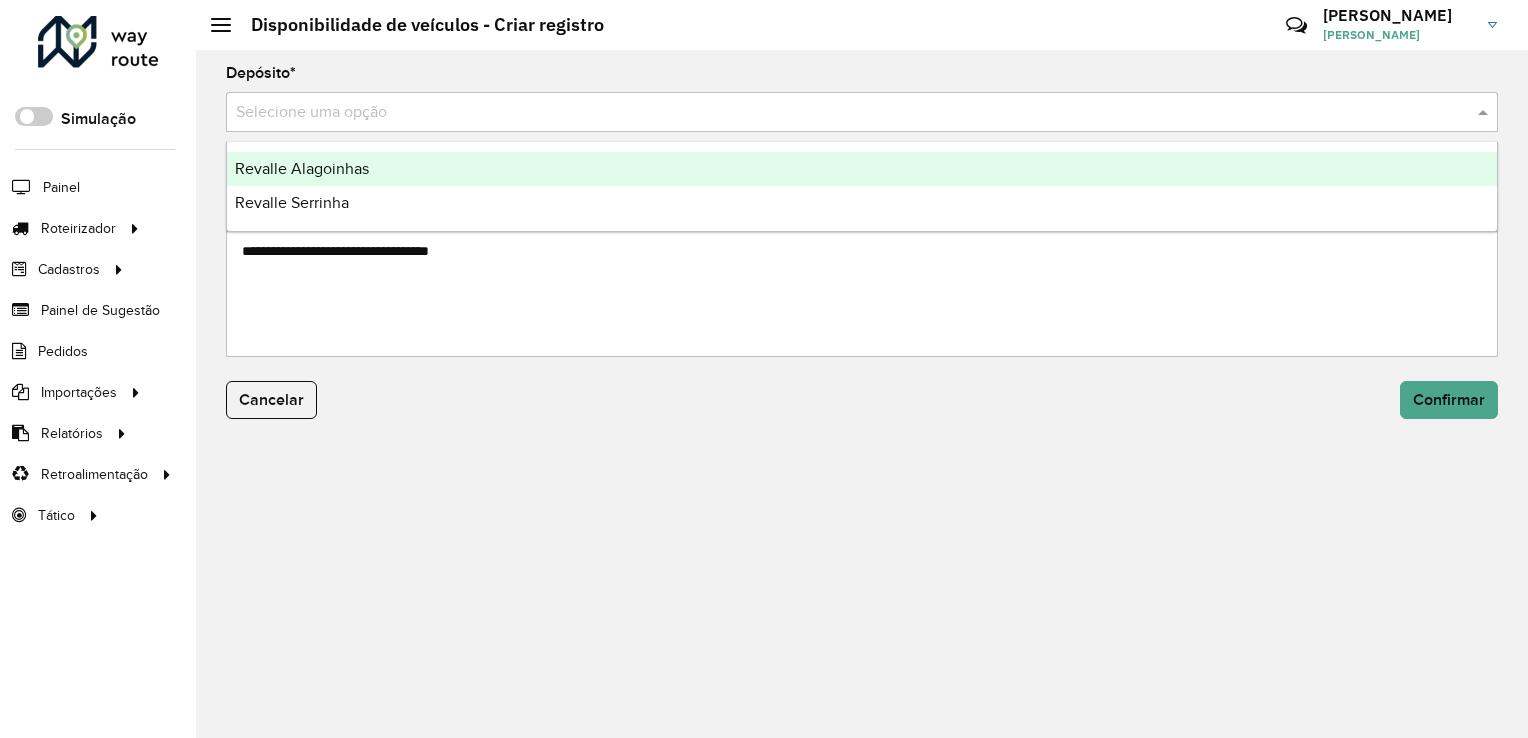 click on "Revalle Alagoinhas" at bounding box center (862, 169) 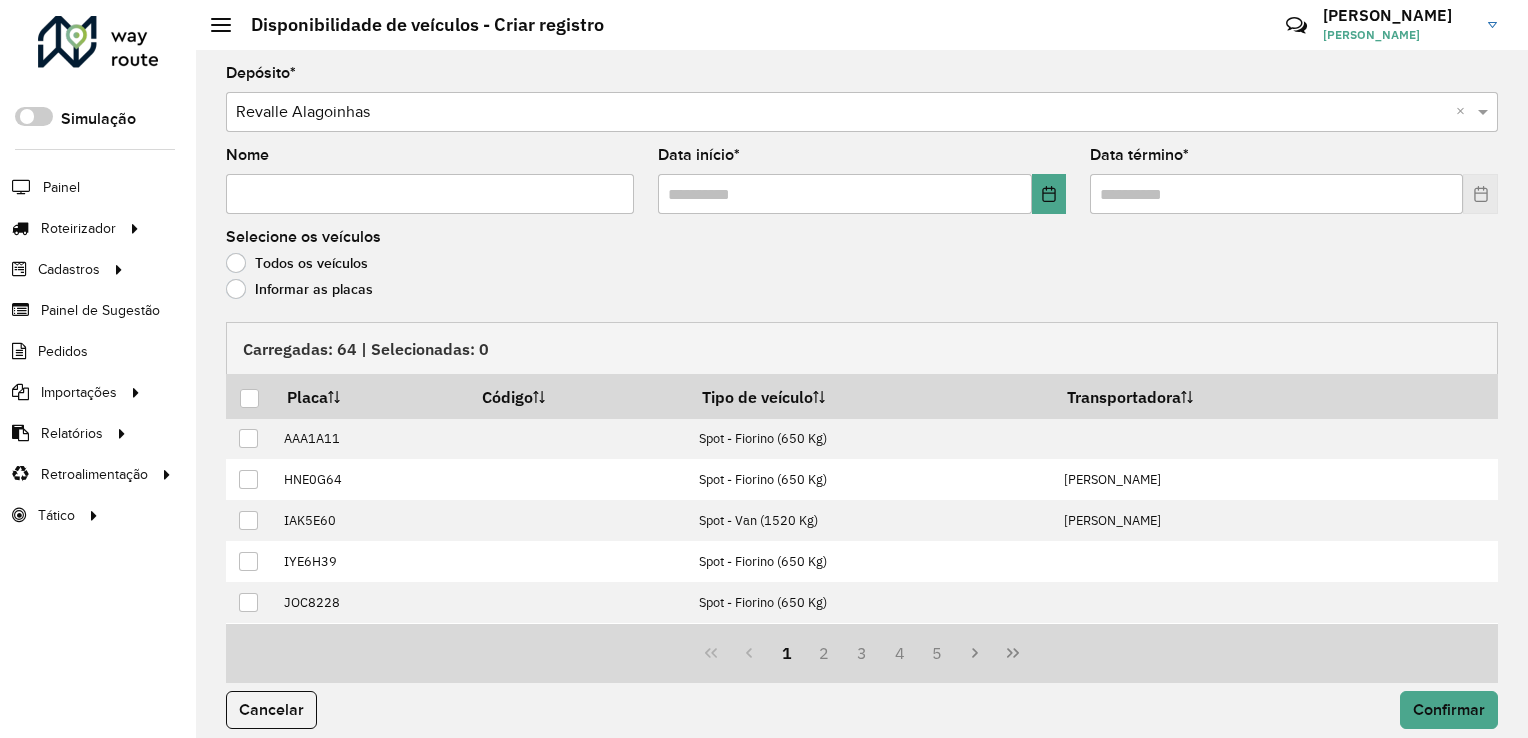 click on "Nome" at bounding box center [430, 194] 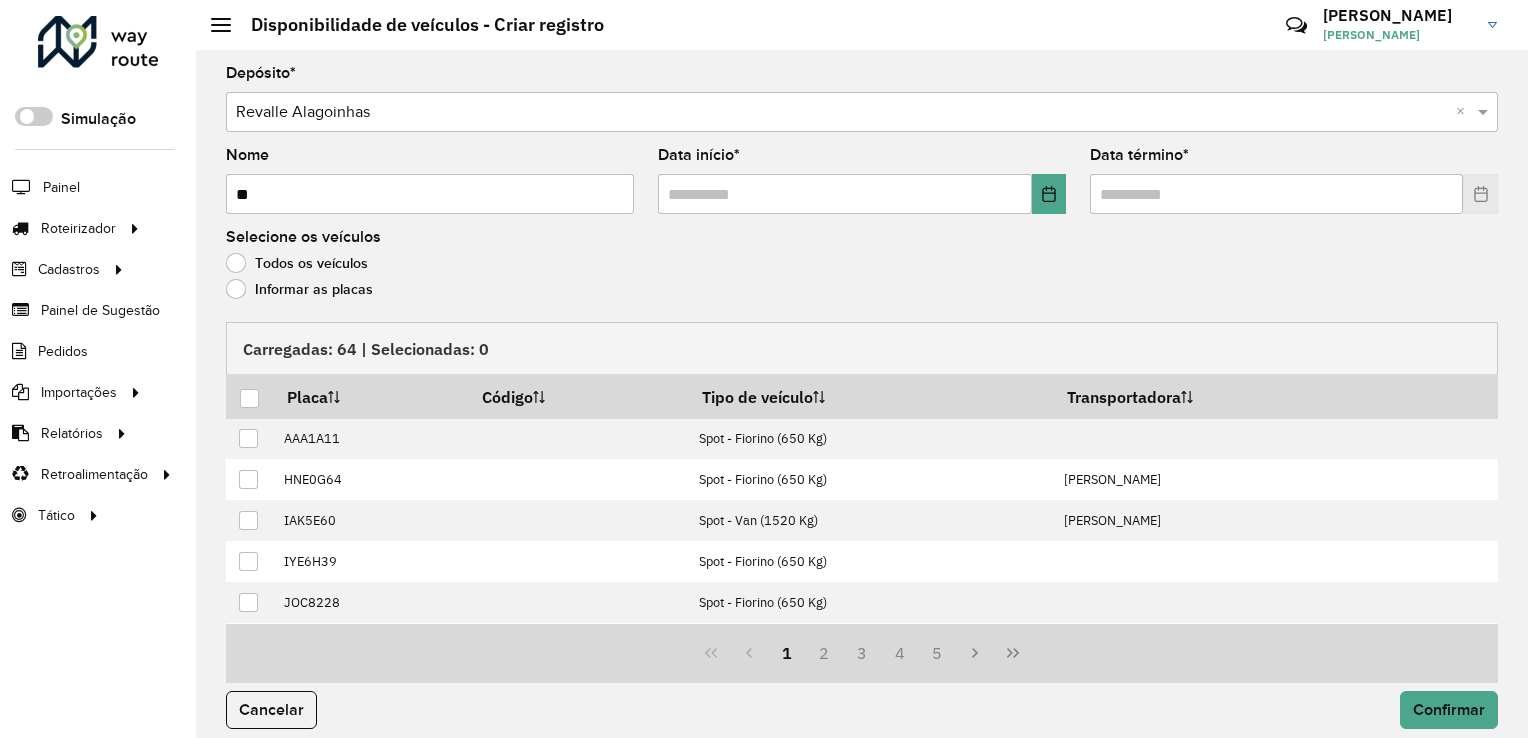 type on "*" 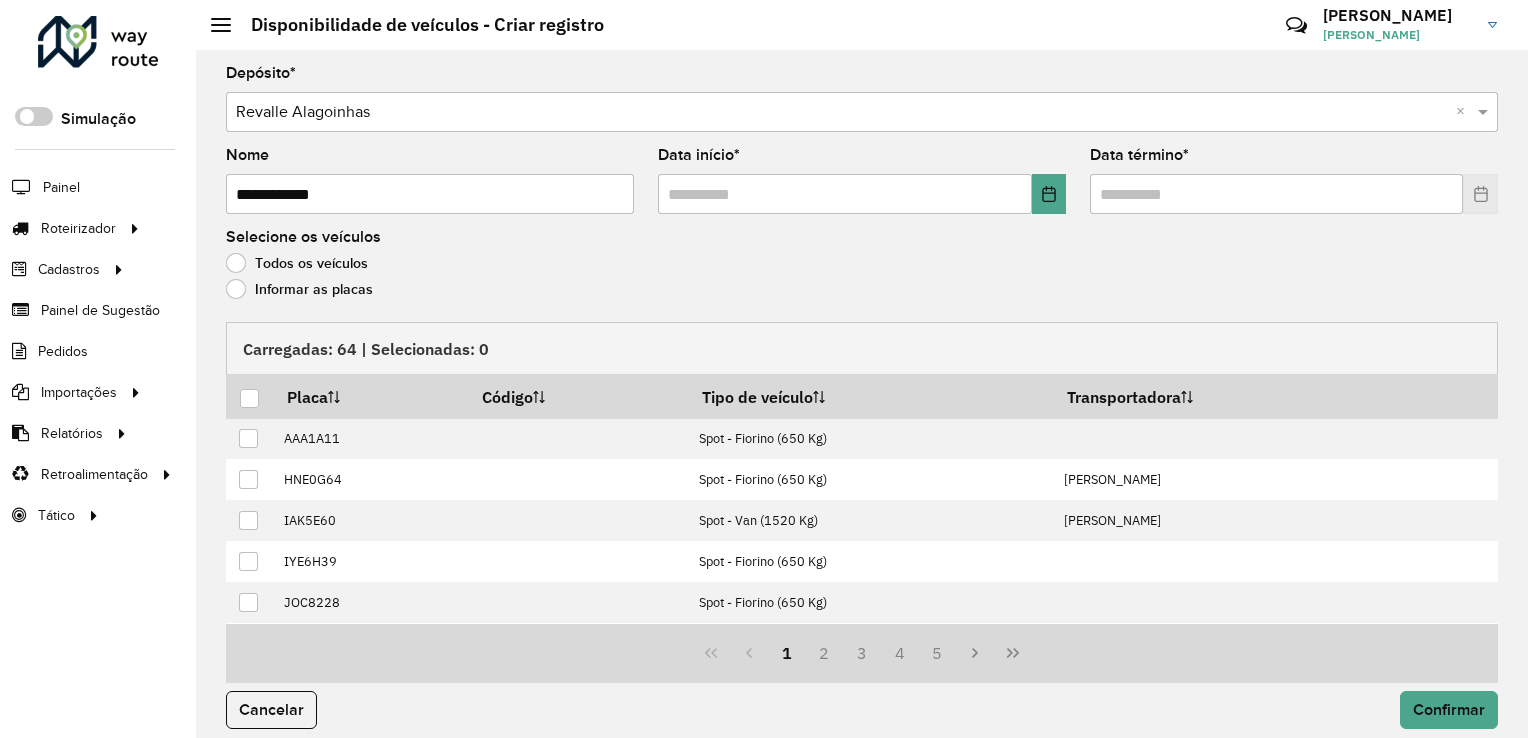 type on "**********" 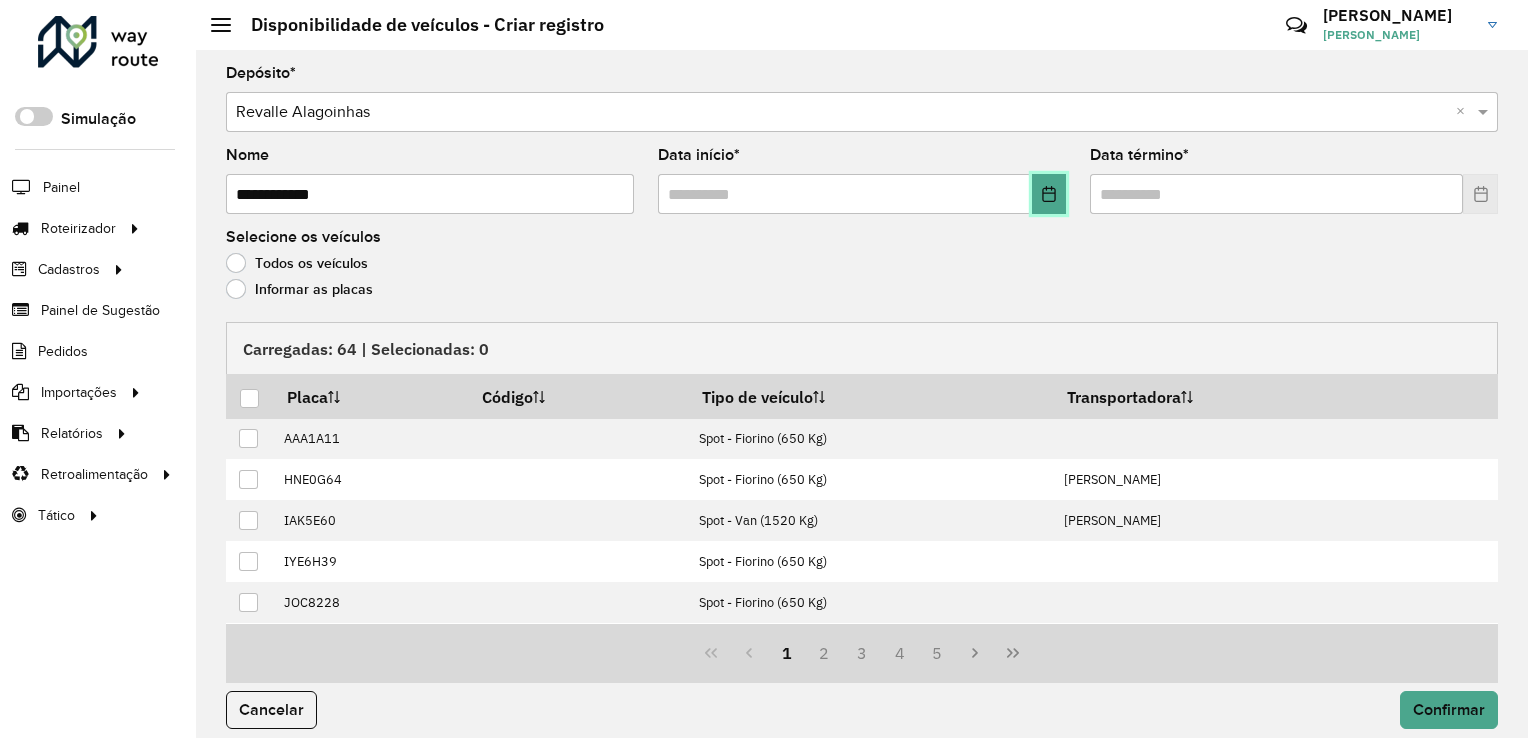 click at bounding box center [1049, 194] 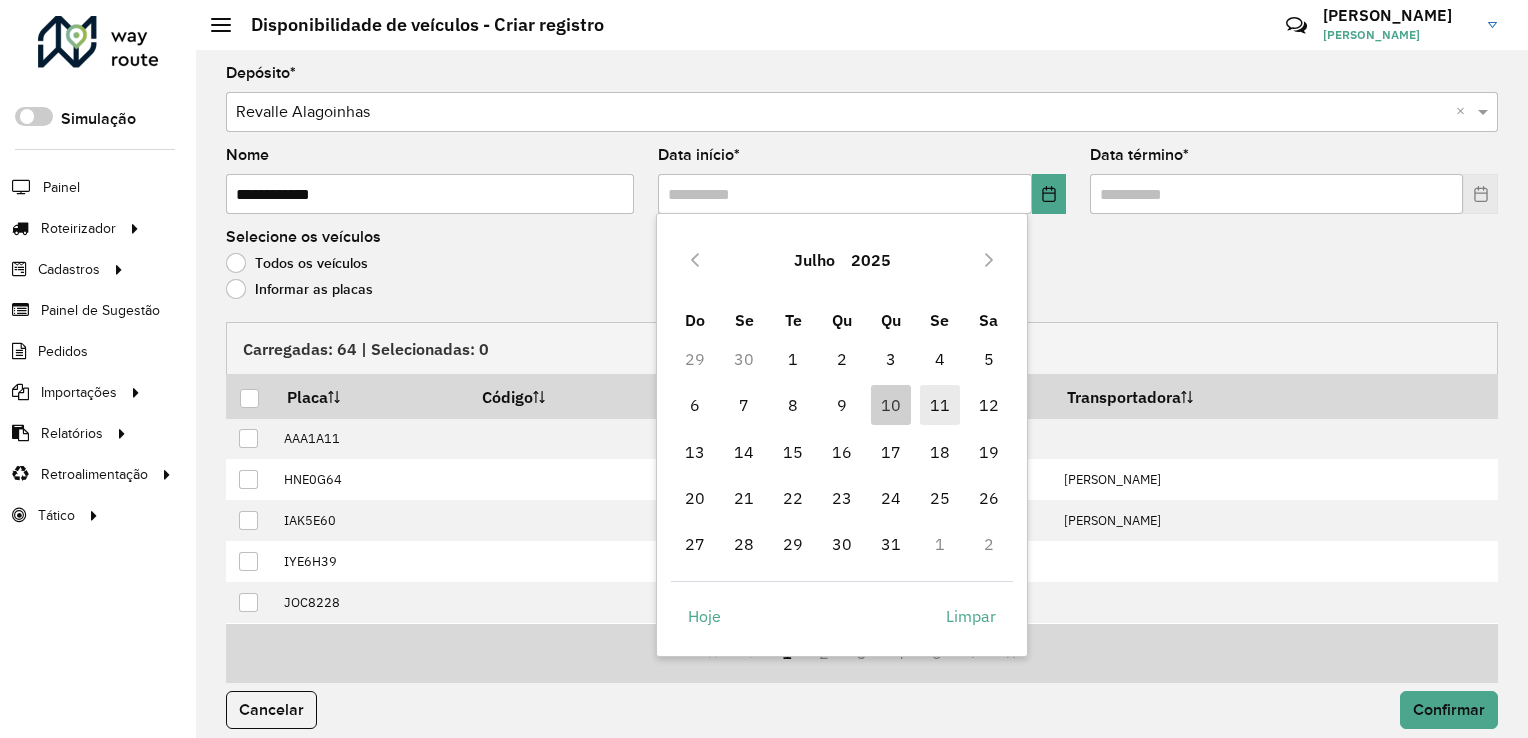 click on "11" at bounding box center (940, 405) 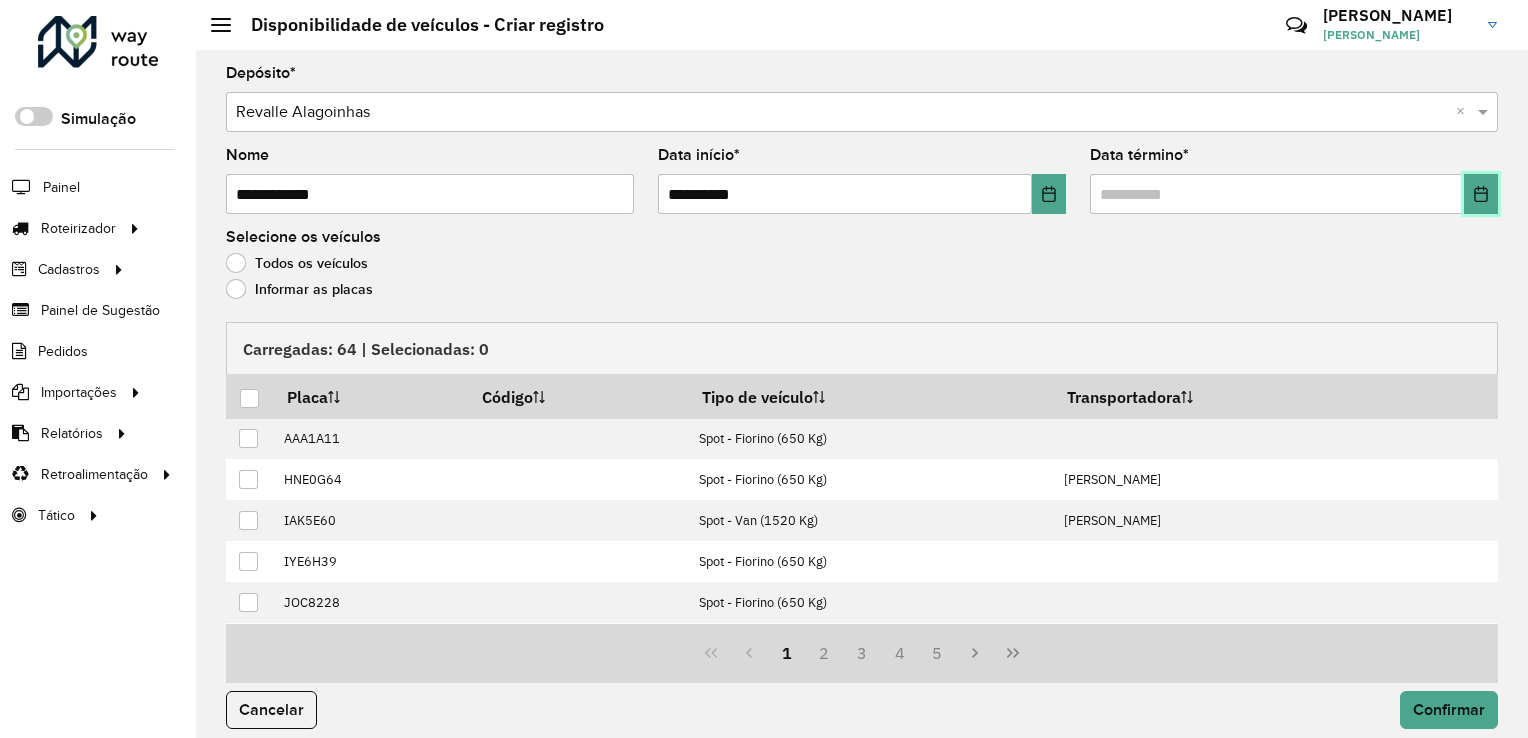 click 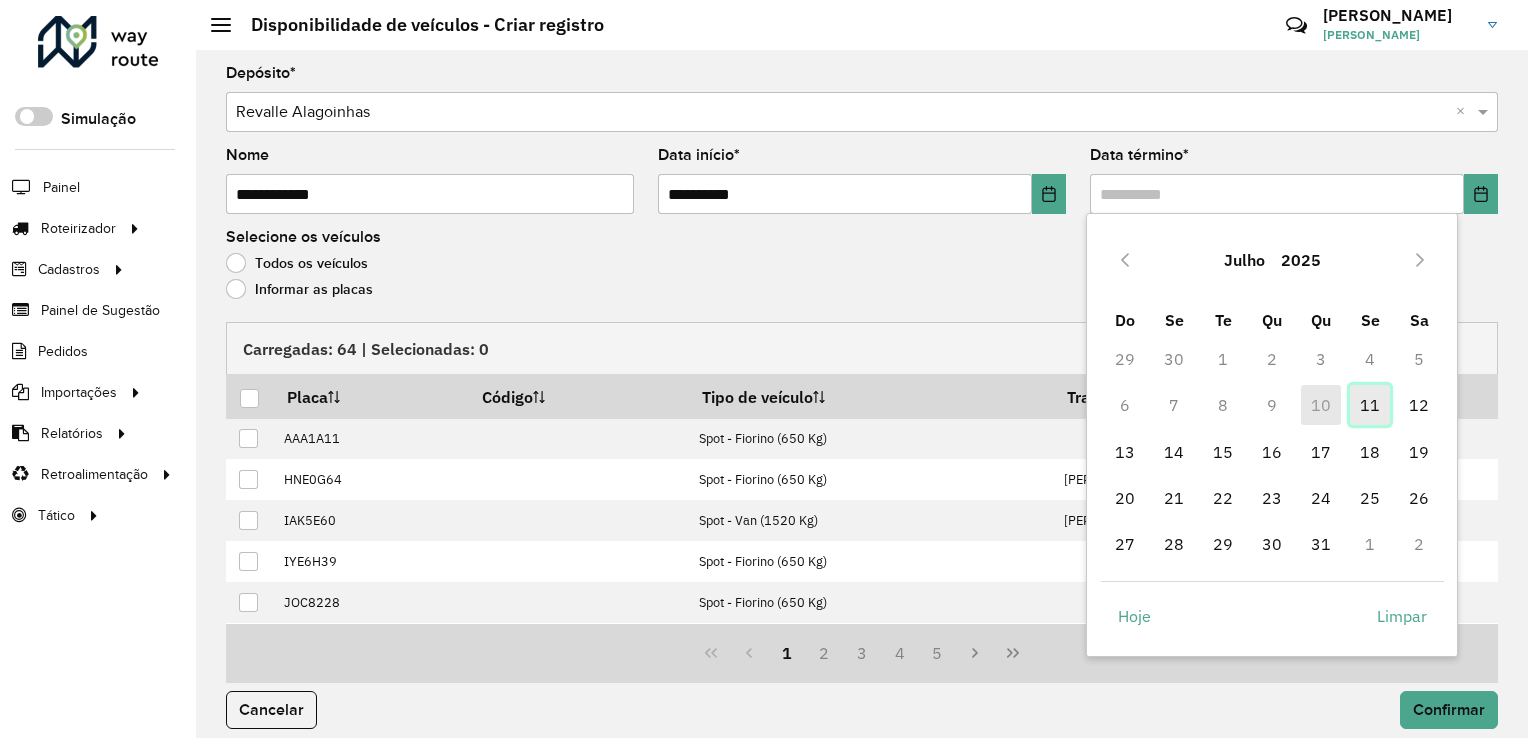 click on "11" at bounding box center (1370, 405) 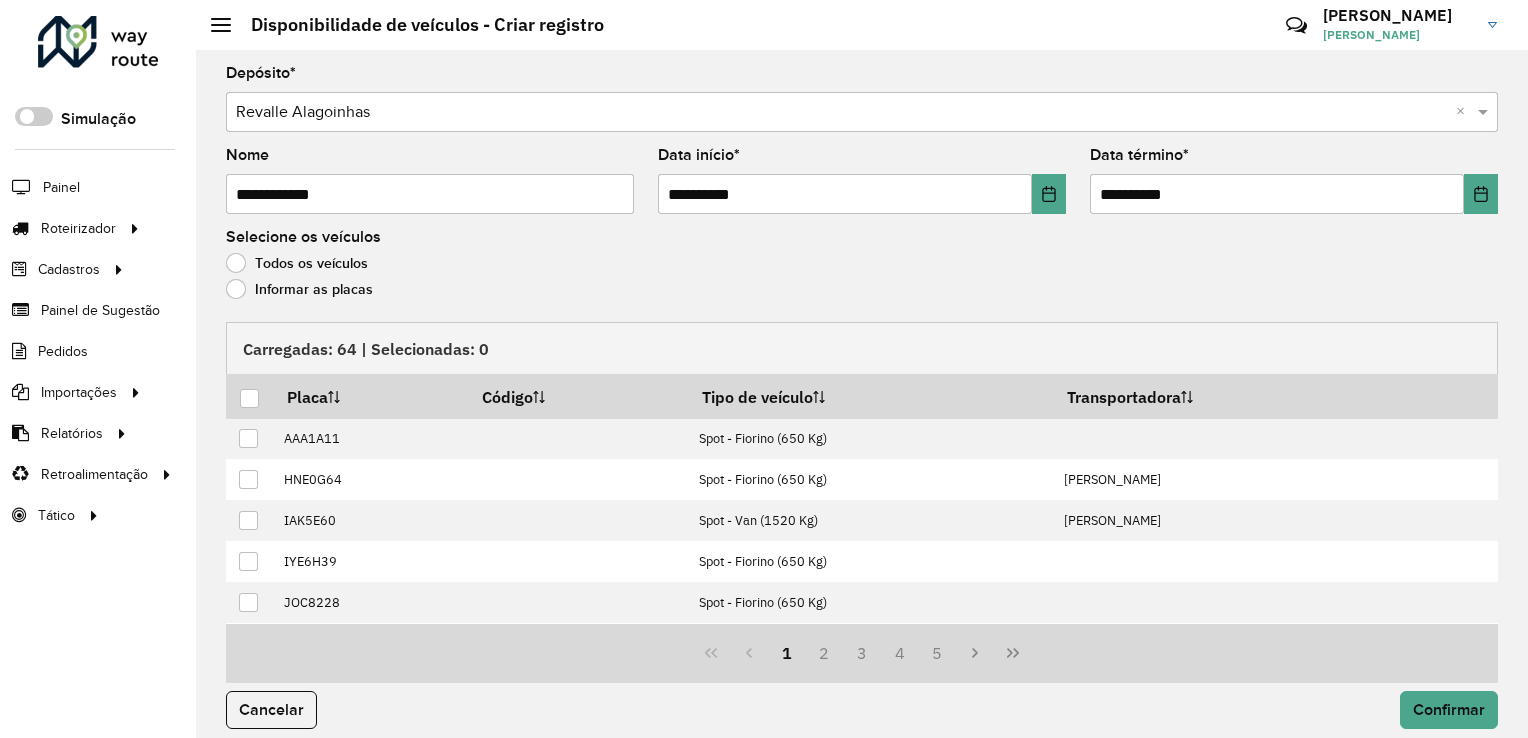 click on "Informar as placas" 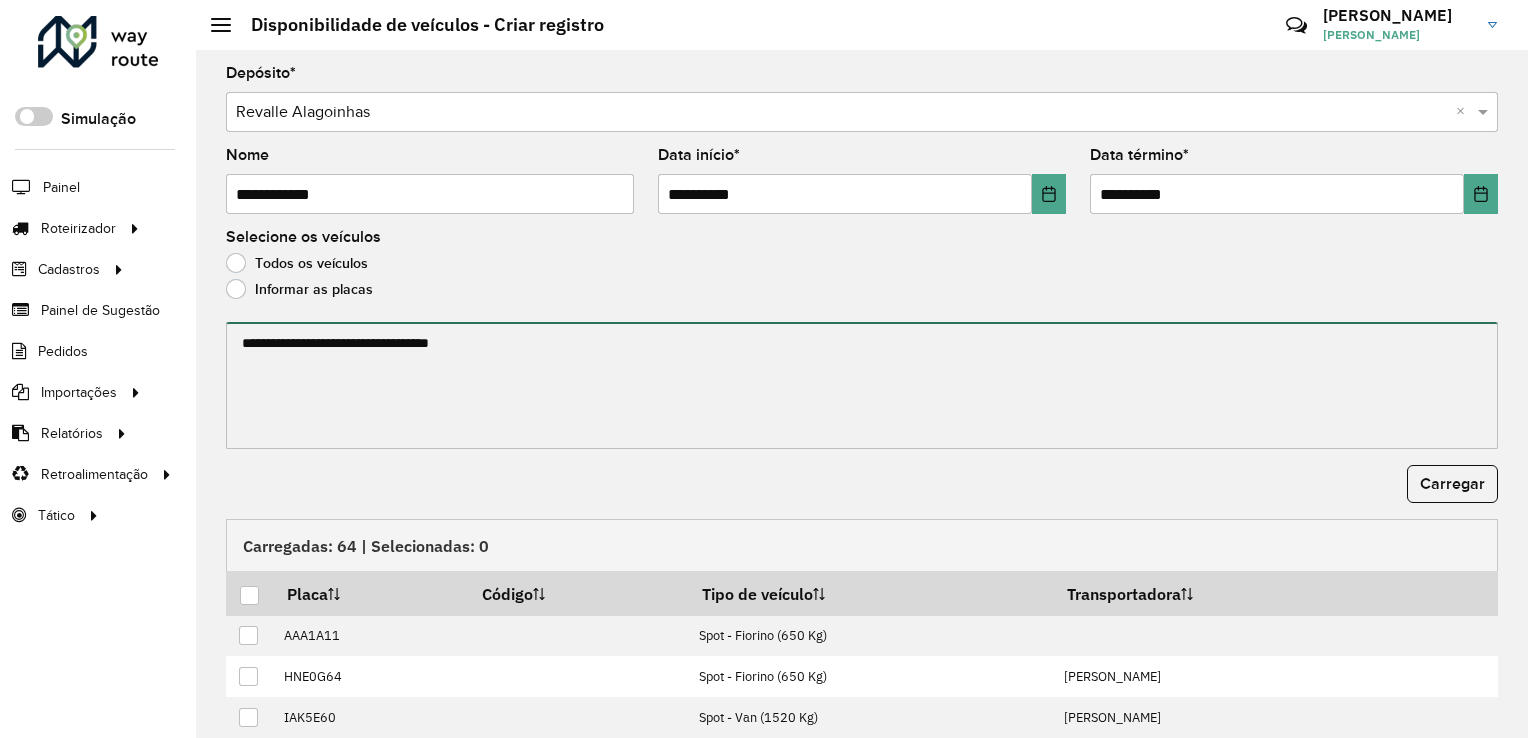 click at bounding box center [862, 385] 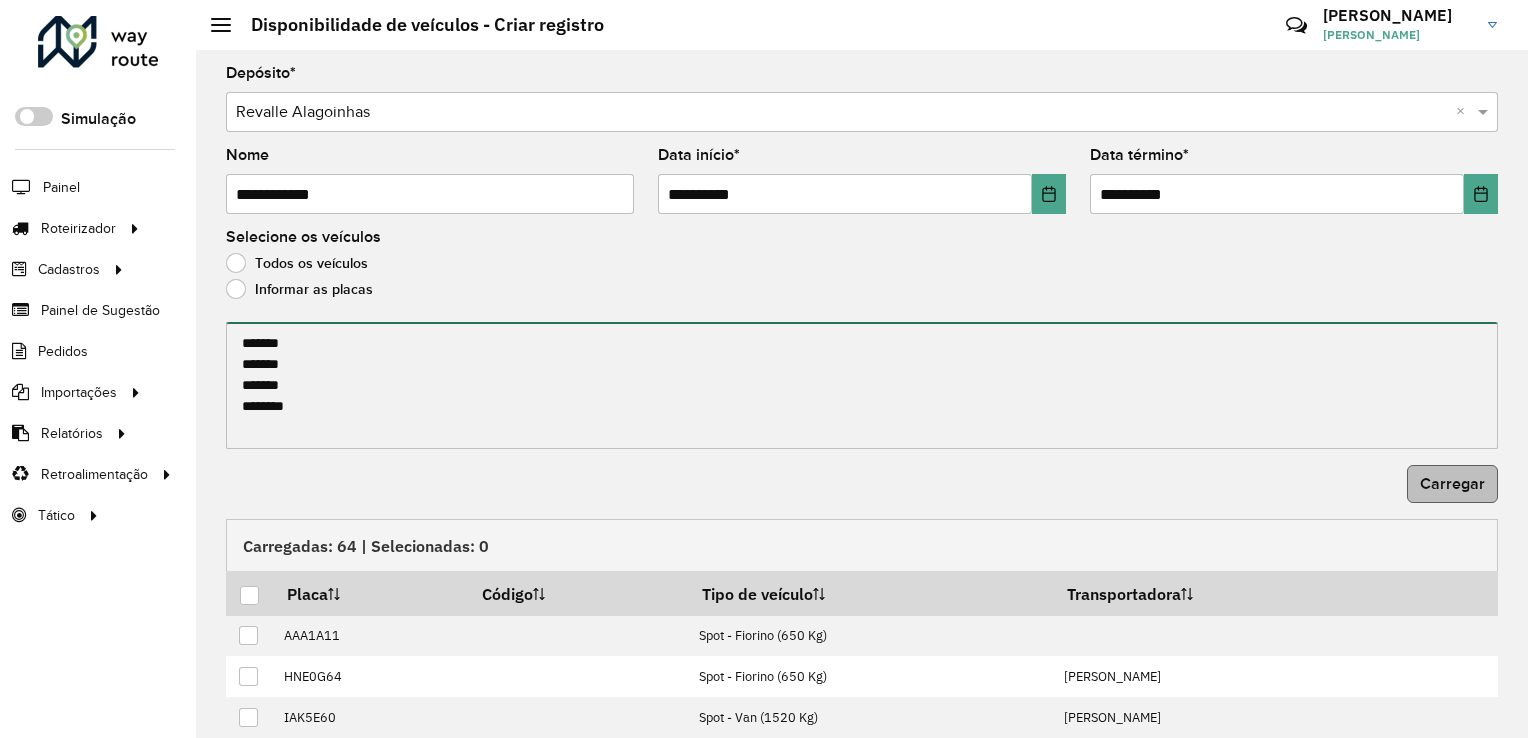 type on "*******
*******
*******
*******" 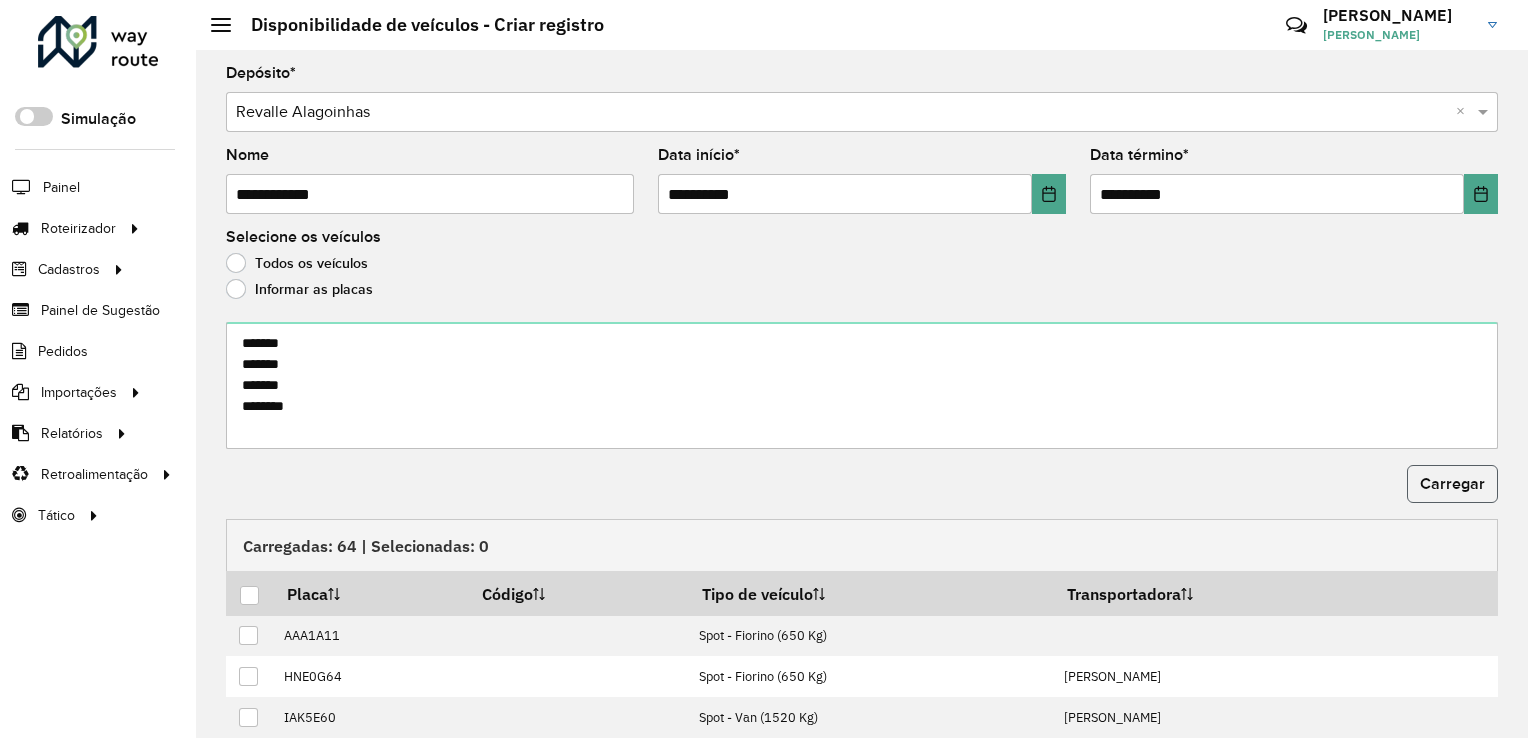 click on "Carregar" 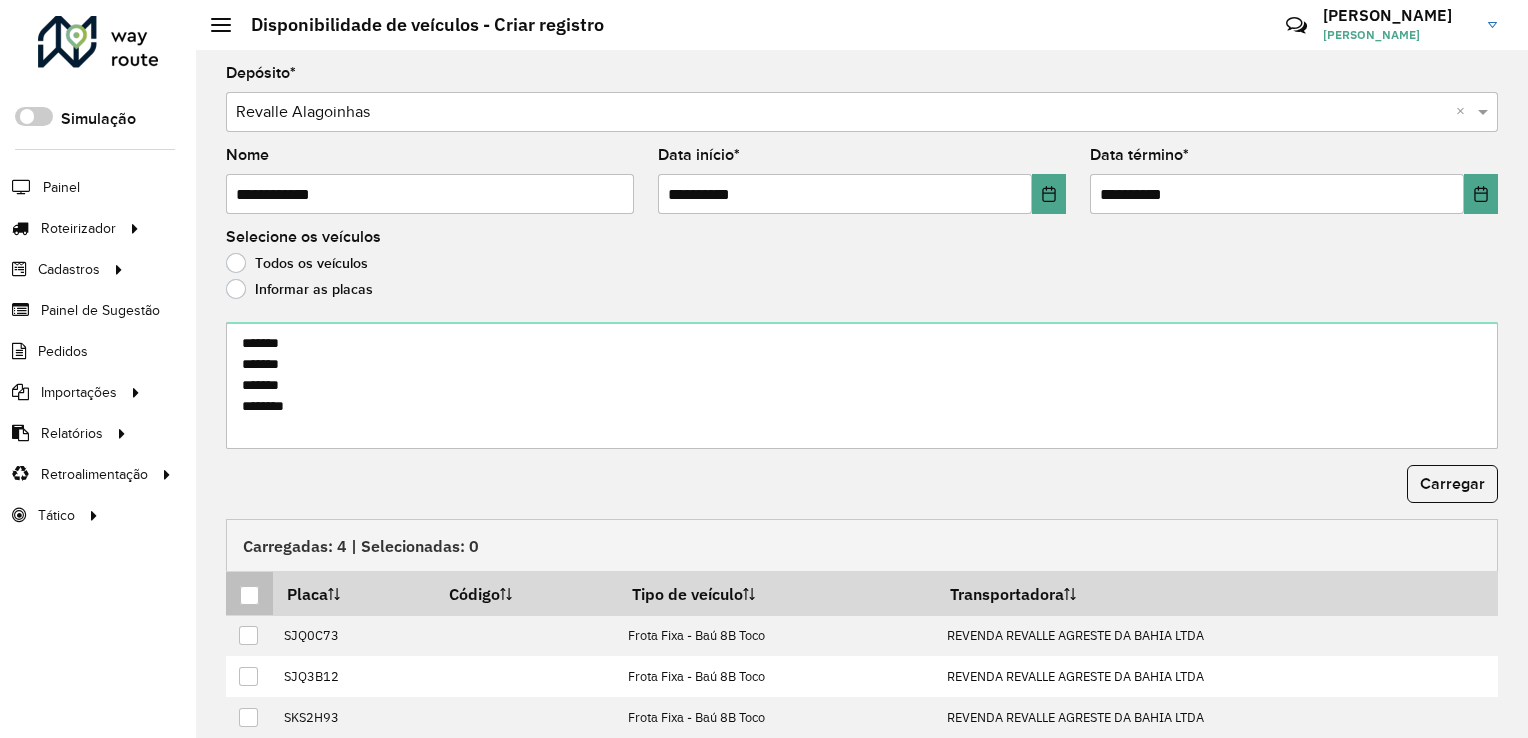 click at bounding box center [249, 595] 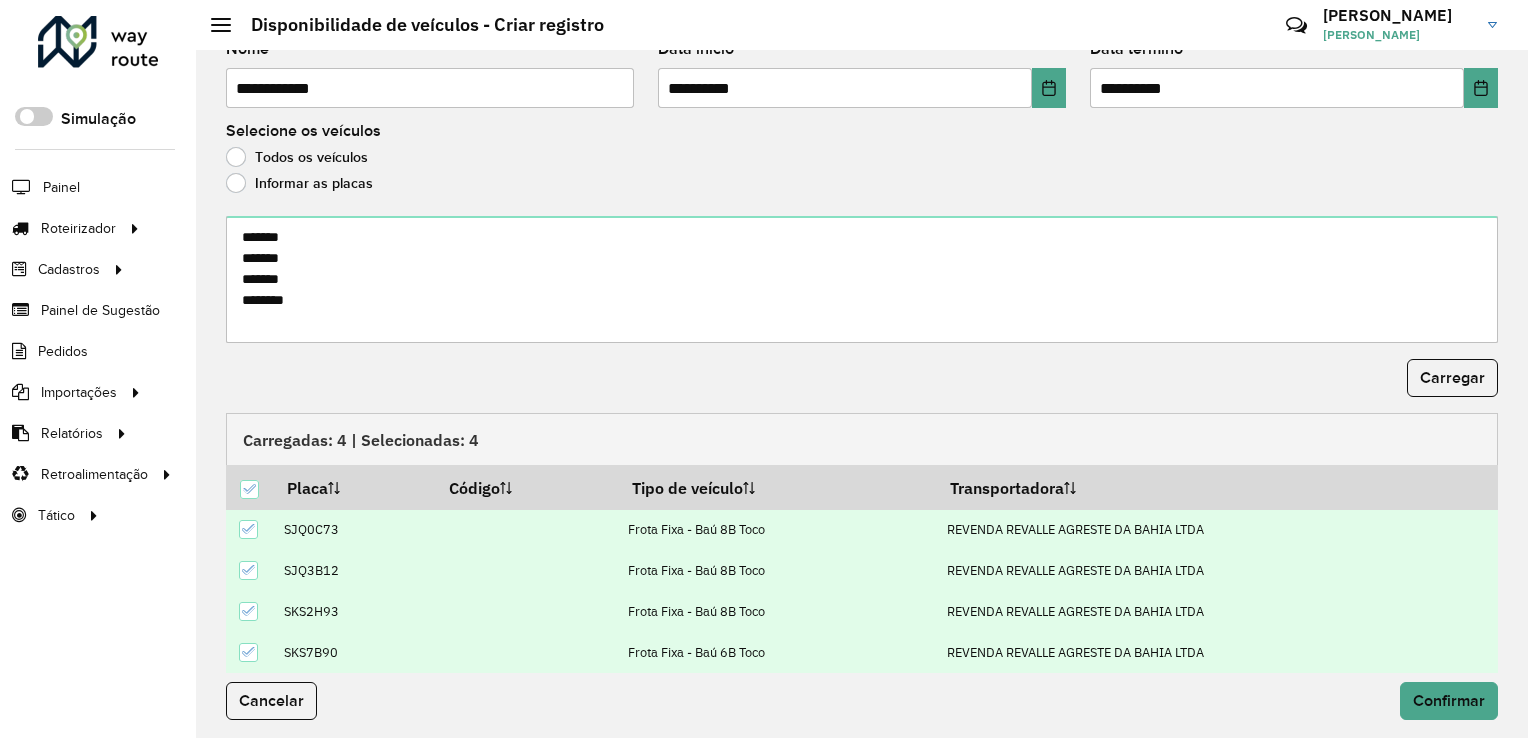 scroll, scrollTop: 107, scrollLeft: 0, axis: vertical 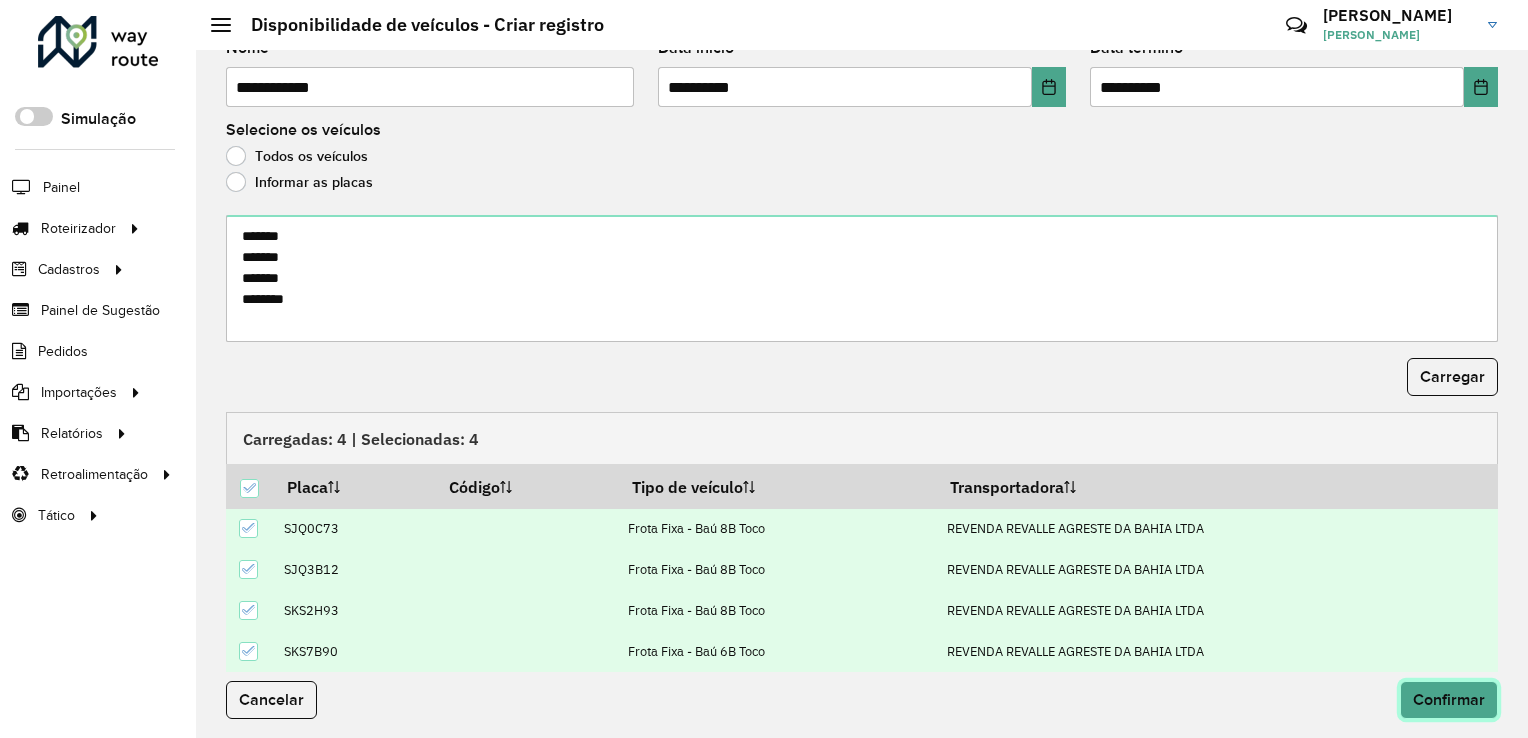 click on "Confirmar" 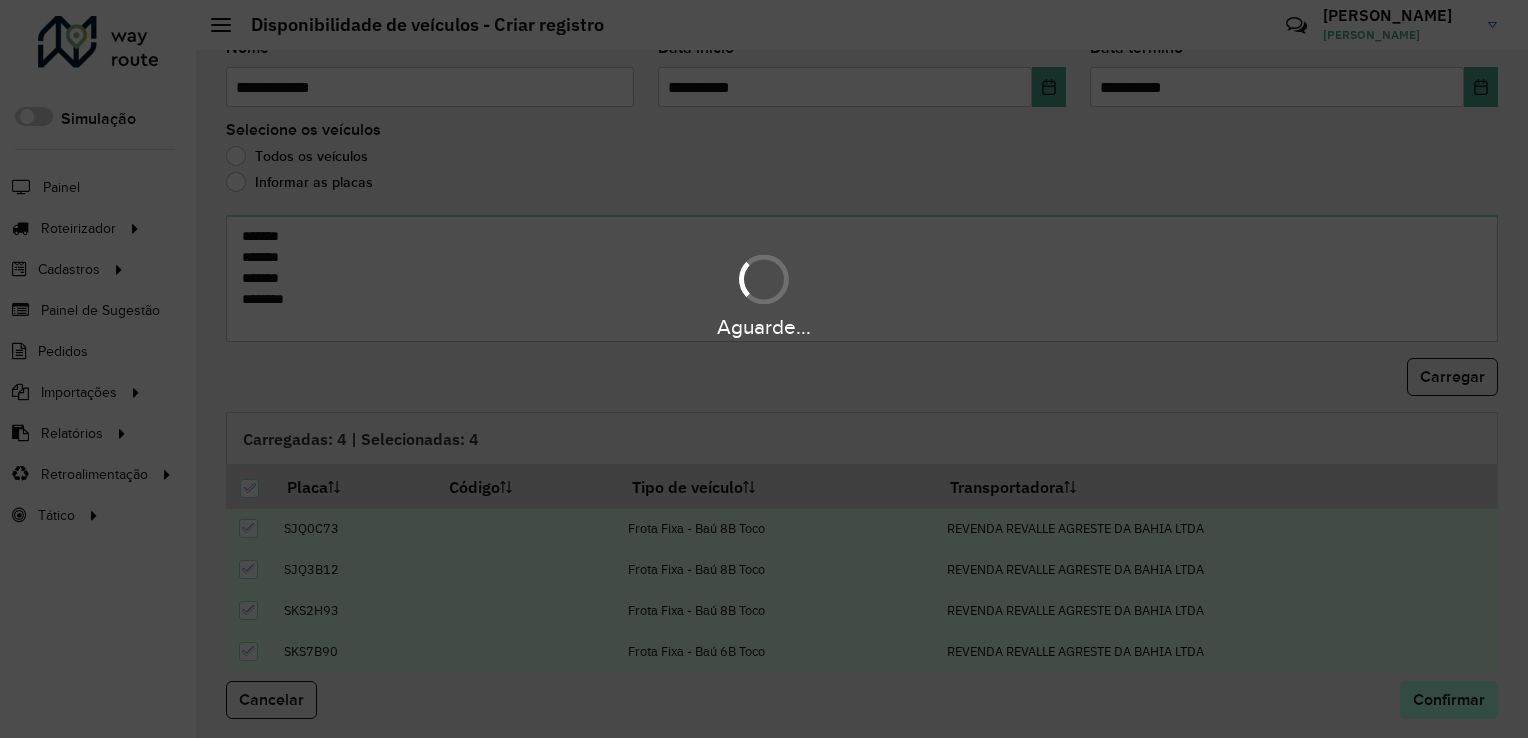 scroll, scrollTop: 0, scrollLeft: 0, axis: both 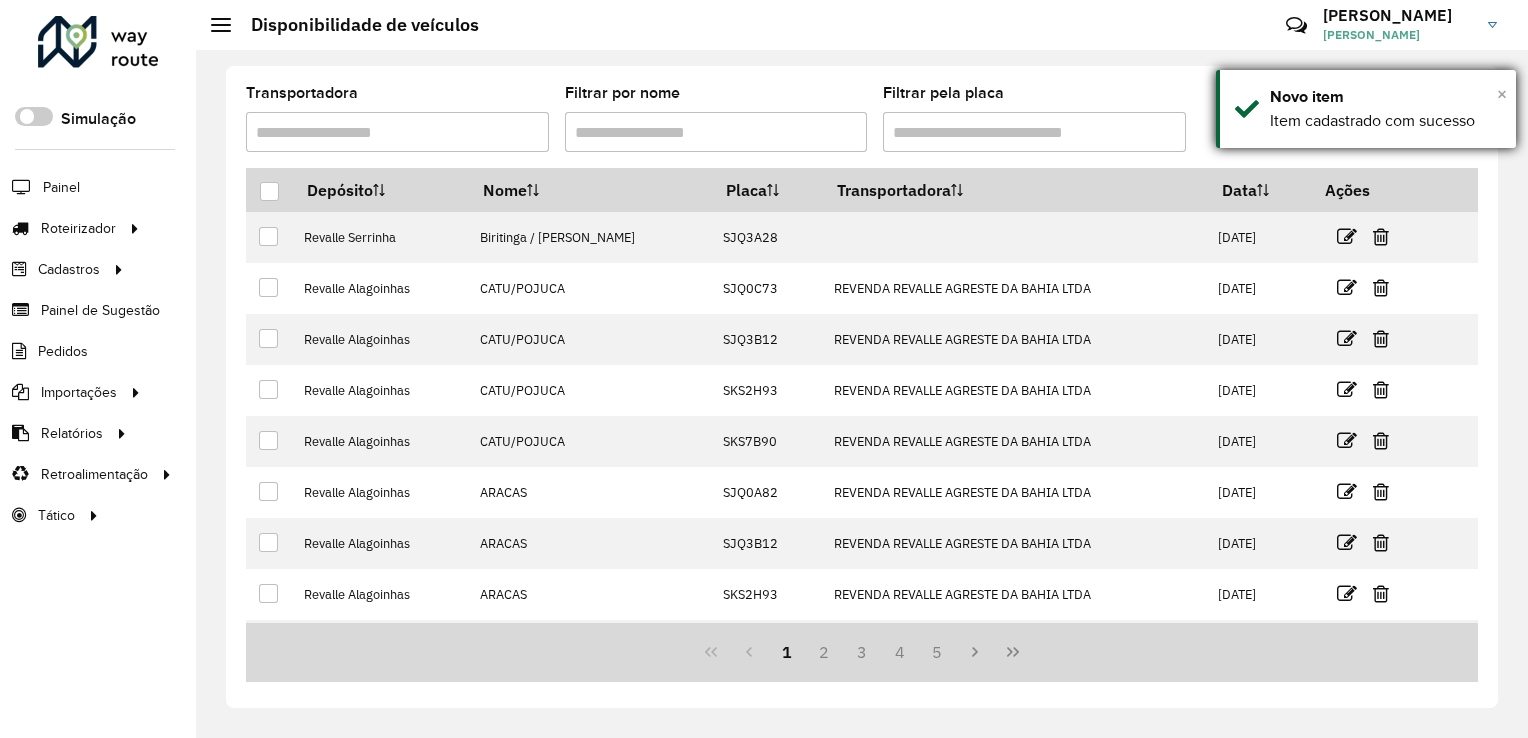 click on "×" at bounding box center [1502, 94] 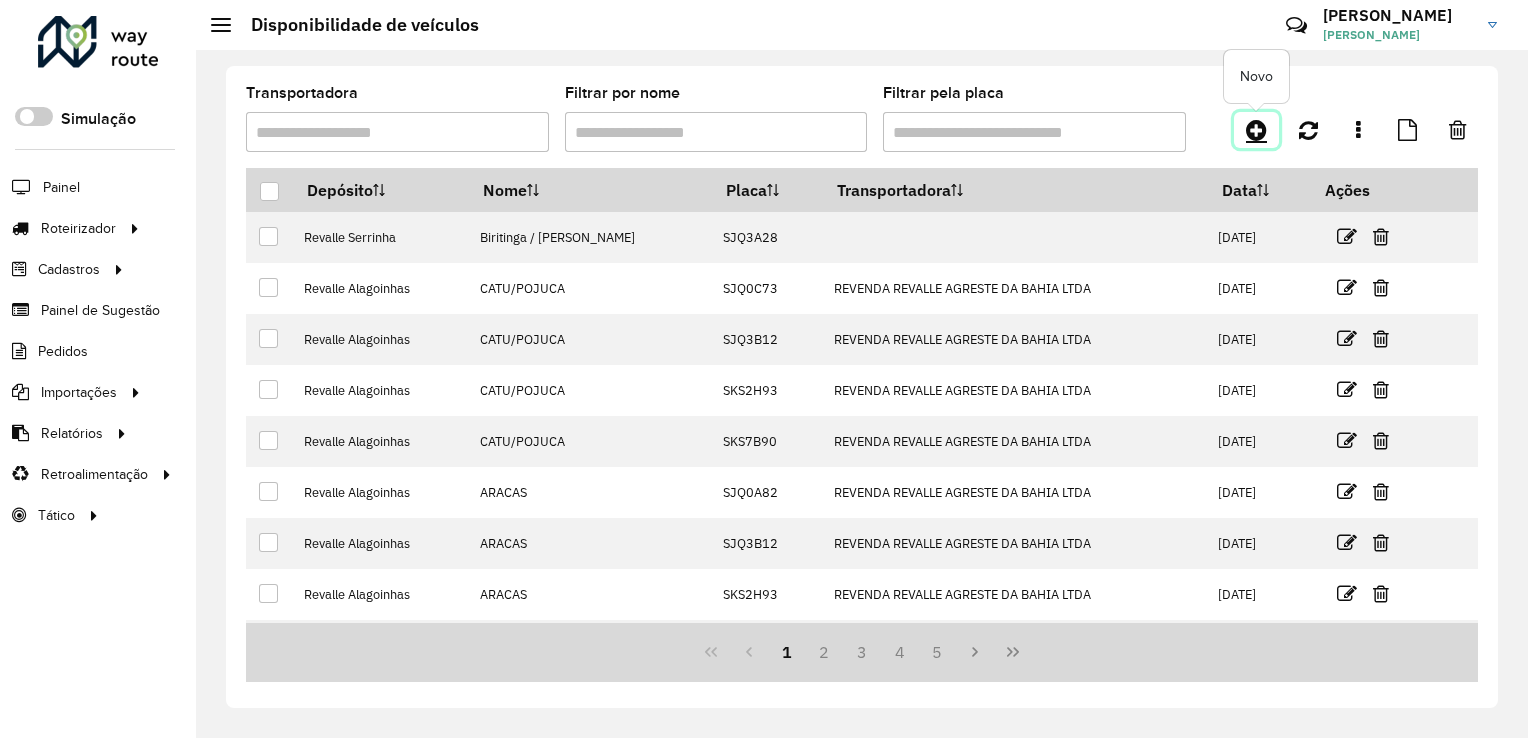 click 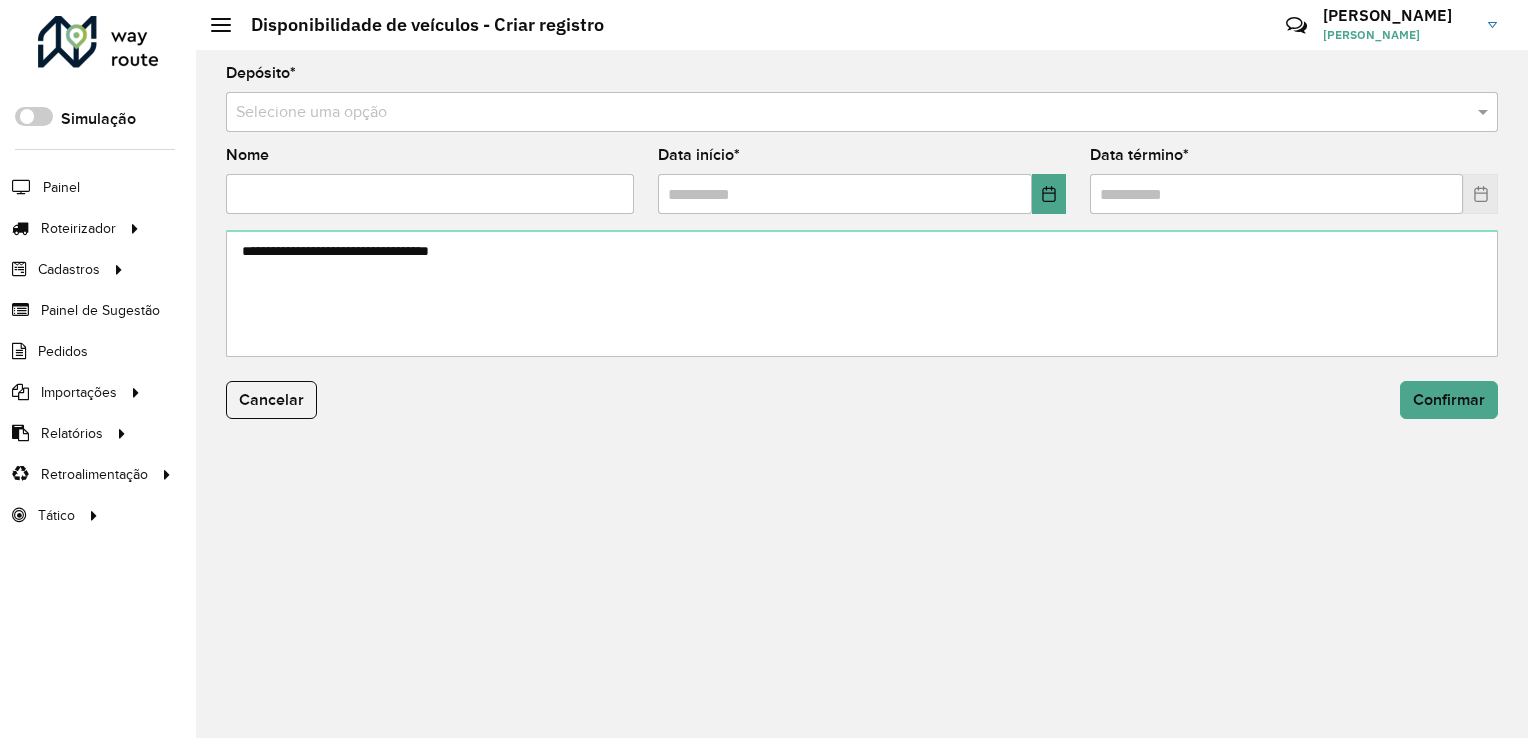 click at bounding box center [842, 113] 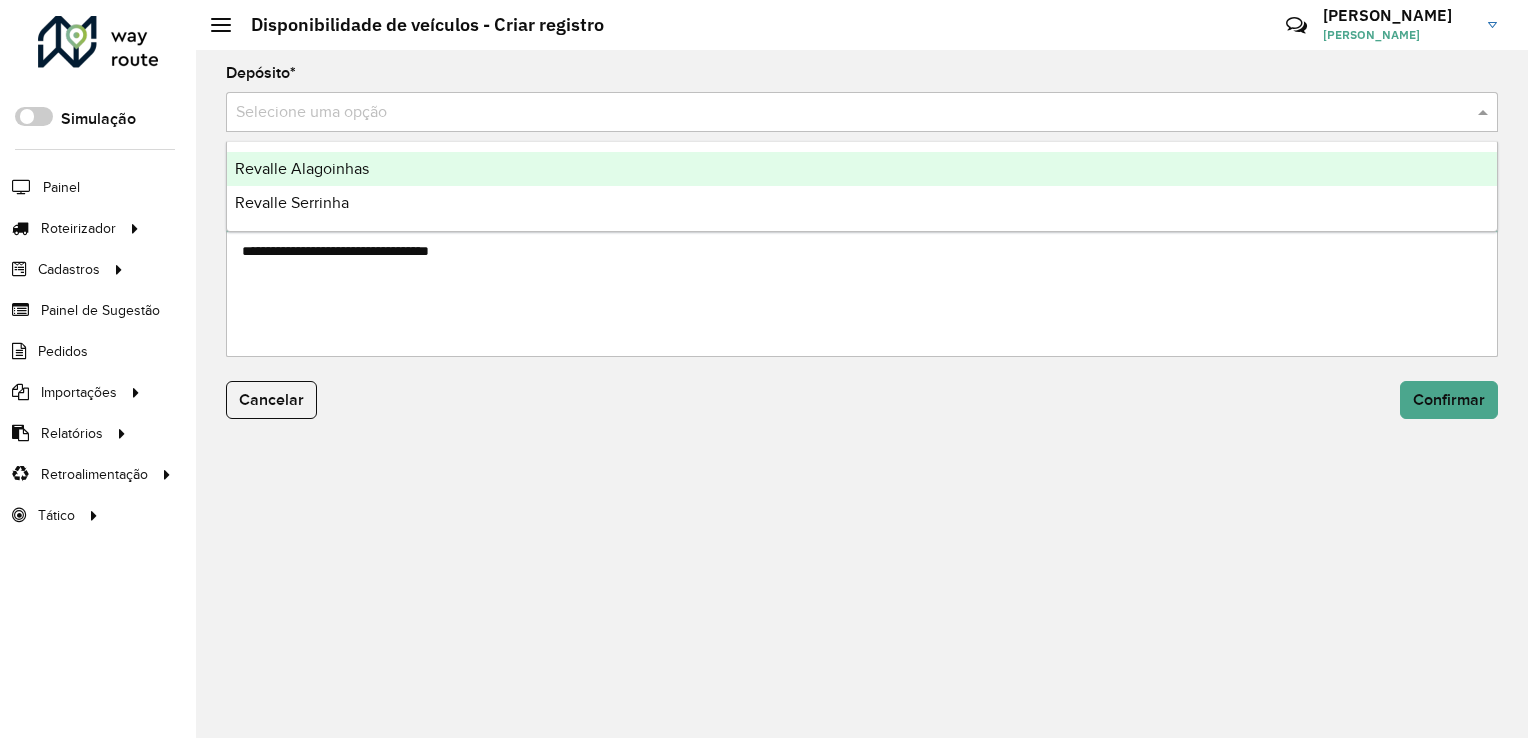 click on "Revalle Alagoinhas" at bounding box center [302, 168] 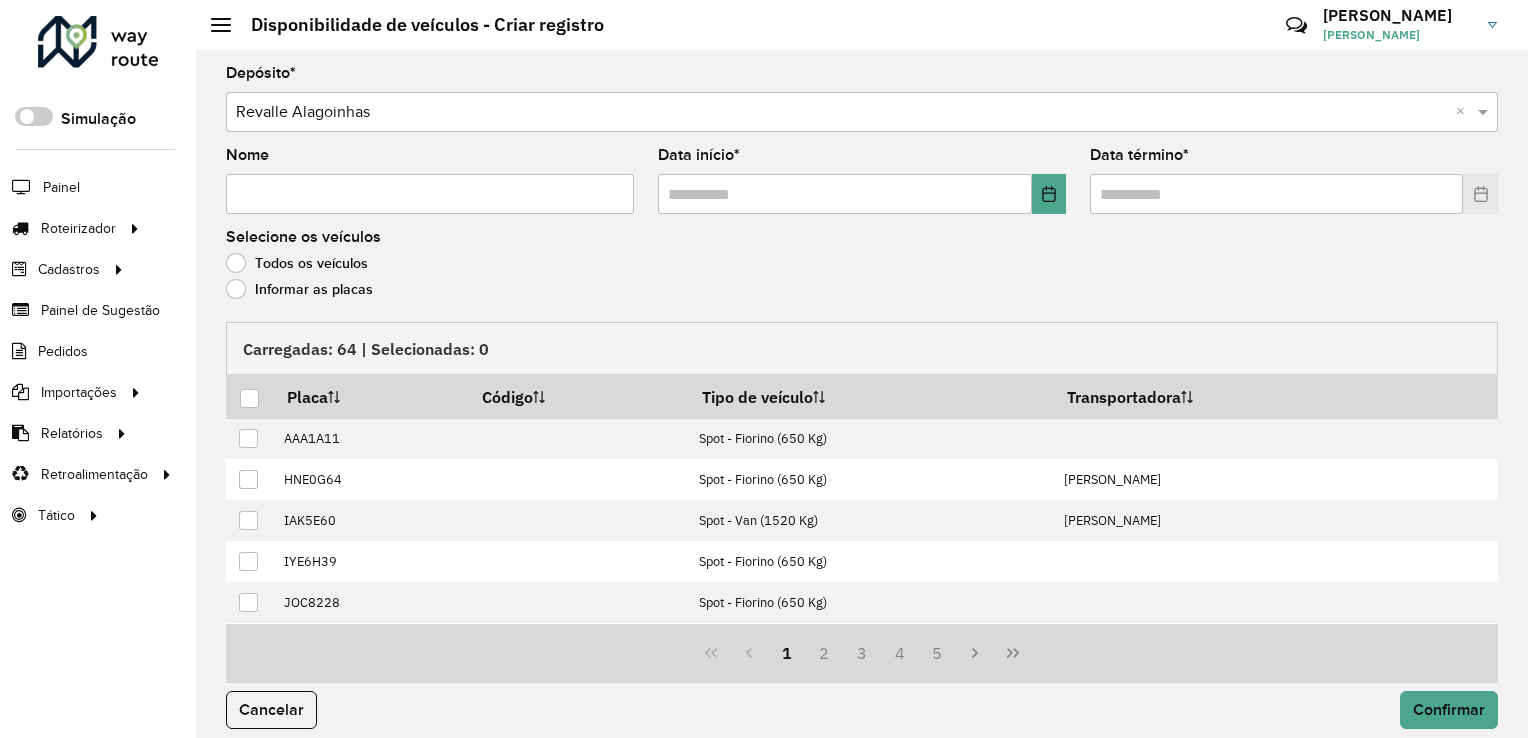 click on "Nome" at bounding box center (430, 194) 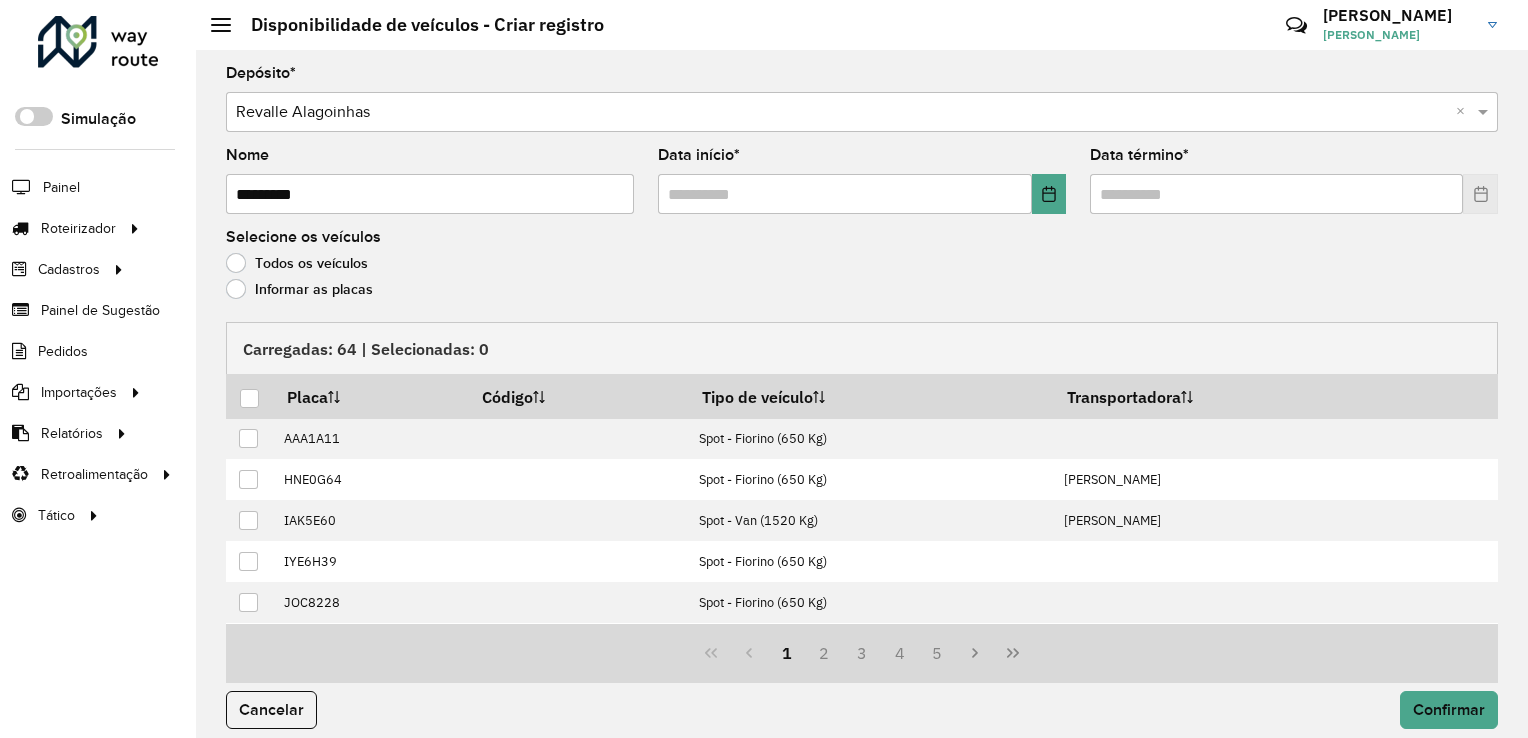 type on "*********" 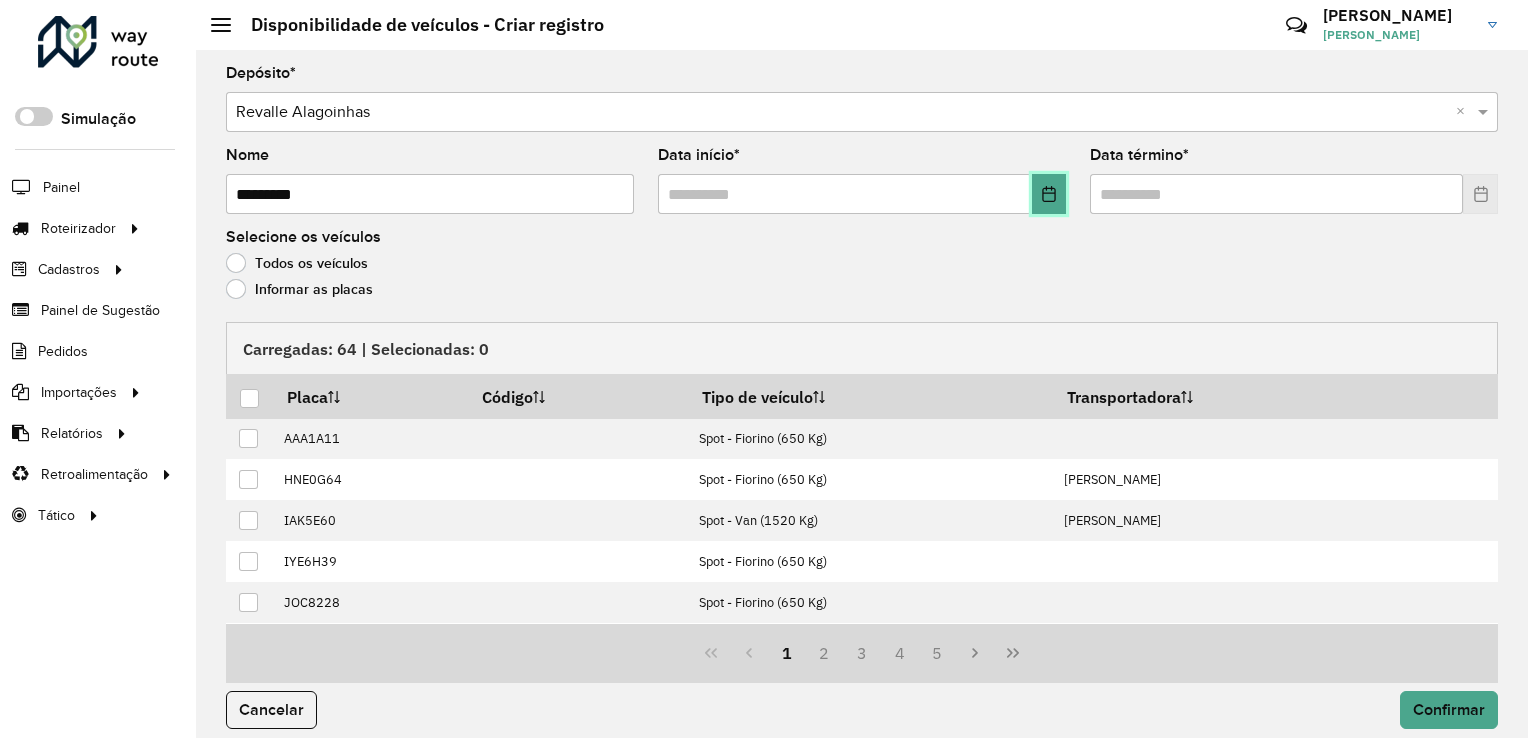 click at bounding box center [1049, 194] 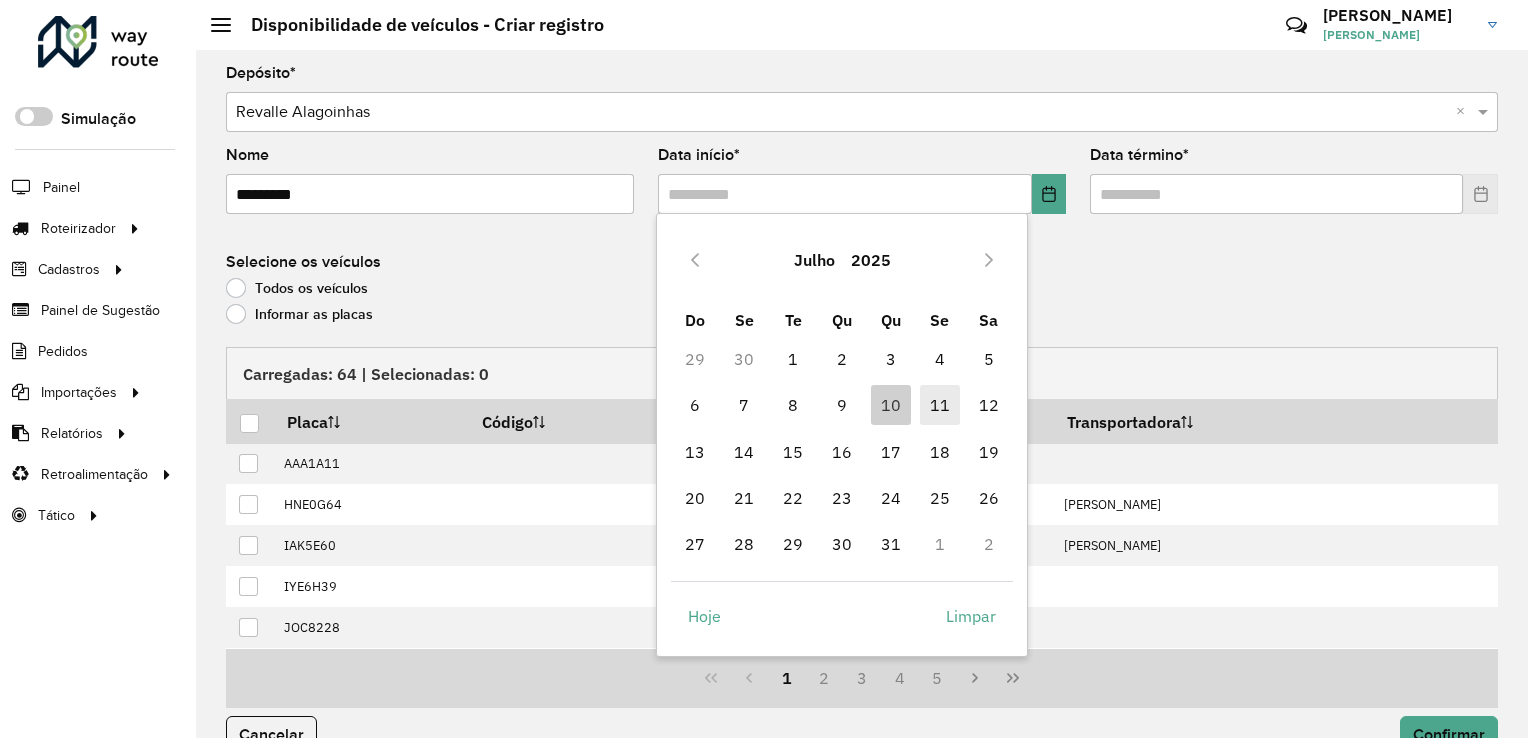 click on "11" at bounding box center (940, 405) 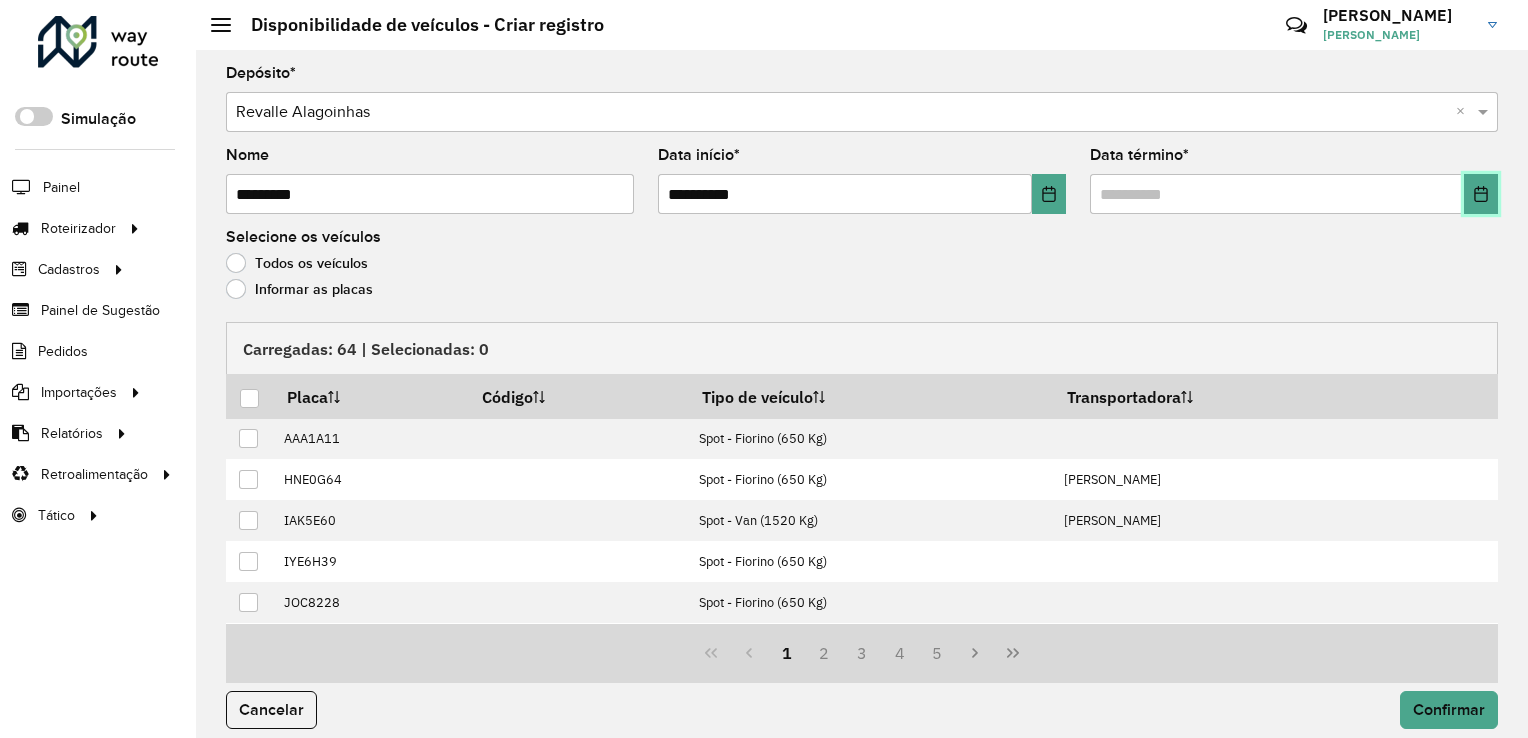 click at bounding box center (1481, 194) 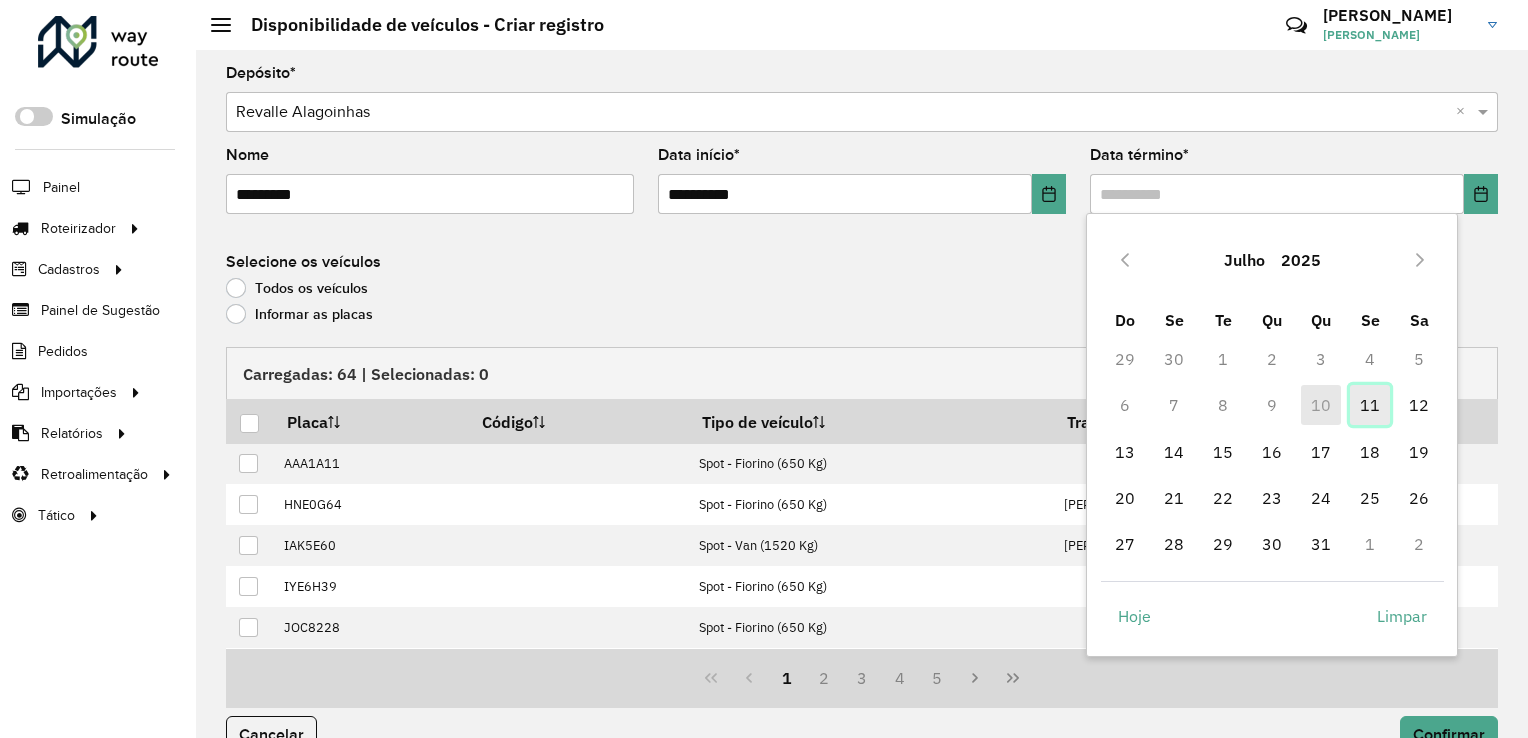 click on "11" at bounding box center [1370, 405] 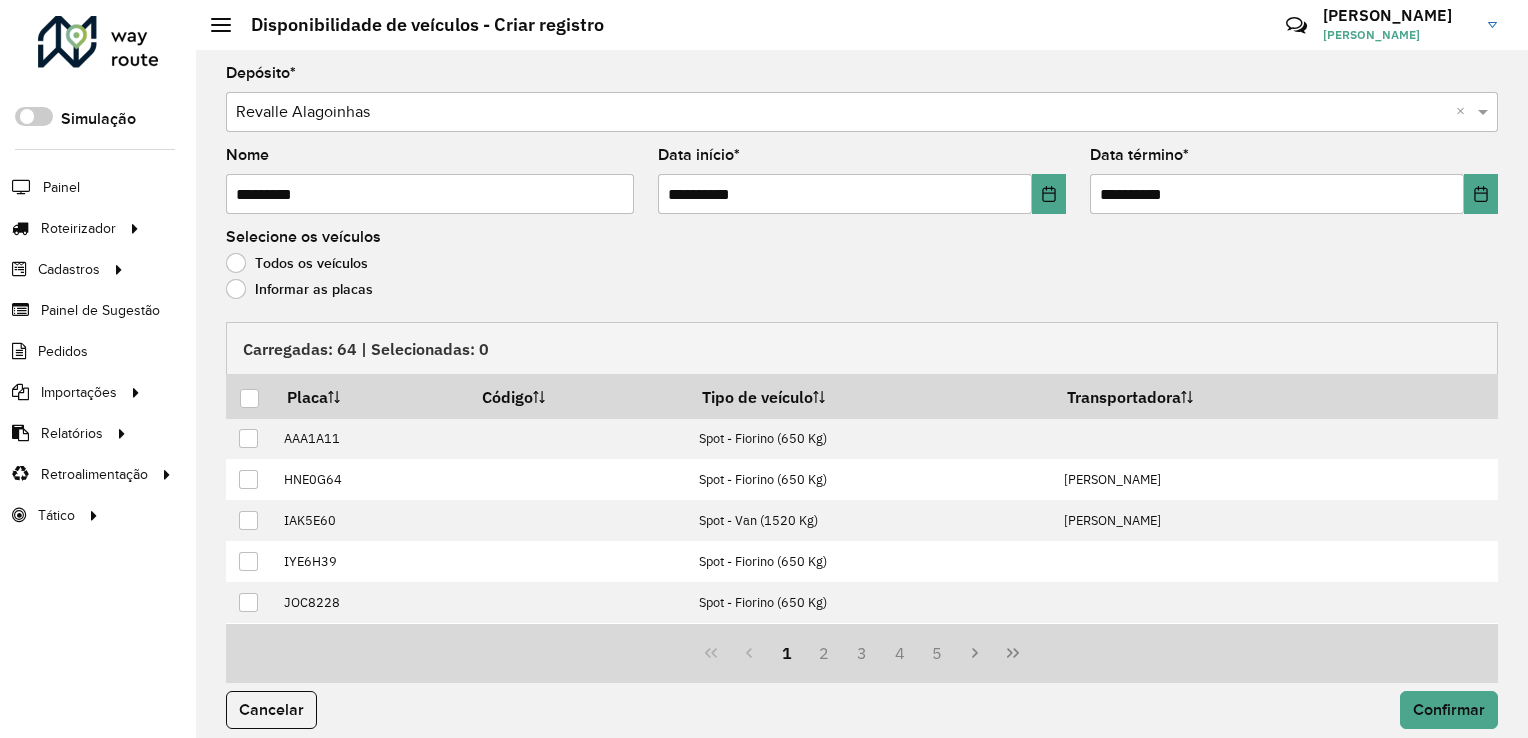 click on "Informar as placas" 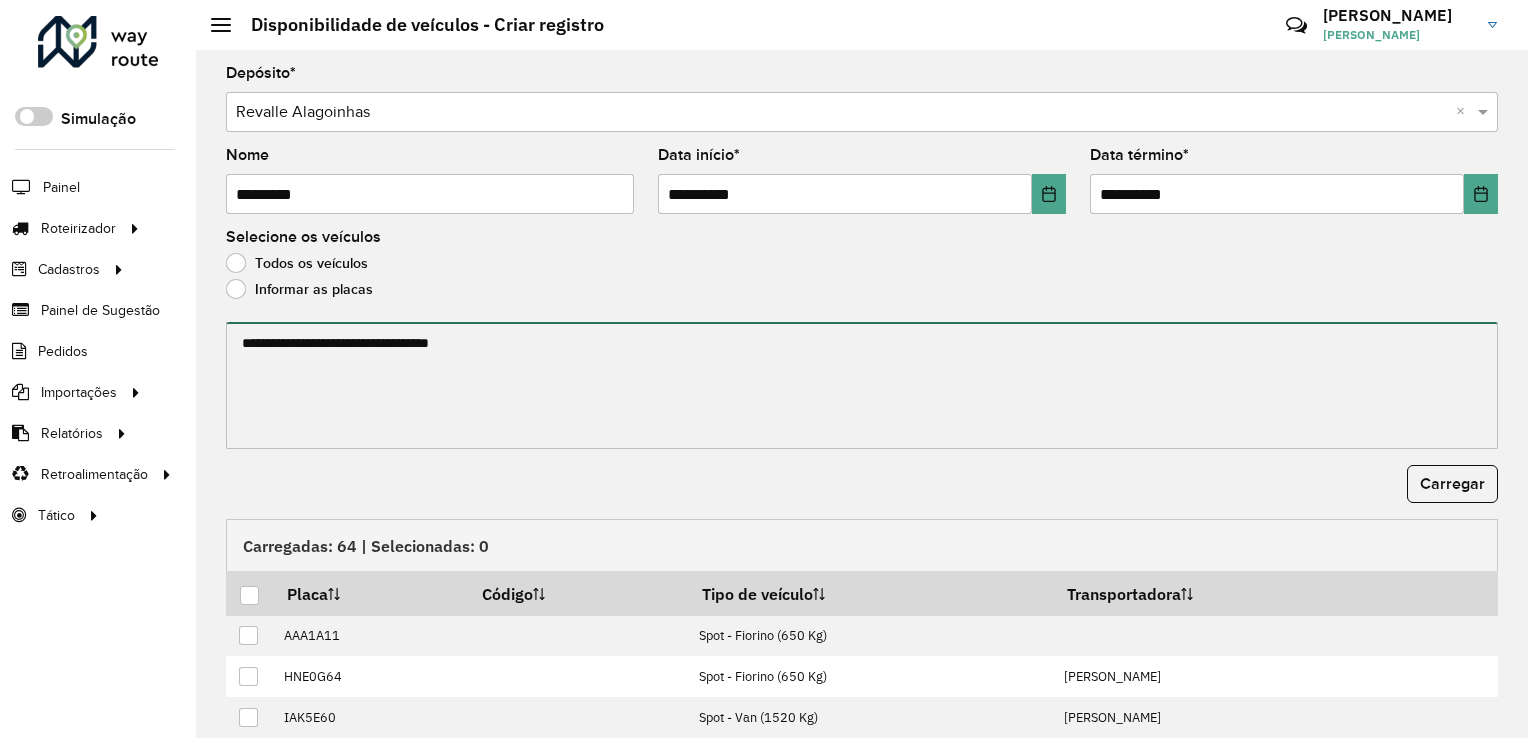 click at bounding box center [862, 385] 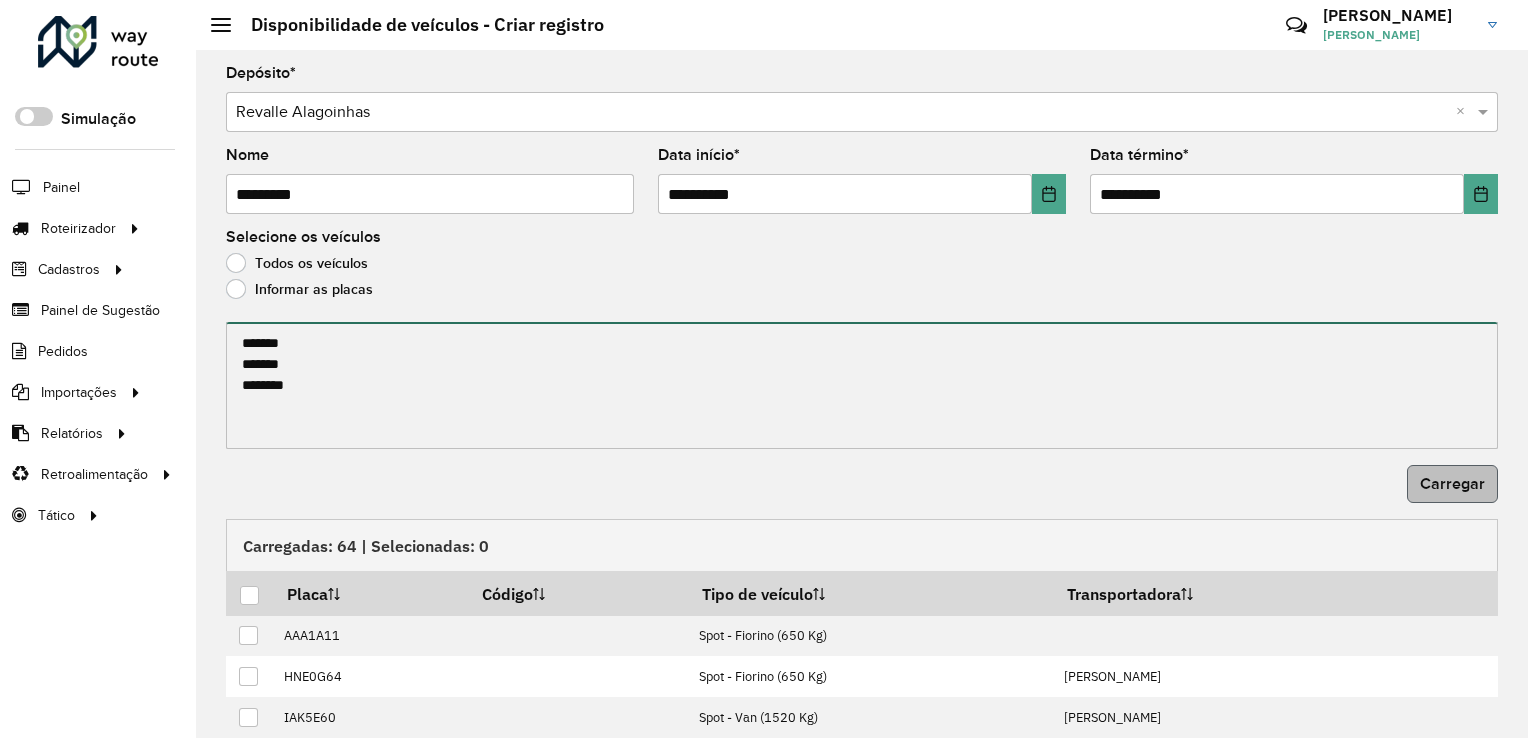type on "*******
*******
*******" 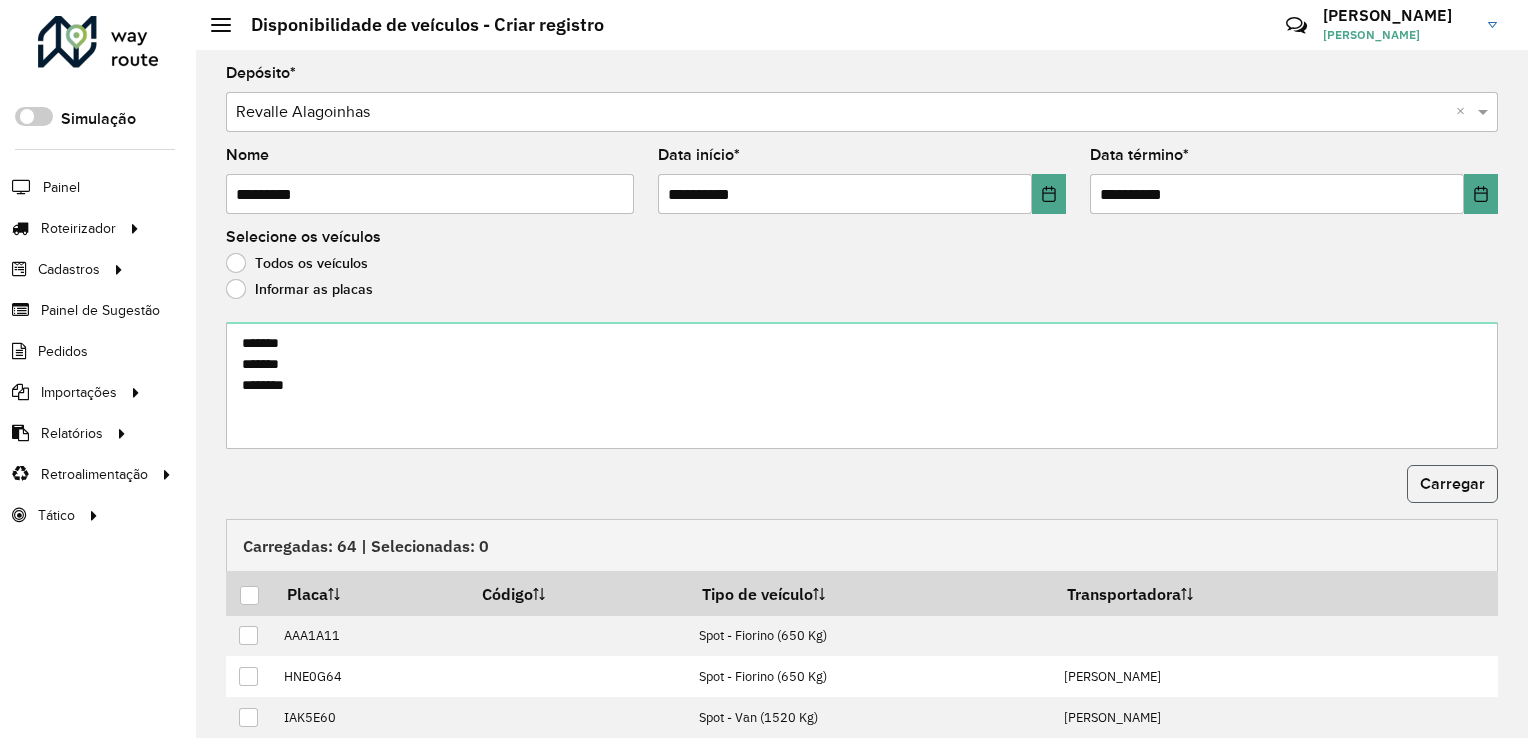 click on "Carregar" 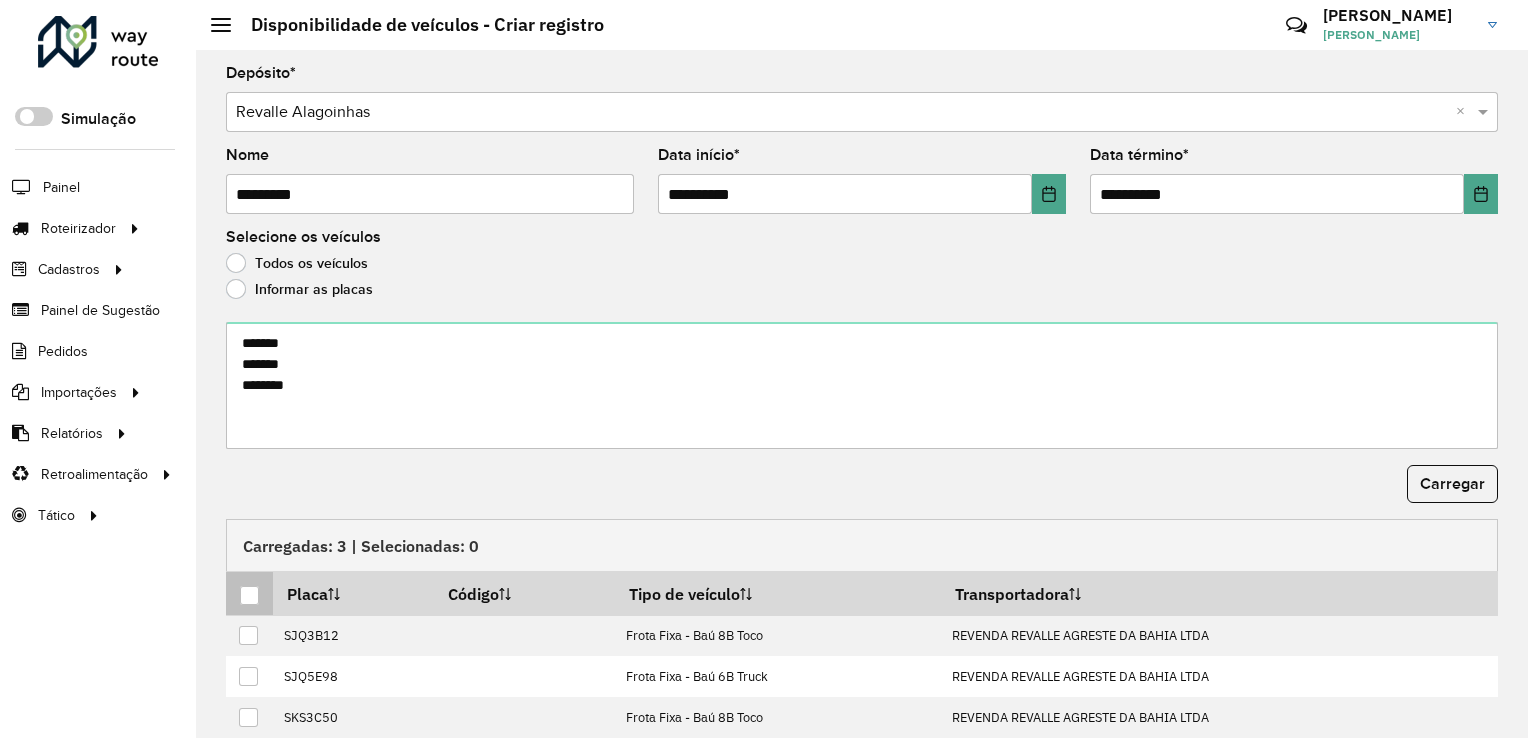 click at bounding box center (250, 594) 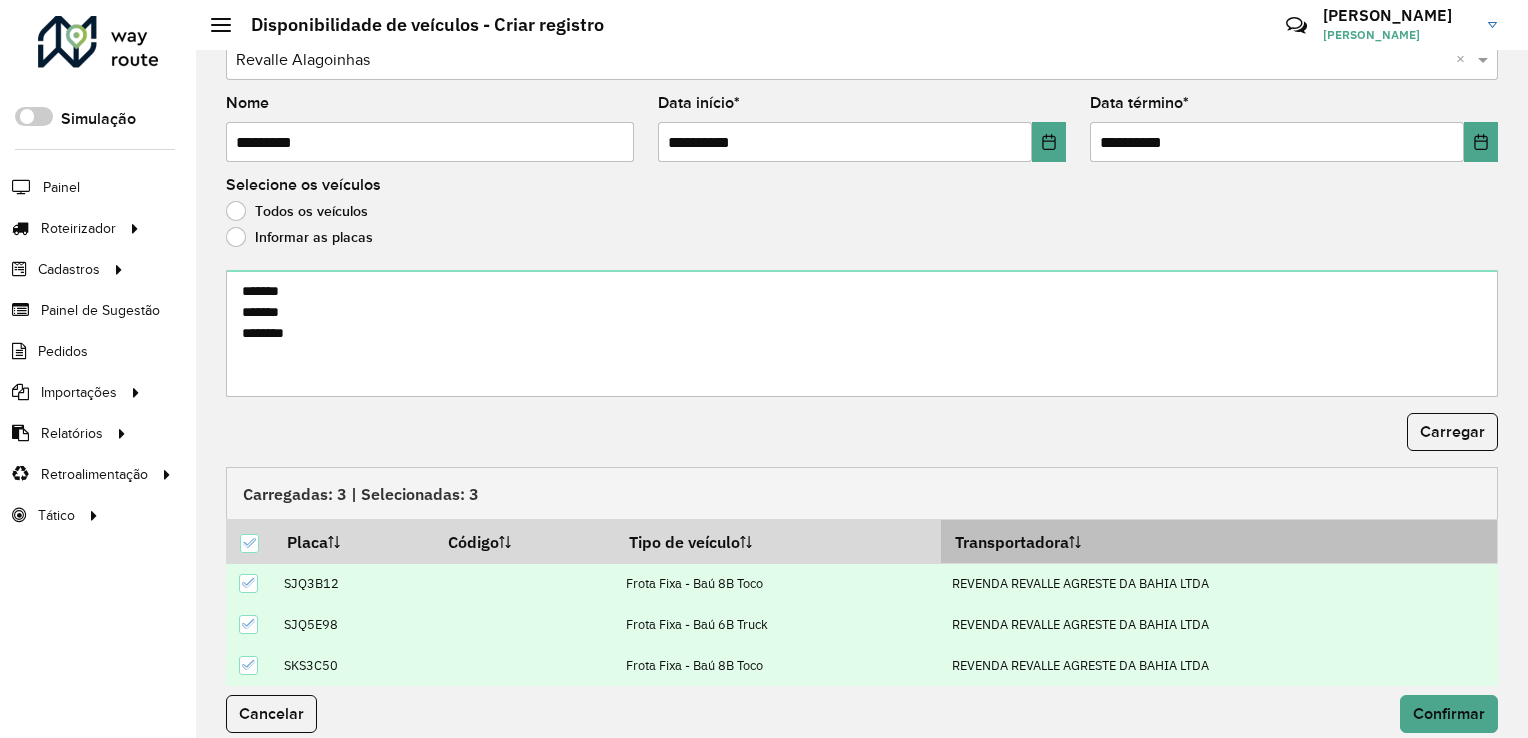 scroll, scrollTop: 66, scrollLeft: 0, axis: vertical 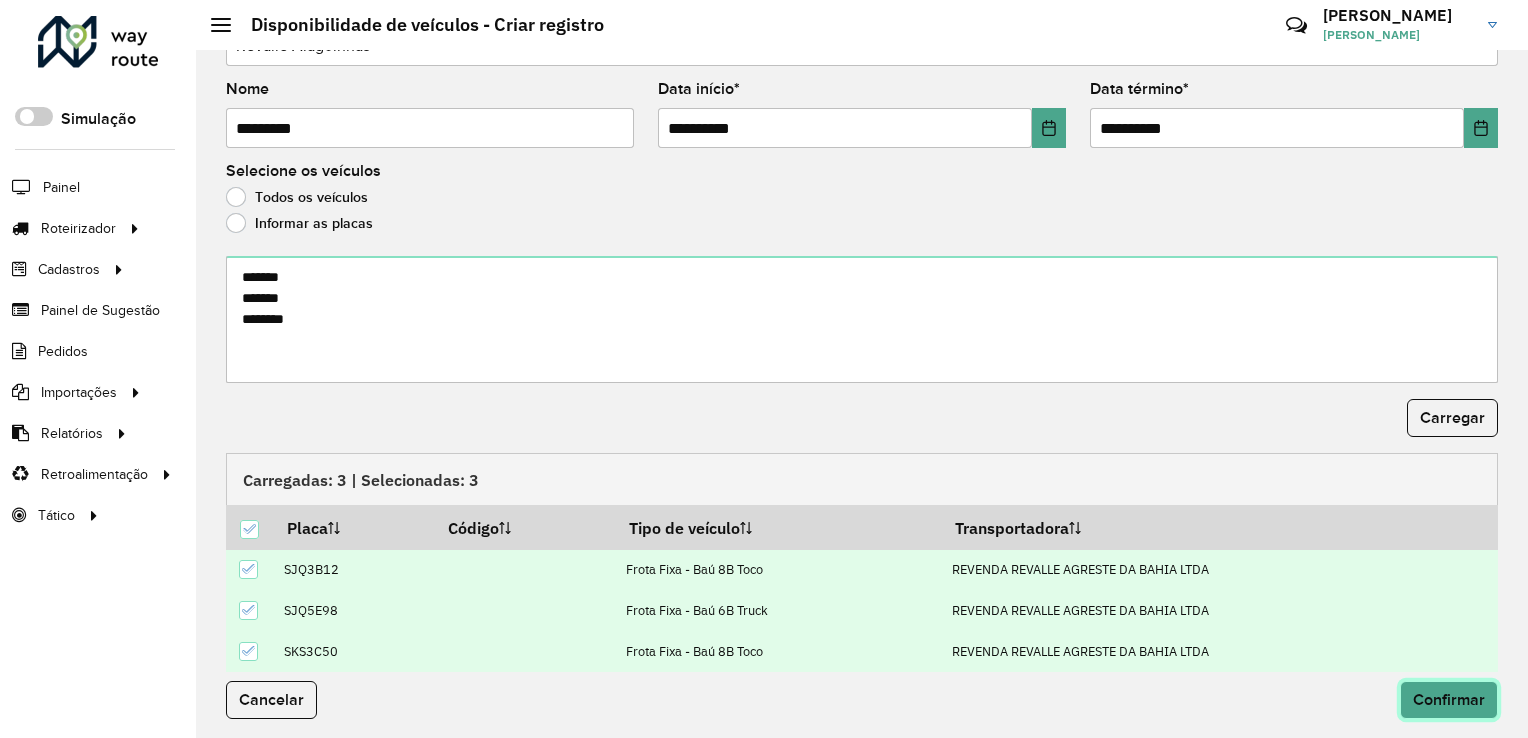 click on "Confirmar" 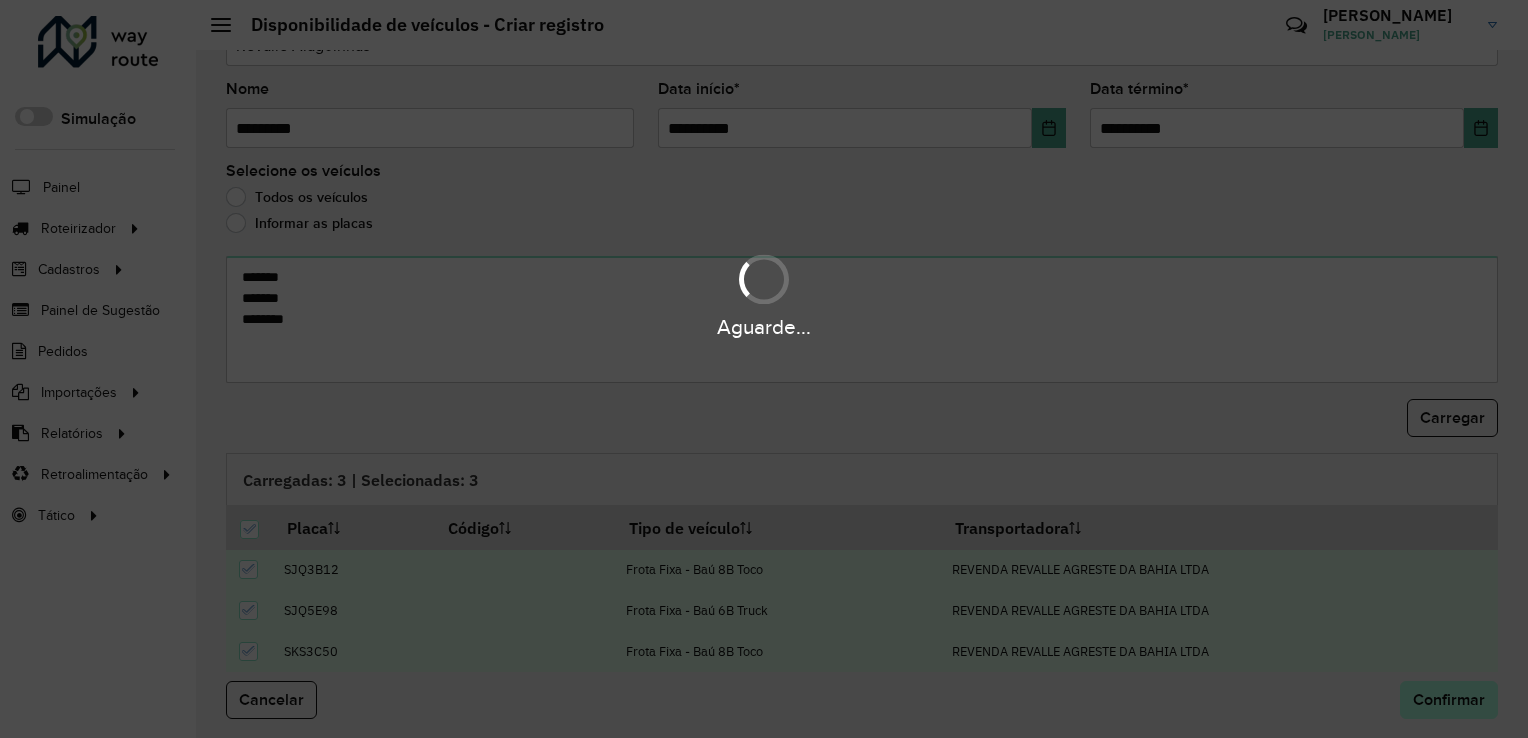 scroll, scrollTop: 0, scrollLeft: 0, axis: both 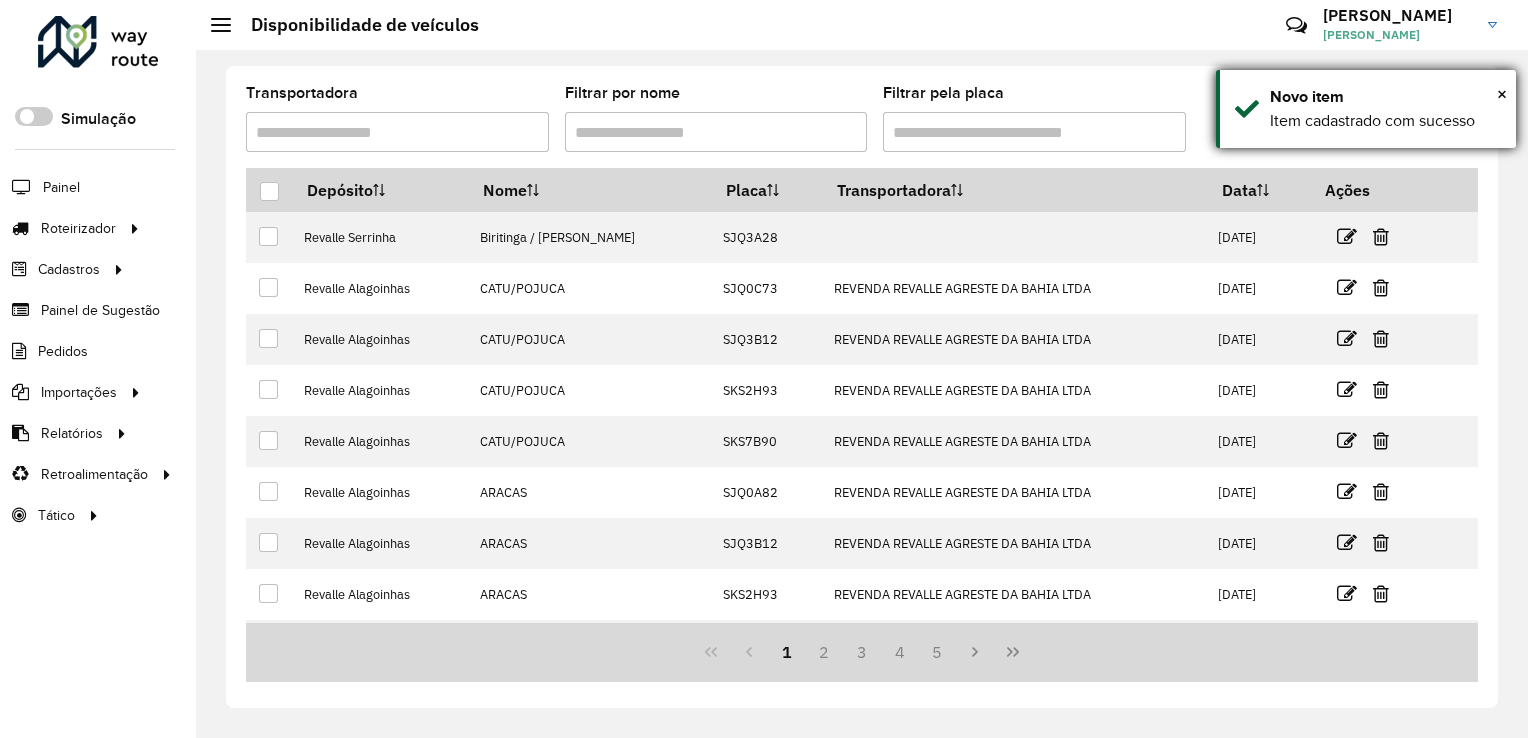 click on "×  Novo item  Item cadastrado com sucesso" at bounding box center (1366, 109) 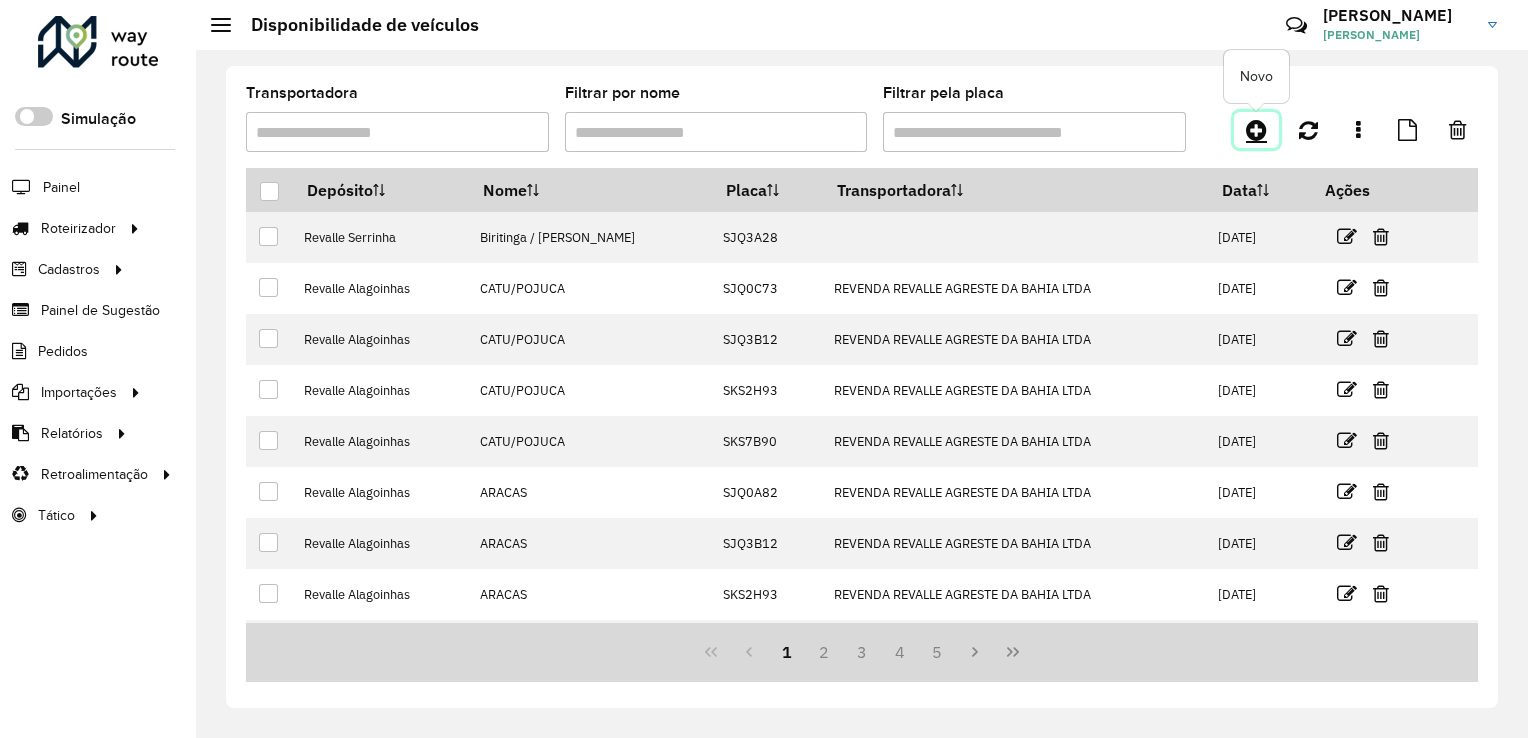 click 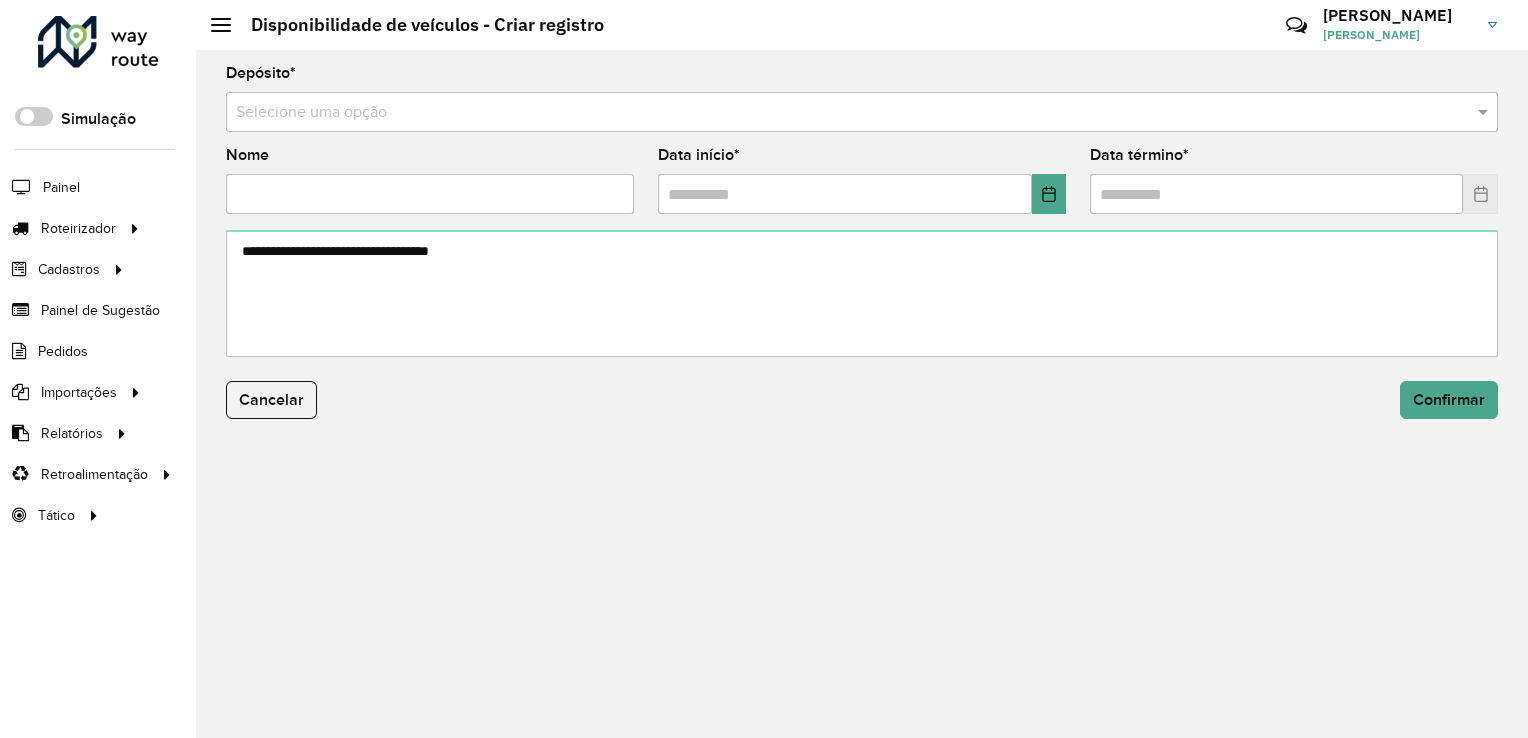 click at bounding box center [842, 113] 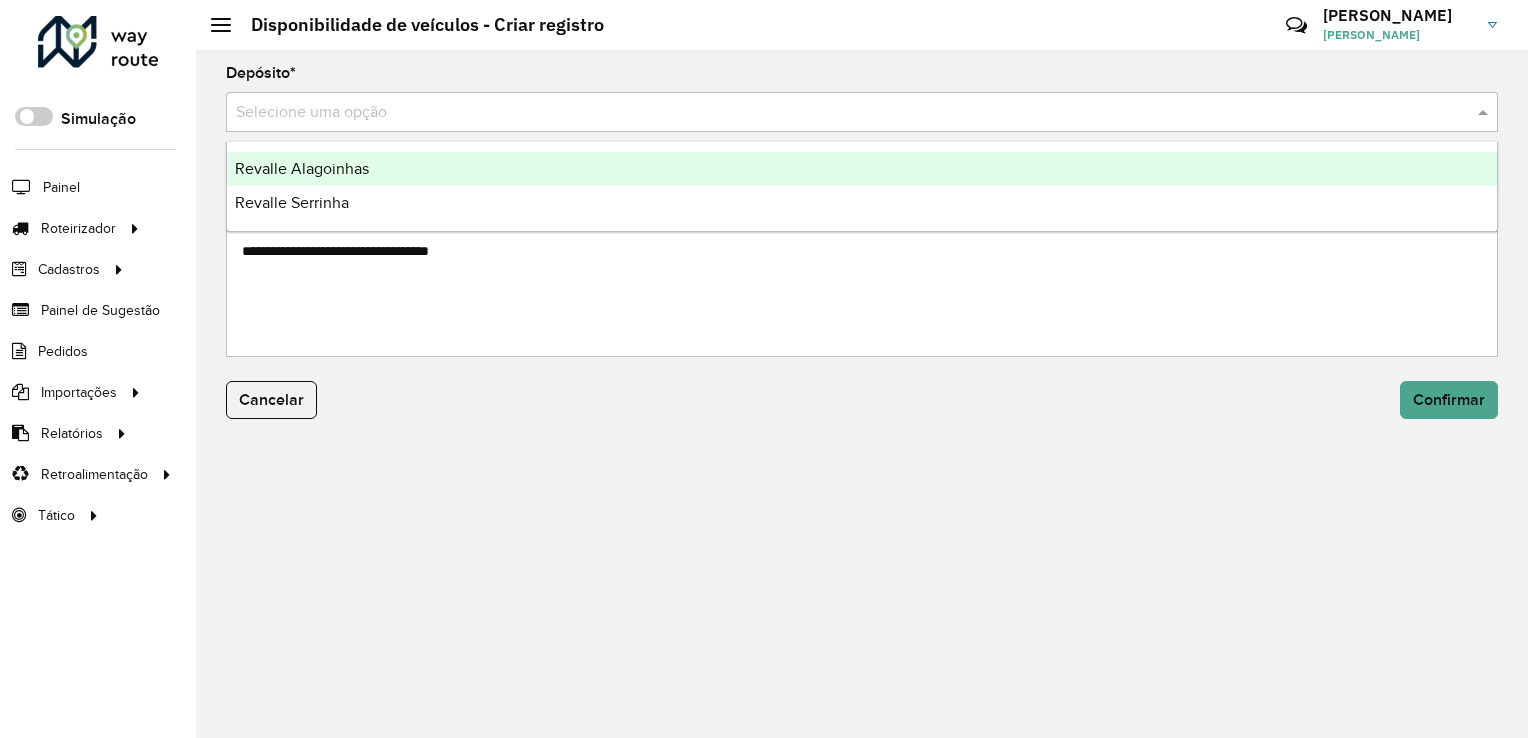 click on "Revalle Alagoinhas" at bounding box center [302, 168] 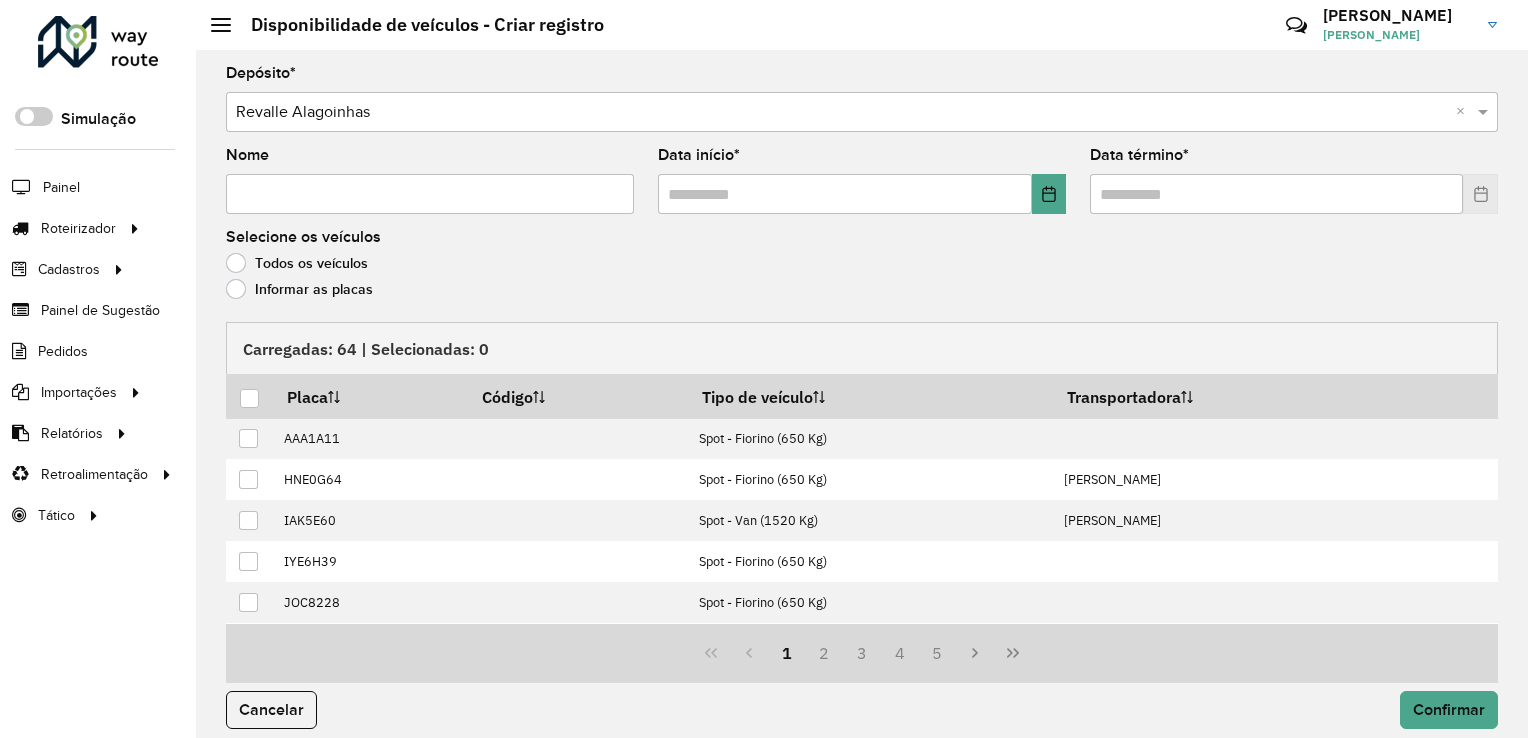 click on "Nome" at bounding box center (430, 194) 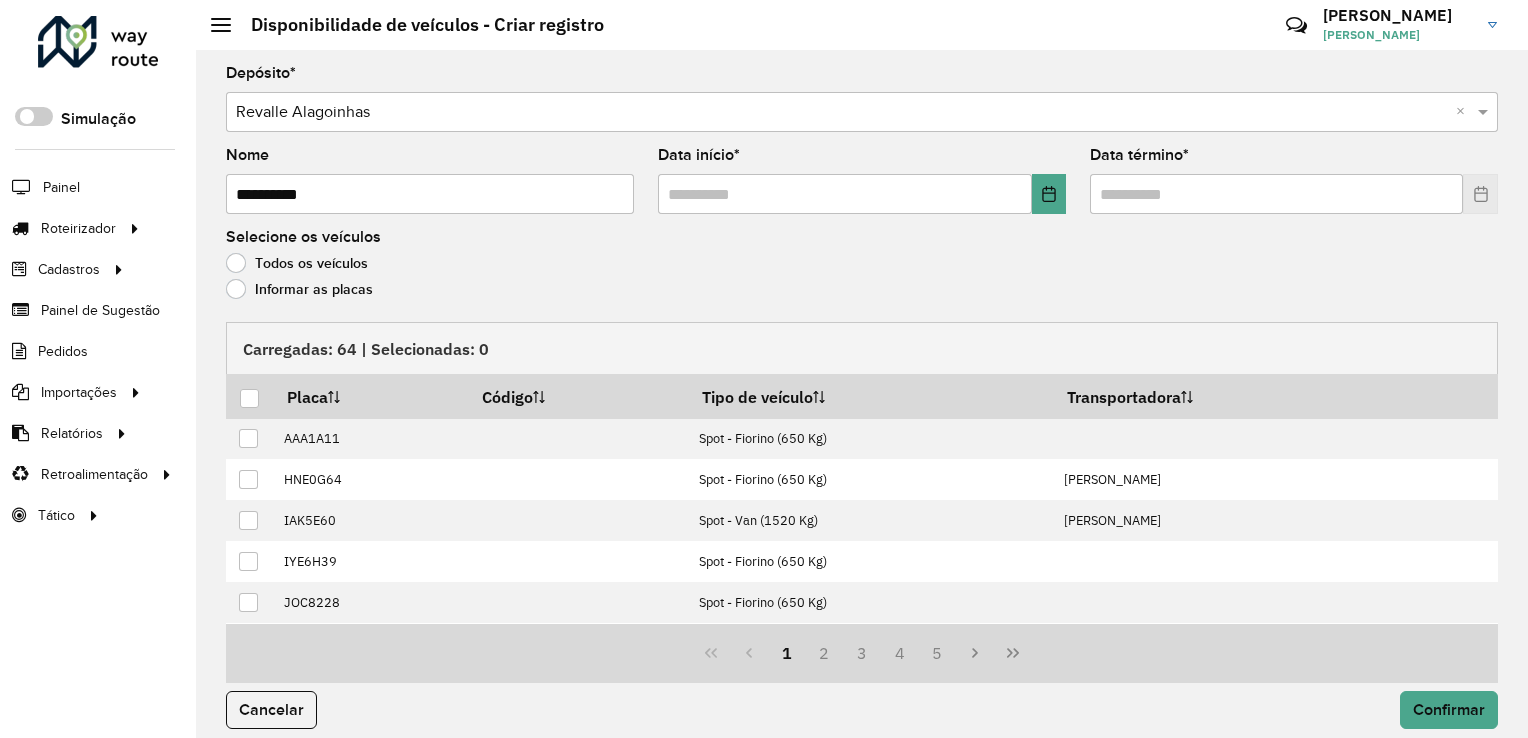 type on "**********" 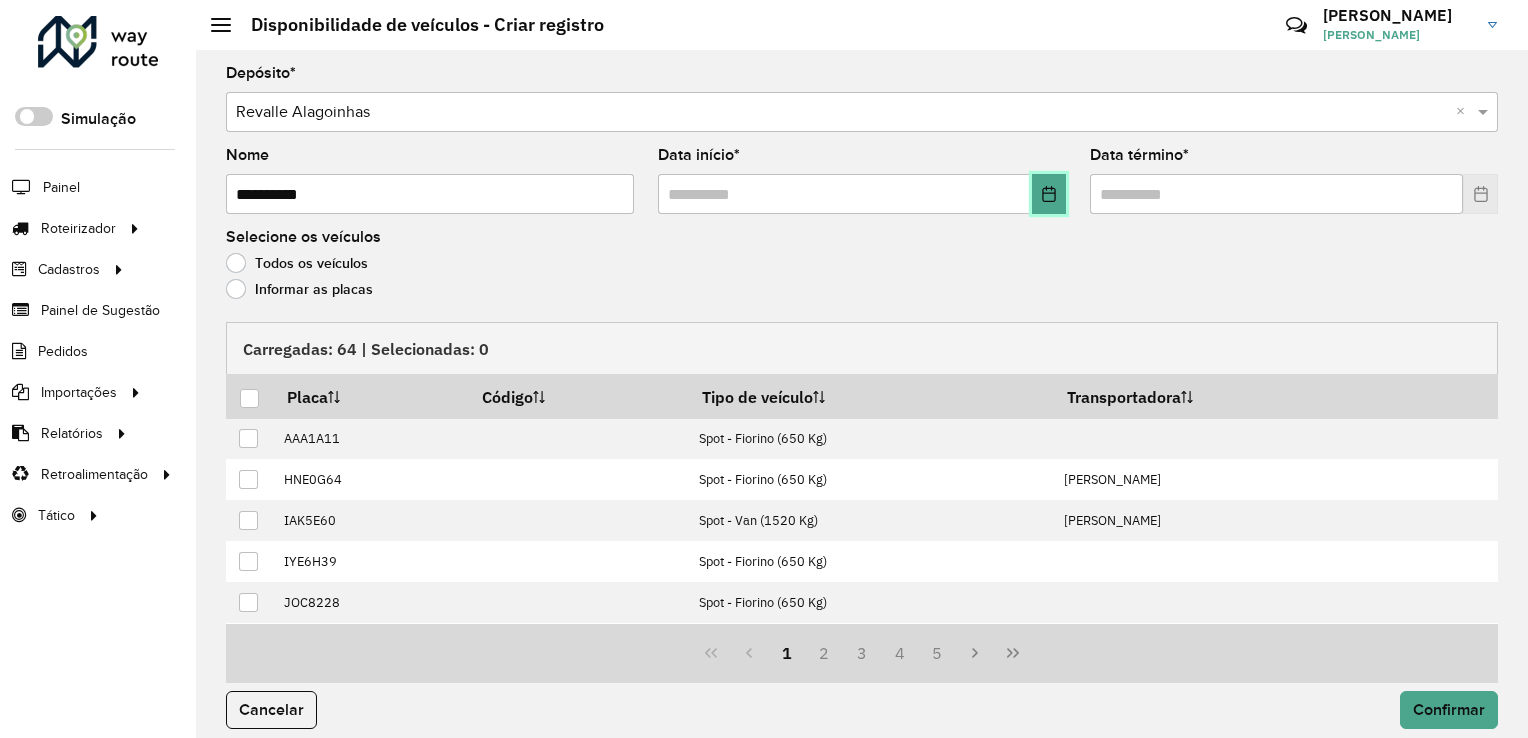 click at bounding box center [1049, 194] 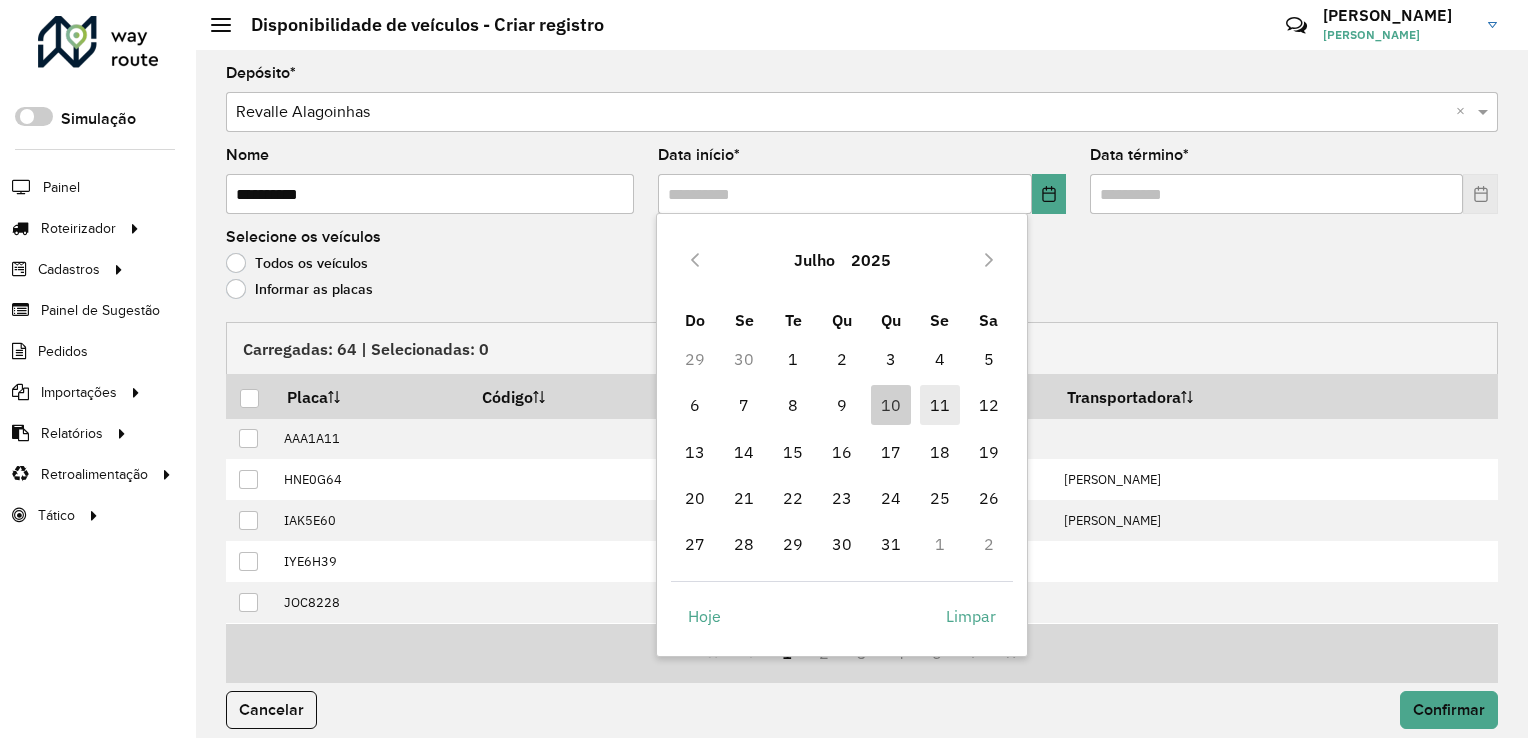 click on "11" at bounding box center [940, 405] 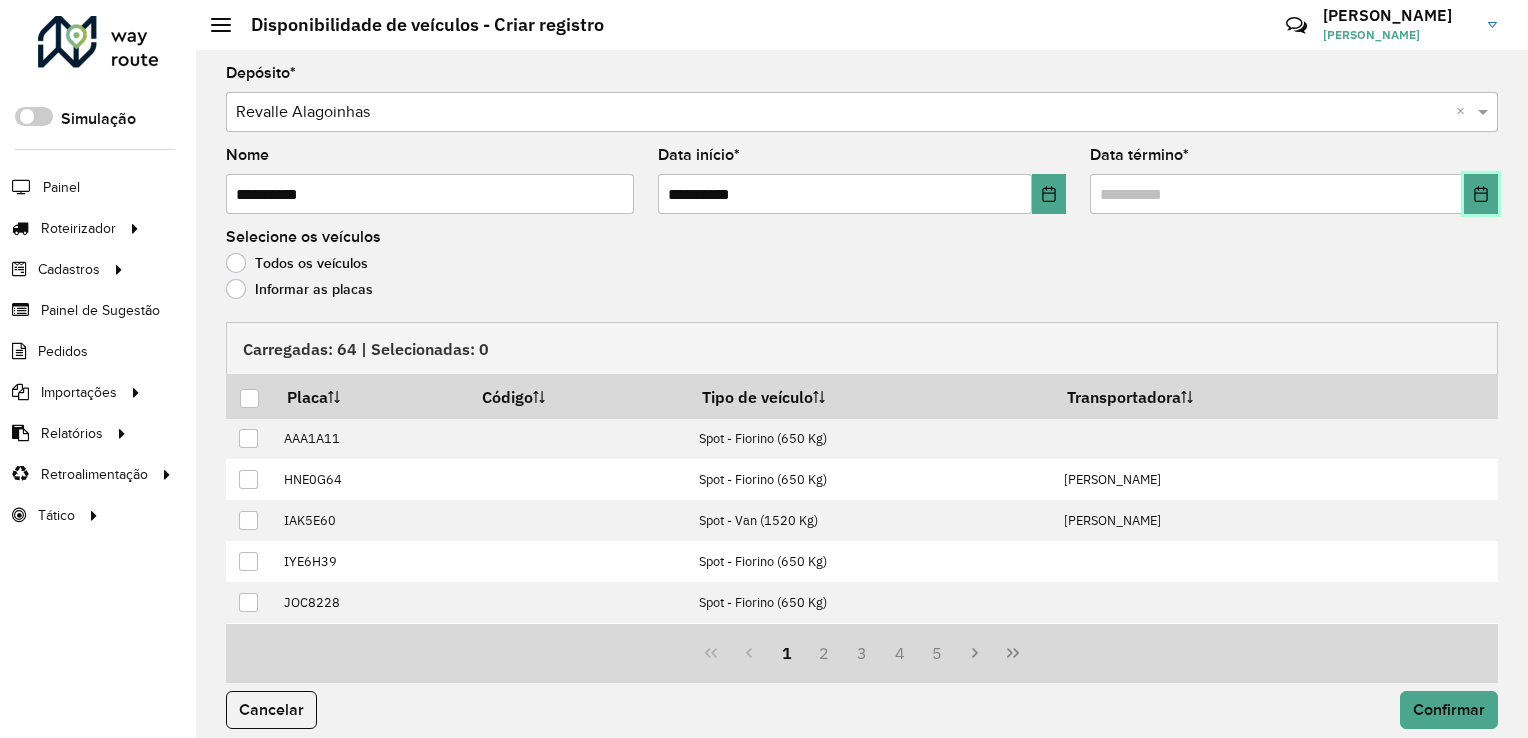 click 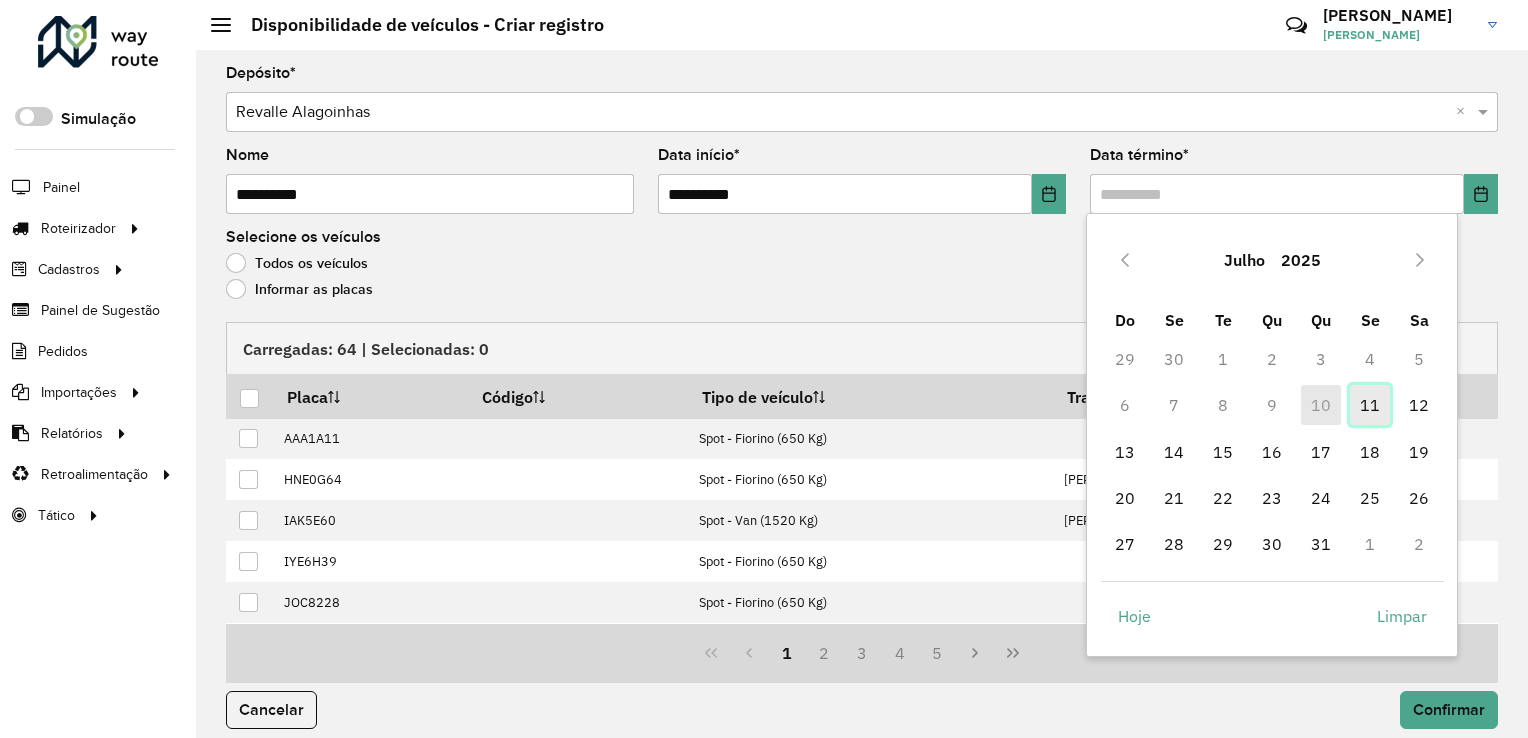 click on "11" at bounding box center (1370, 405) 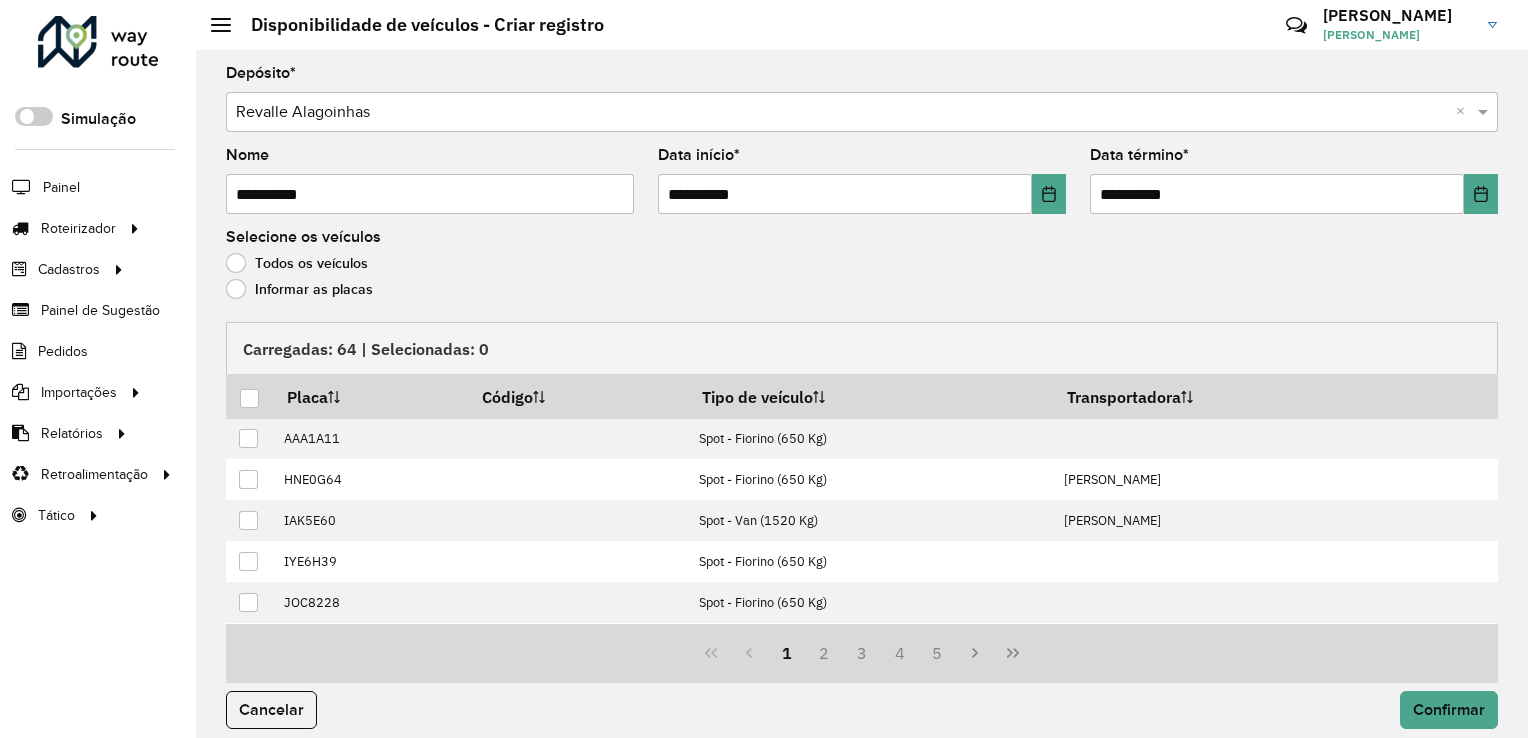 click on "Informar as placas" 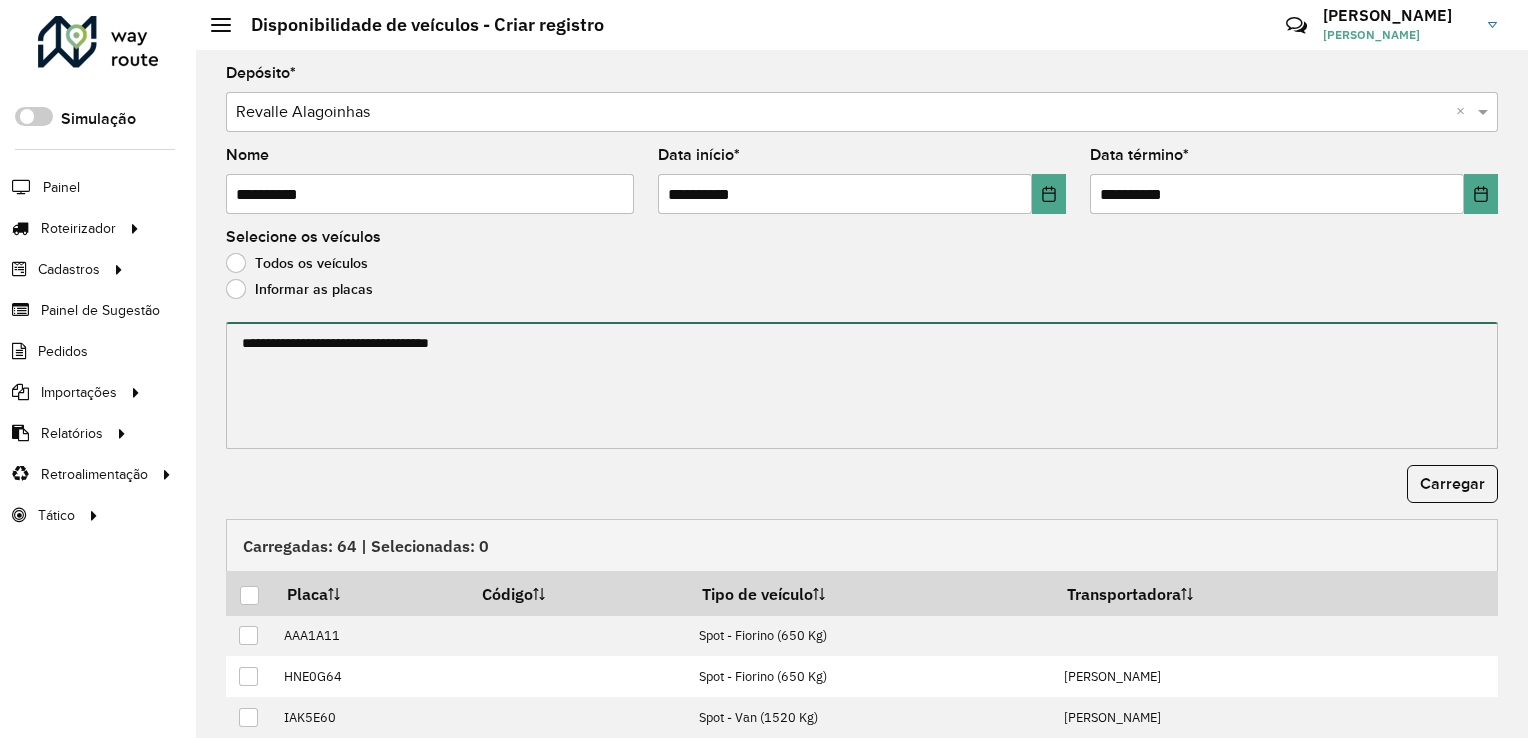 click at bounding box center [862, 385] 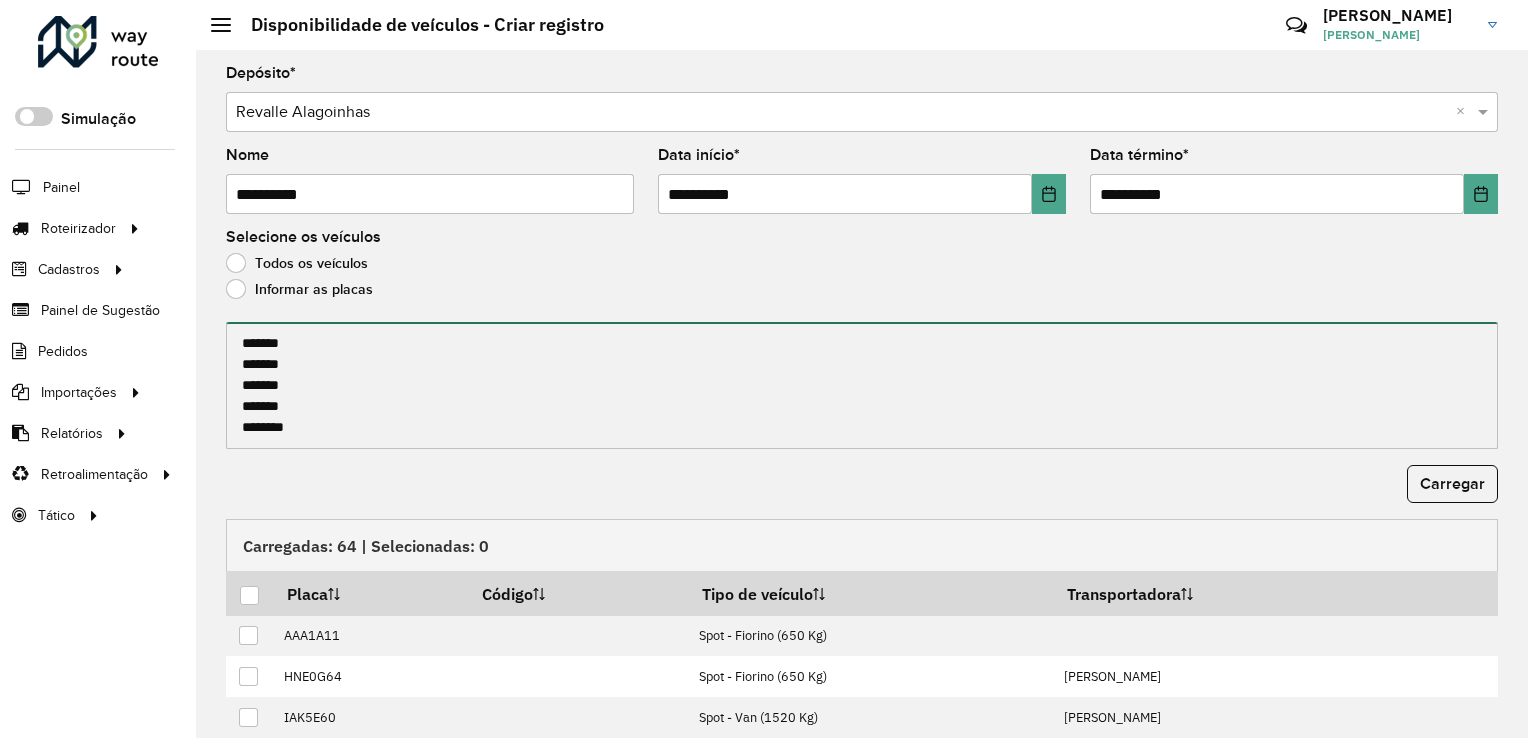 scroll, scrollTop: 7, scrollLeft: 0, axis: vertical 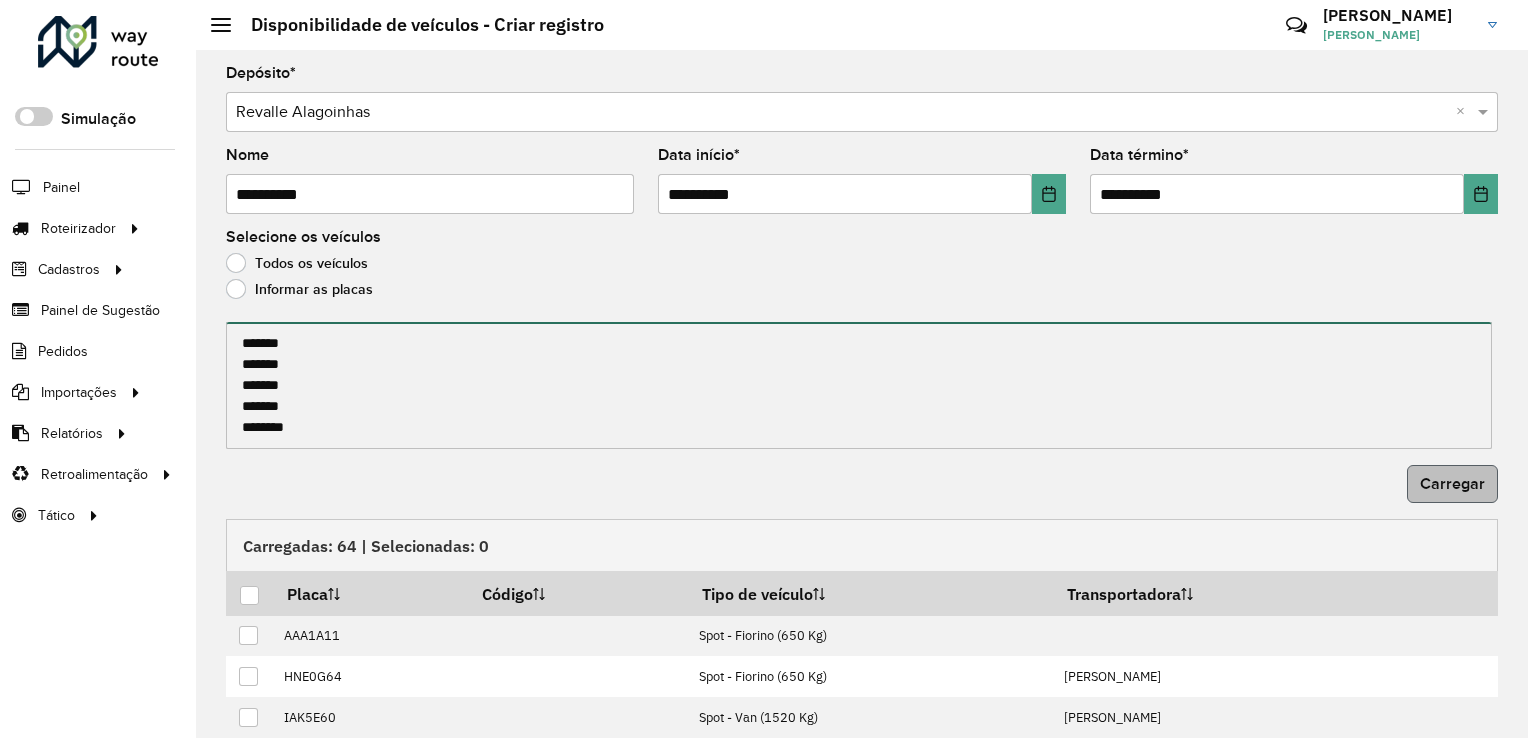type on "*******
*******
*******
*******
*******" 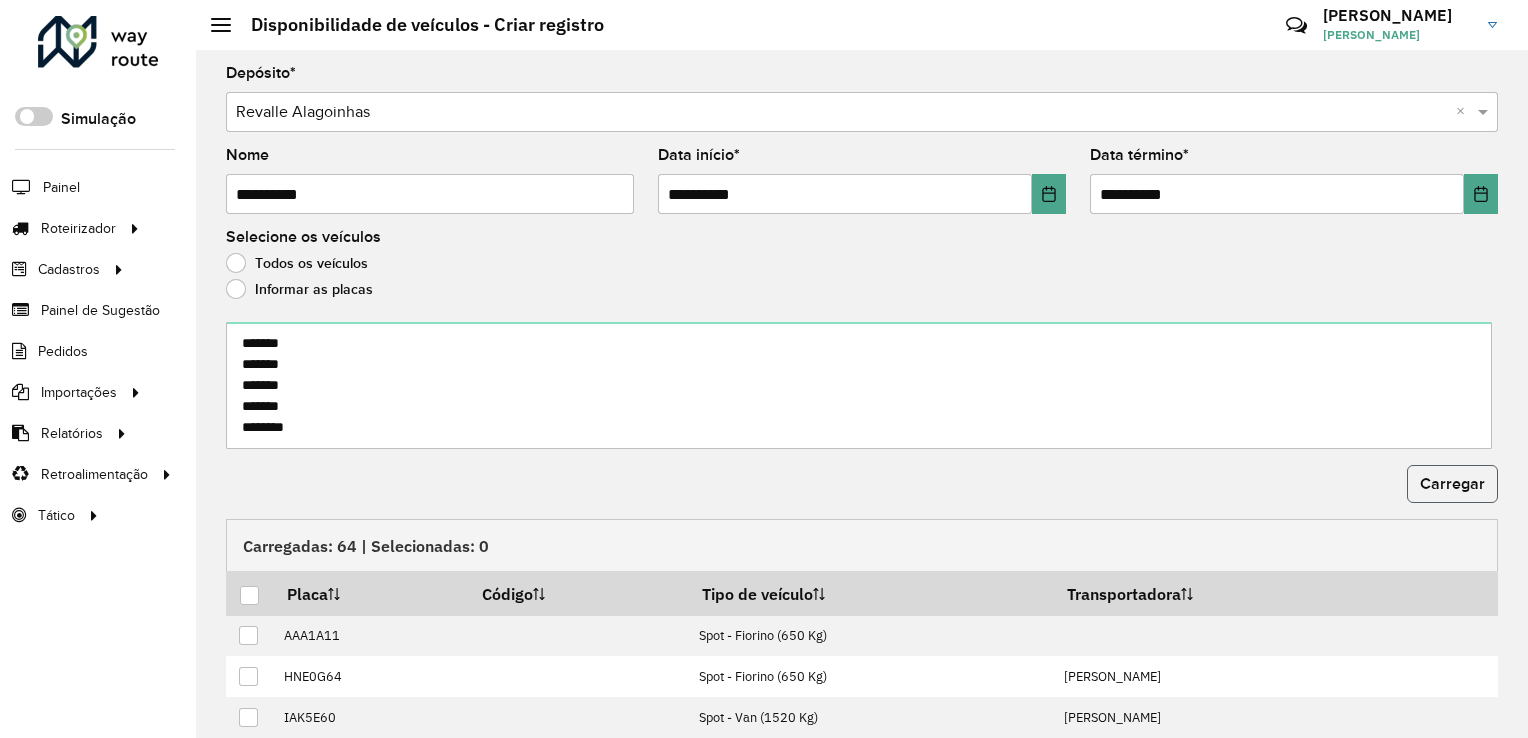 click on "Carregar" 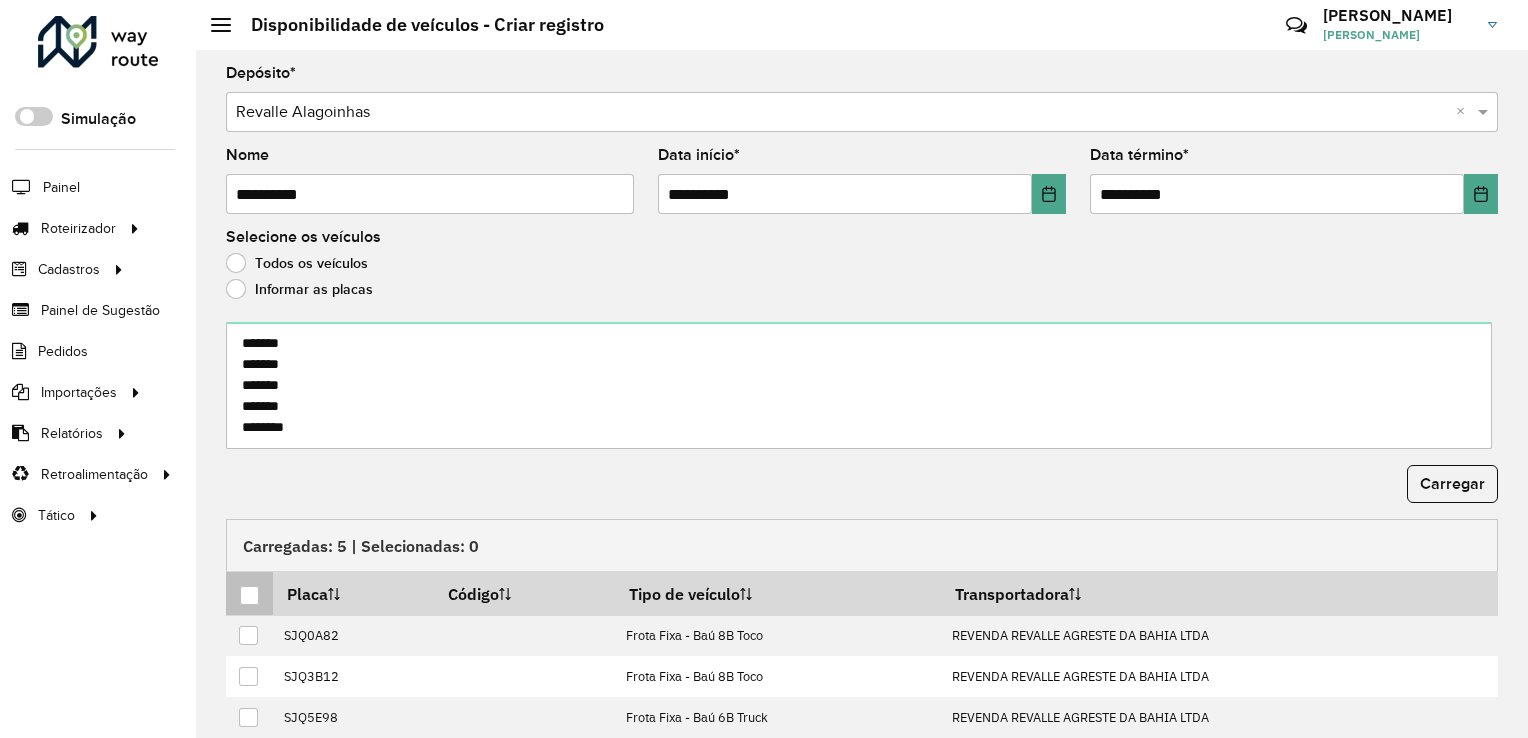 click at bounding box center (249, 595) 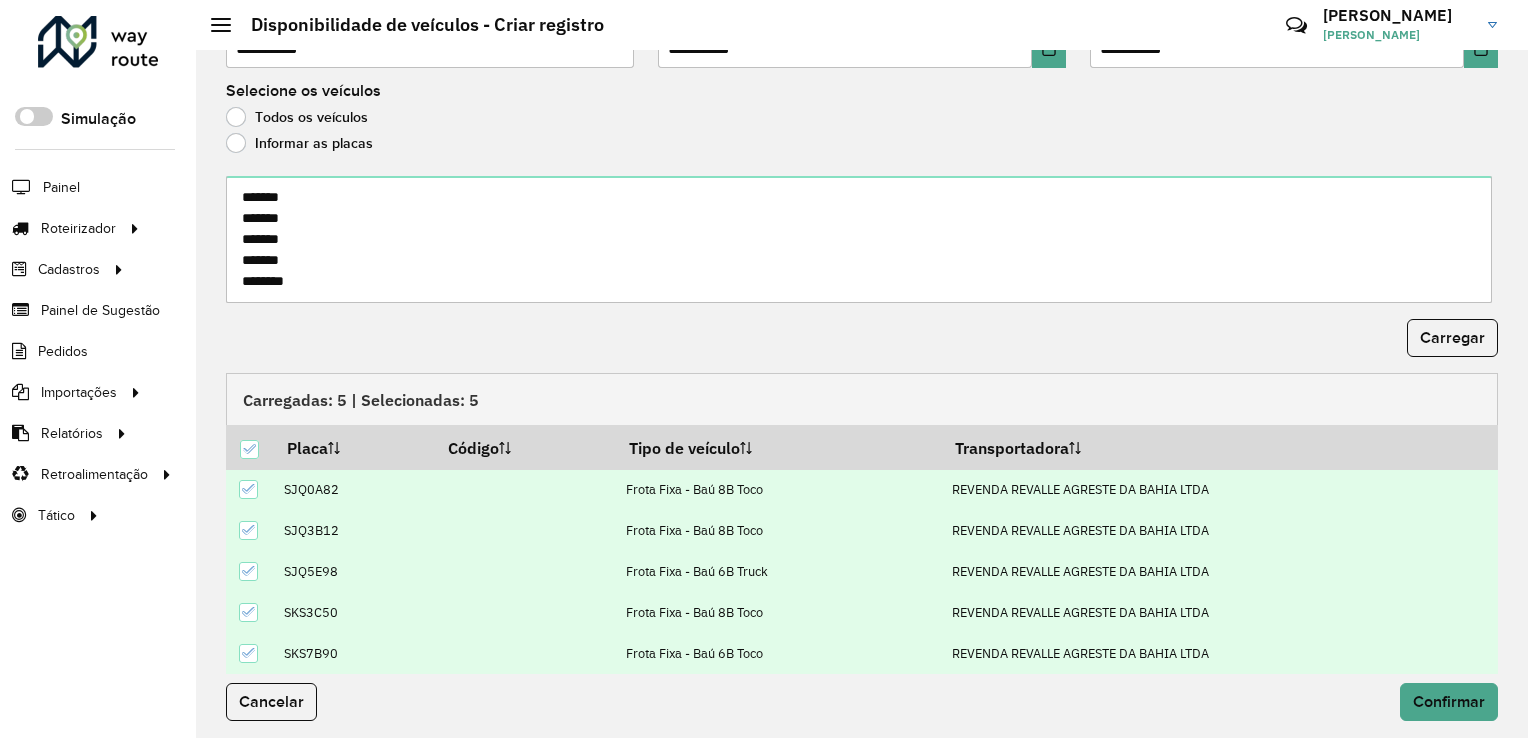 scroll, scrollTop: 148, scrollLeft: 0, axis: vertical 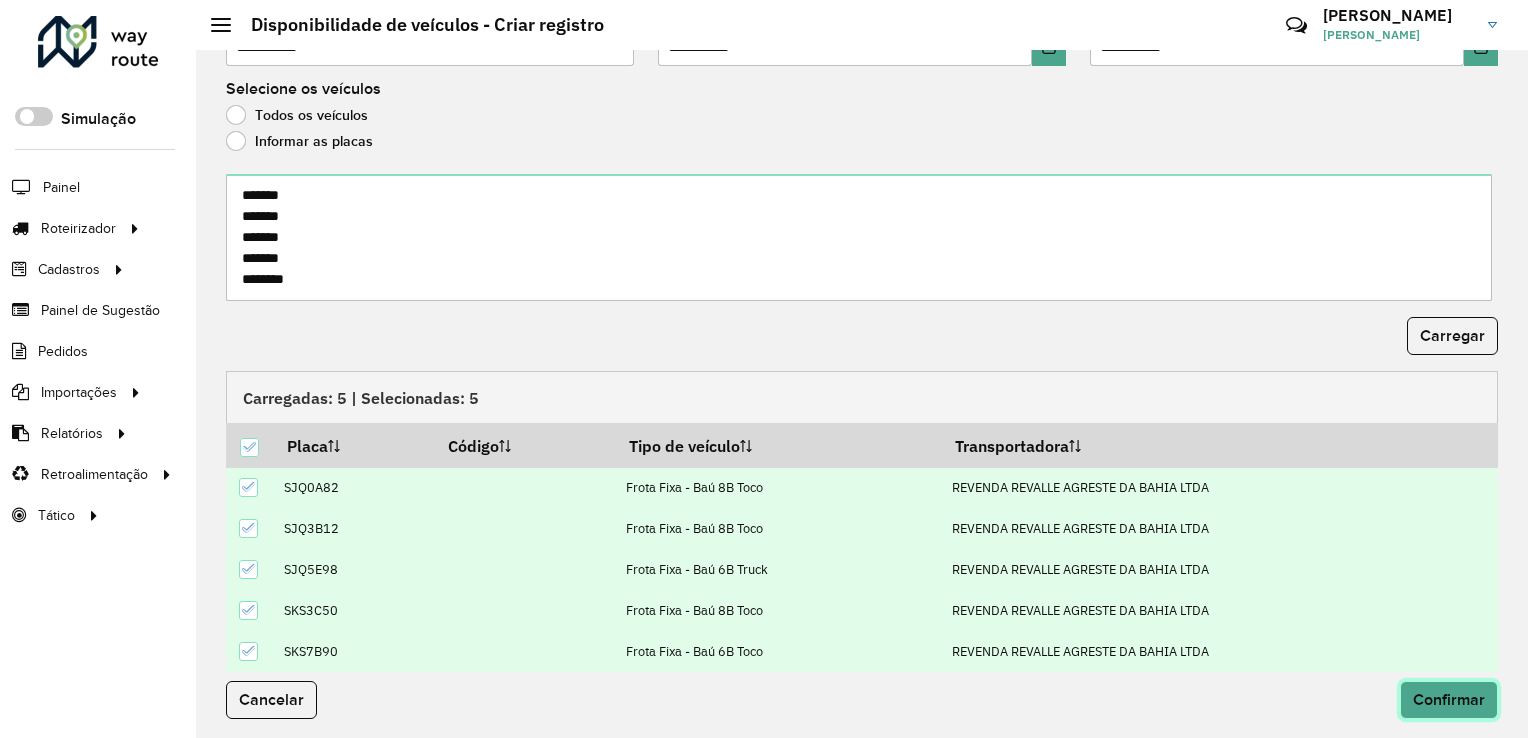 click on "Confirmar" 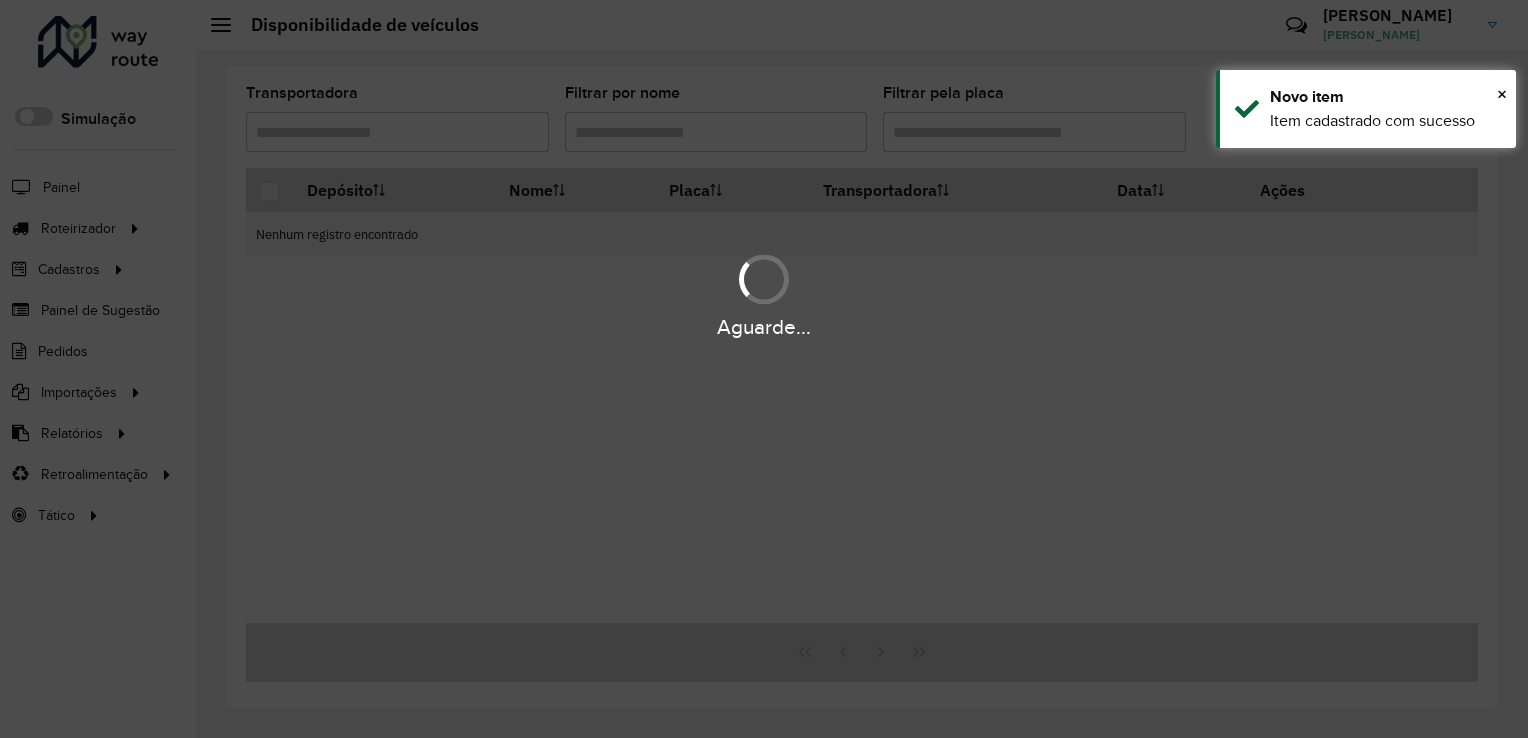 scroll, scrollTop: 0, scrollLeft: 0, axis: both 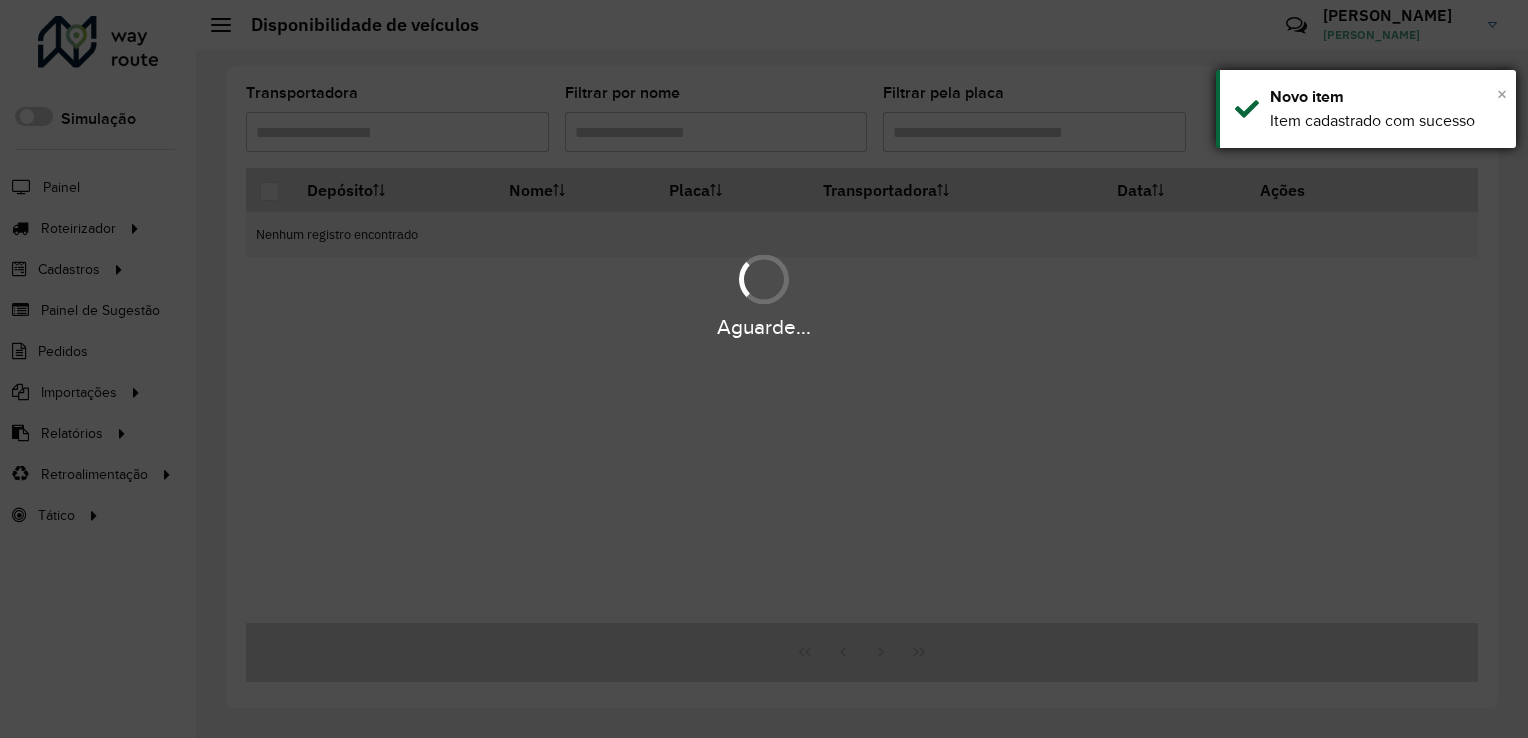 click on "×" at bounding box center [1502, 94] 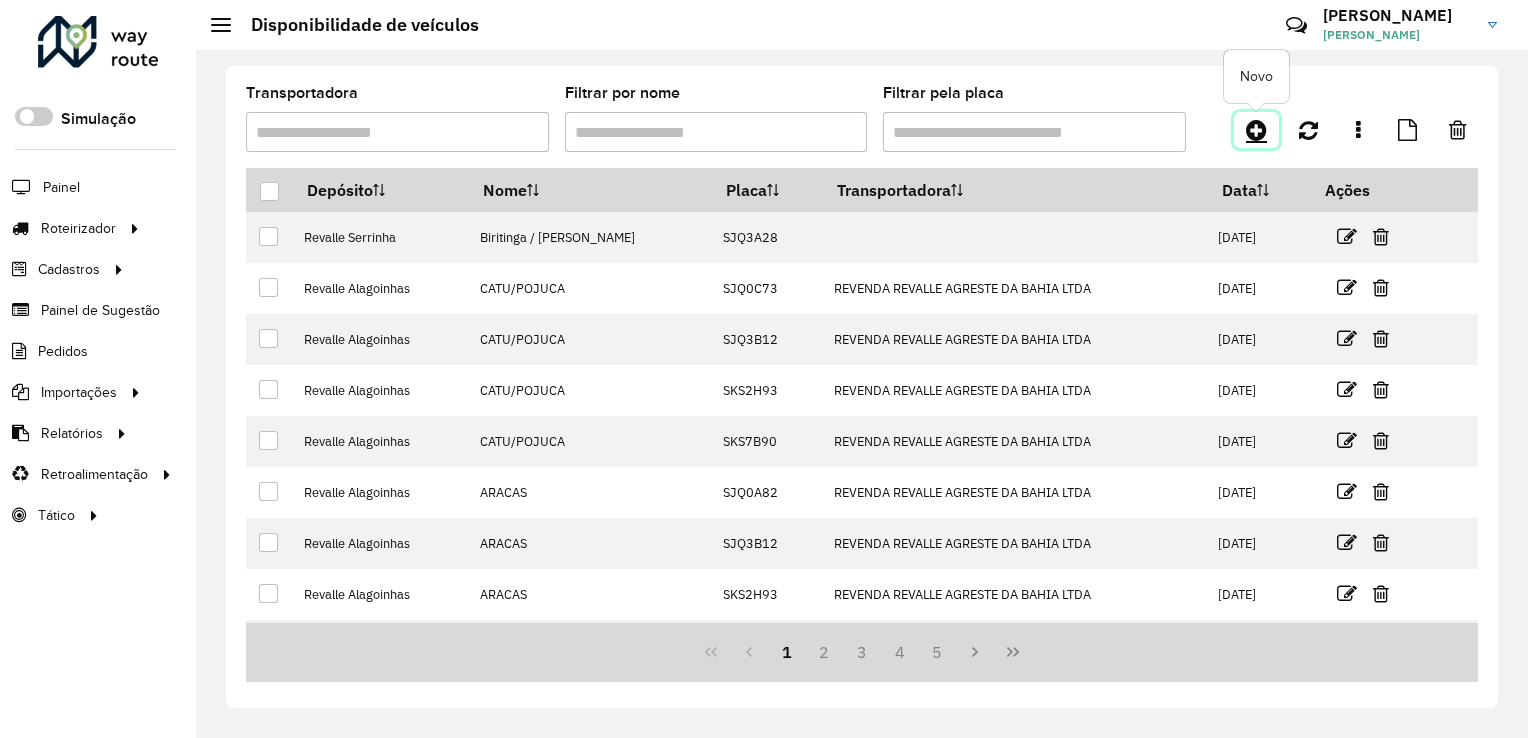 click 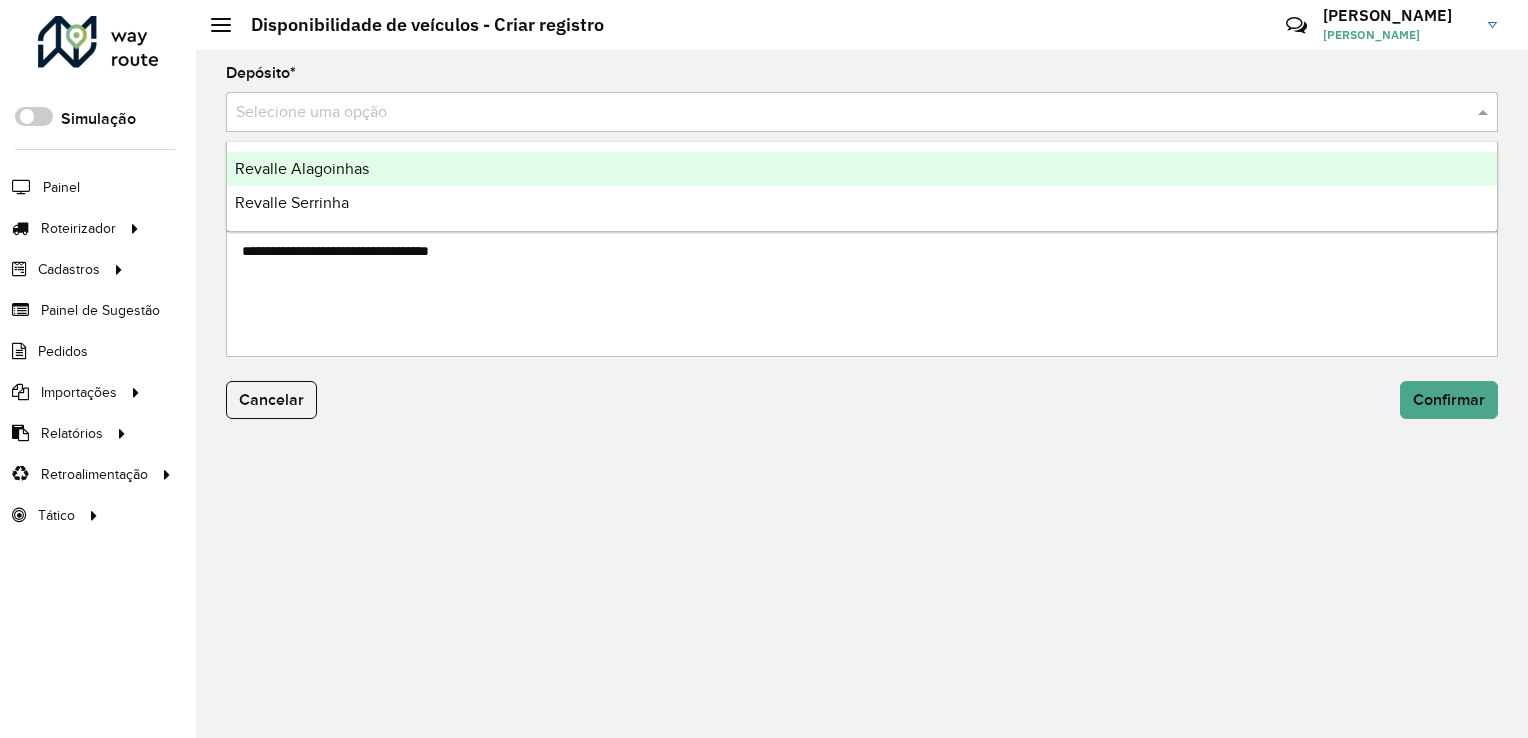 click at bounding box center (842, 113) 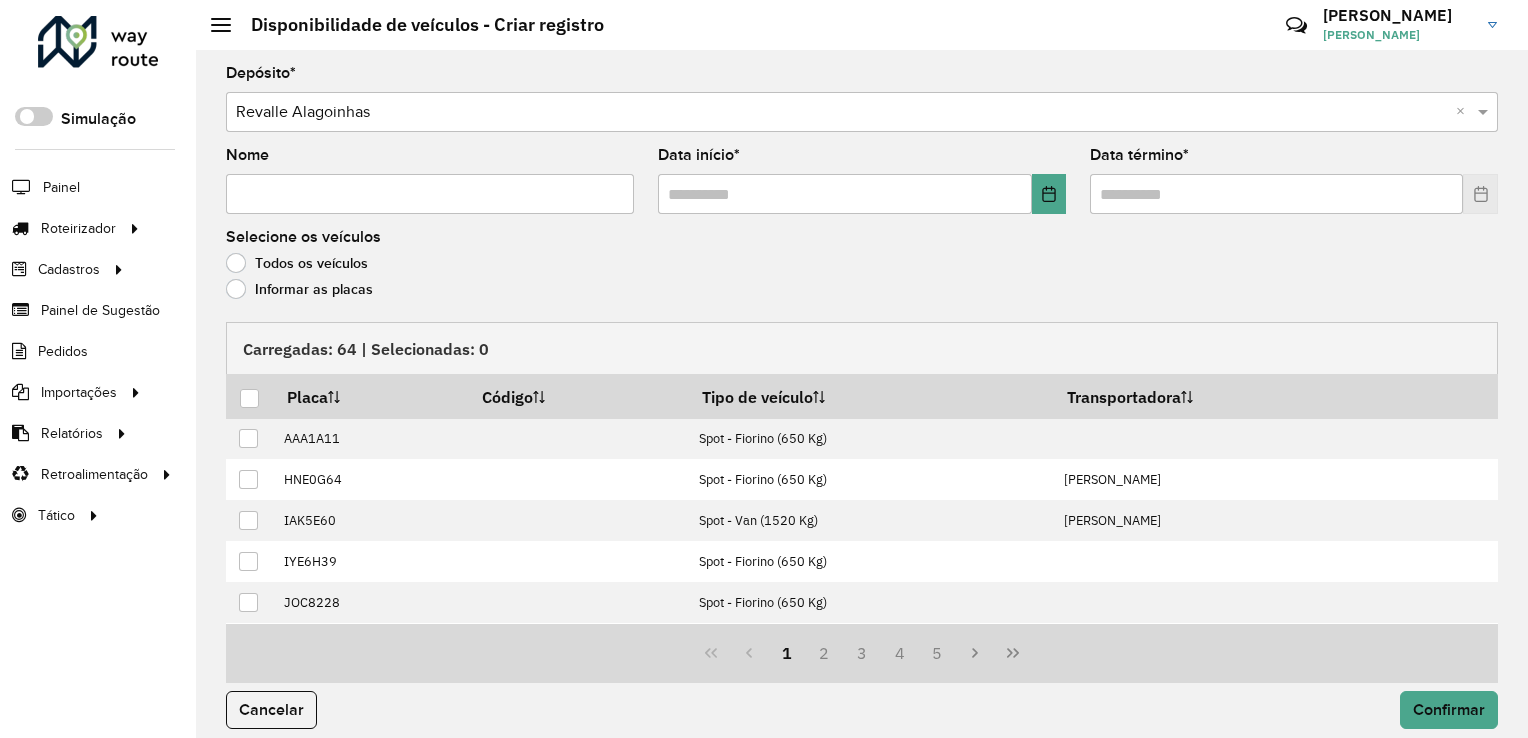 click on "Nome" at bounding box center (430, 194) 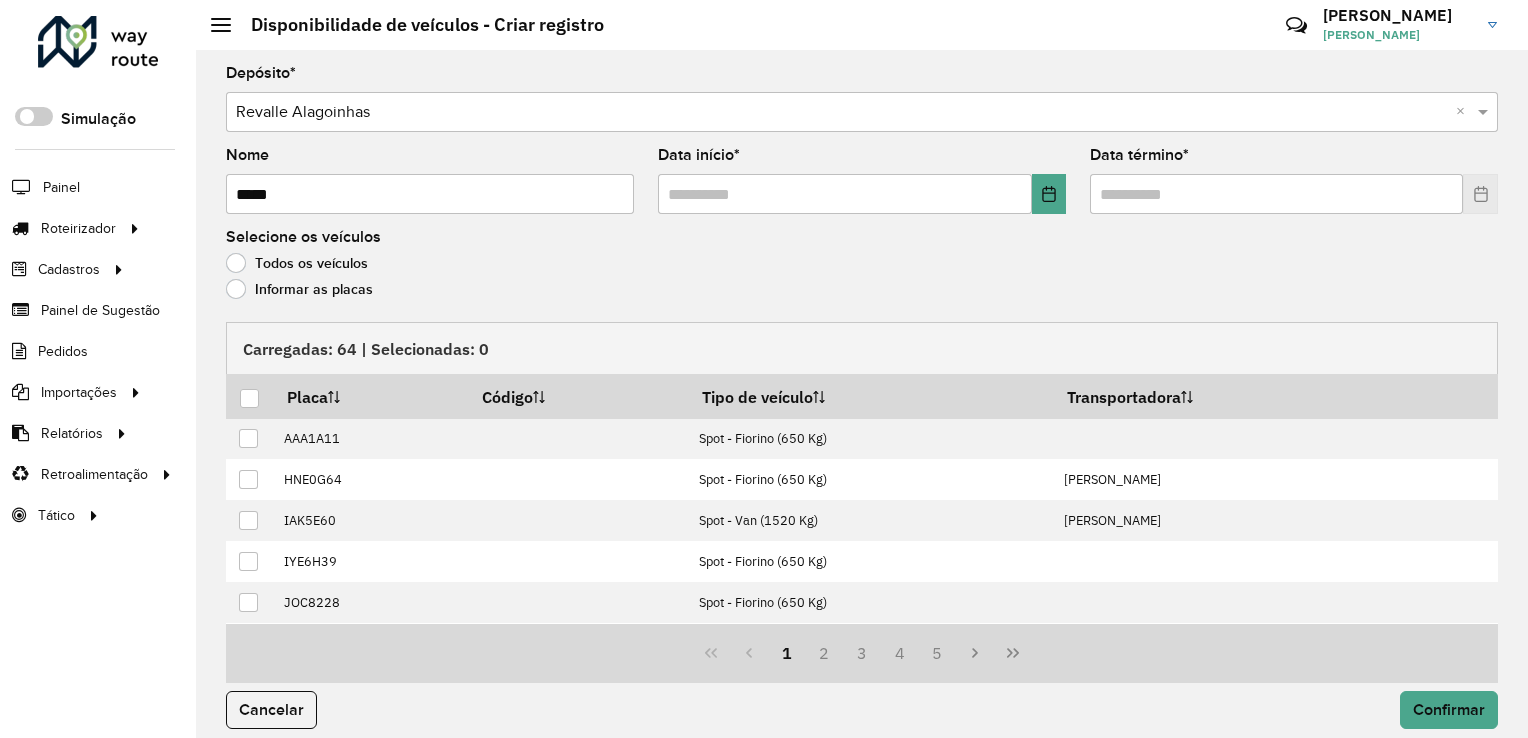 type on "*****" 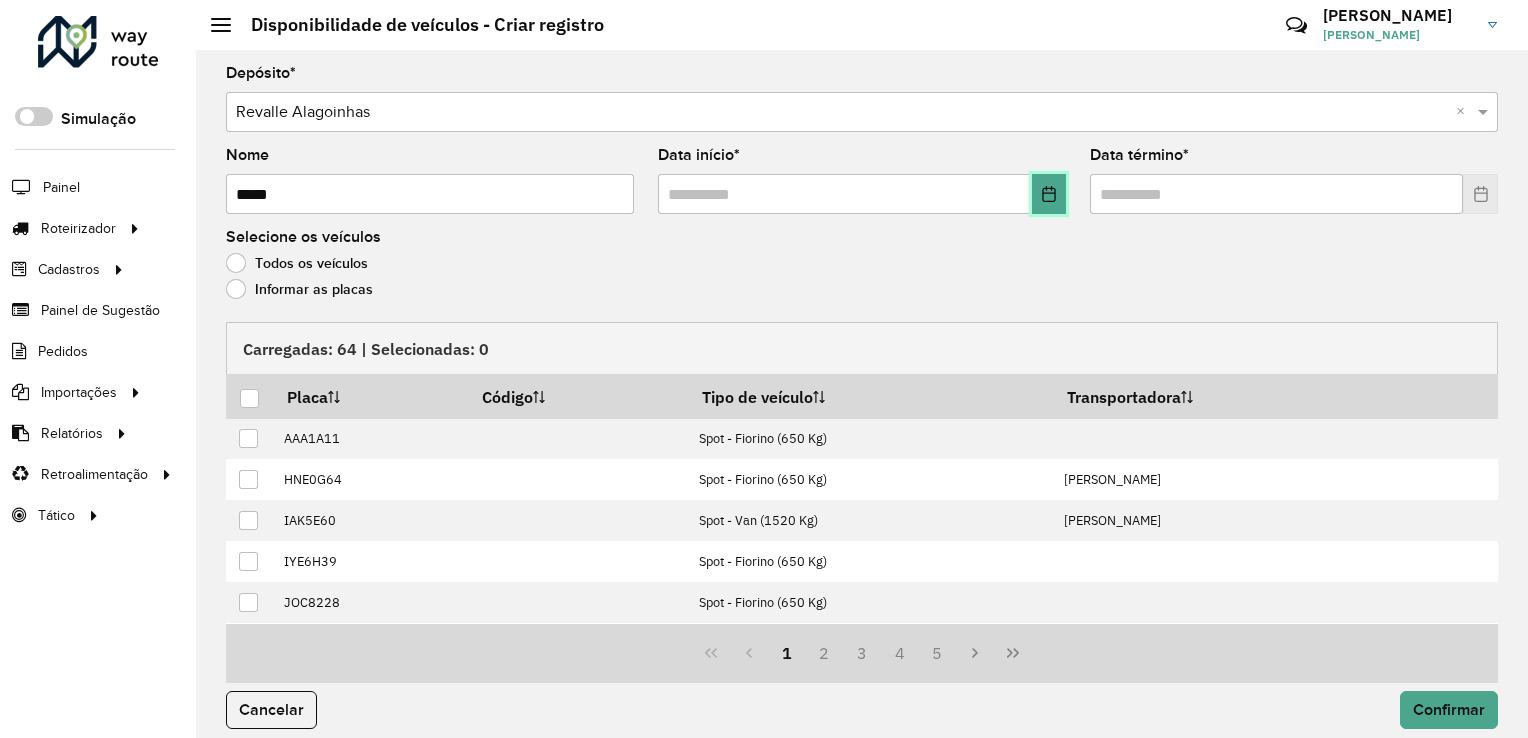 click 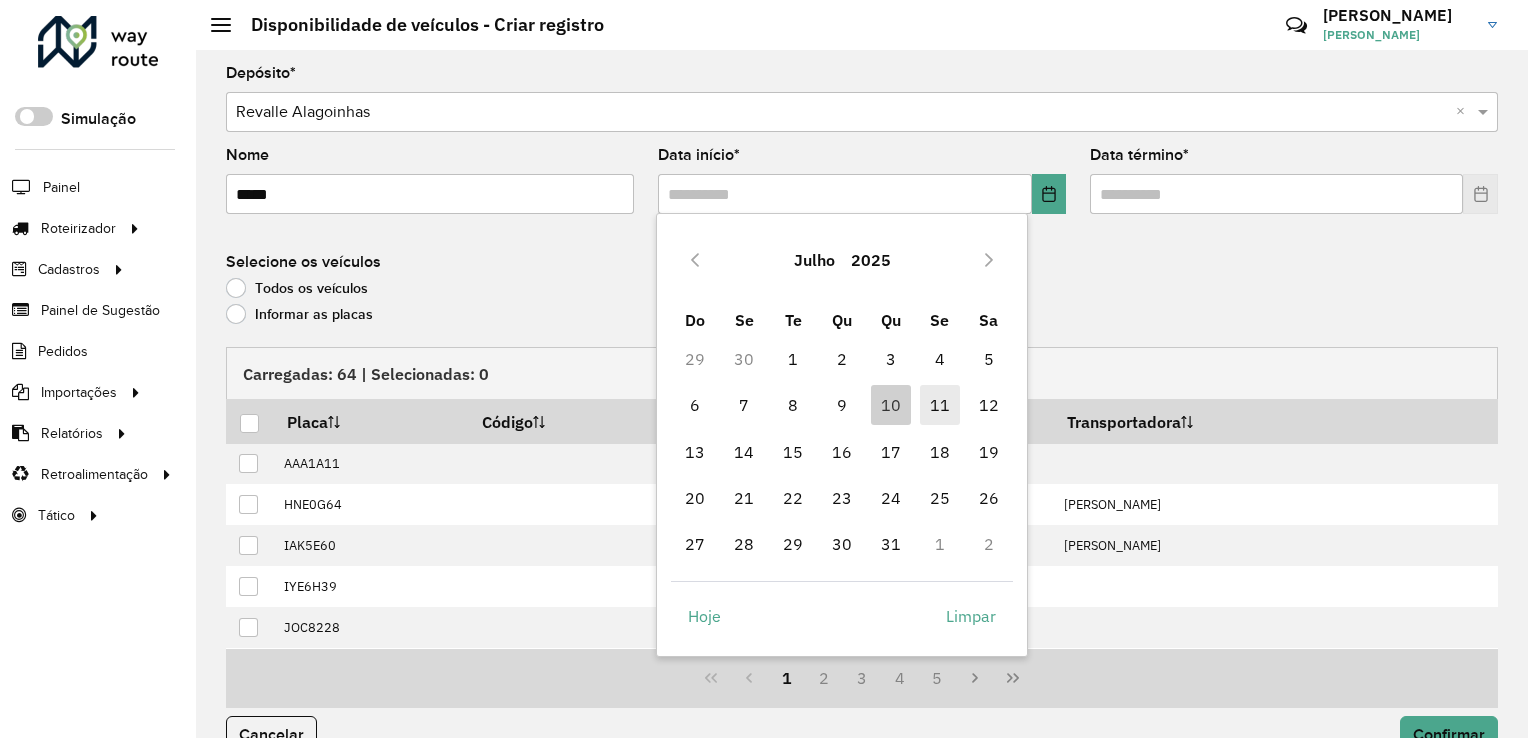 click on "11" at bounding box center [940, 405] 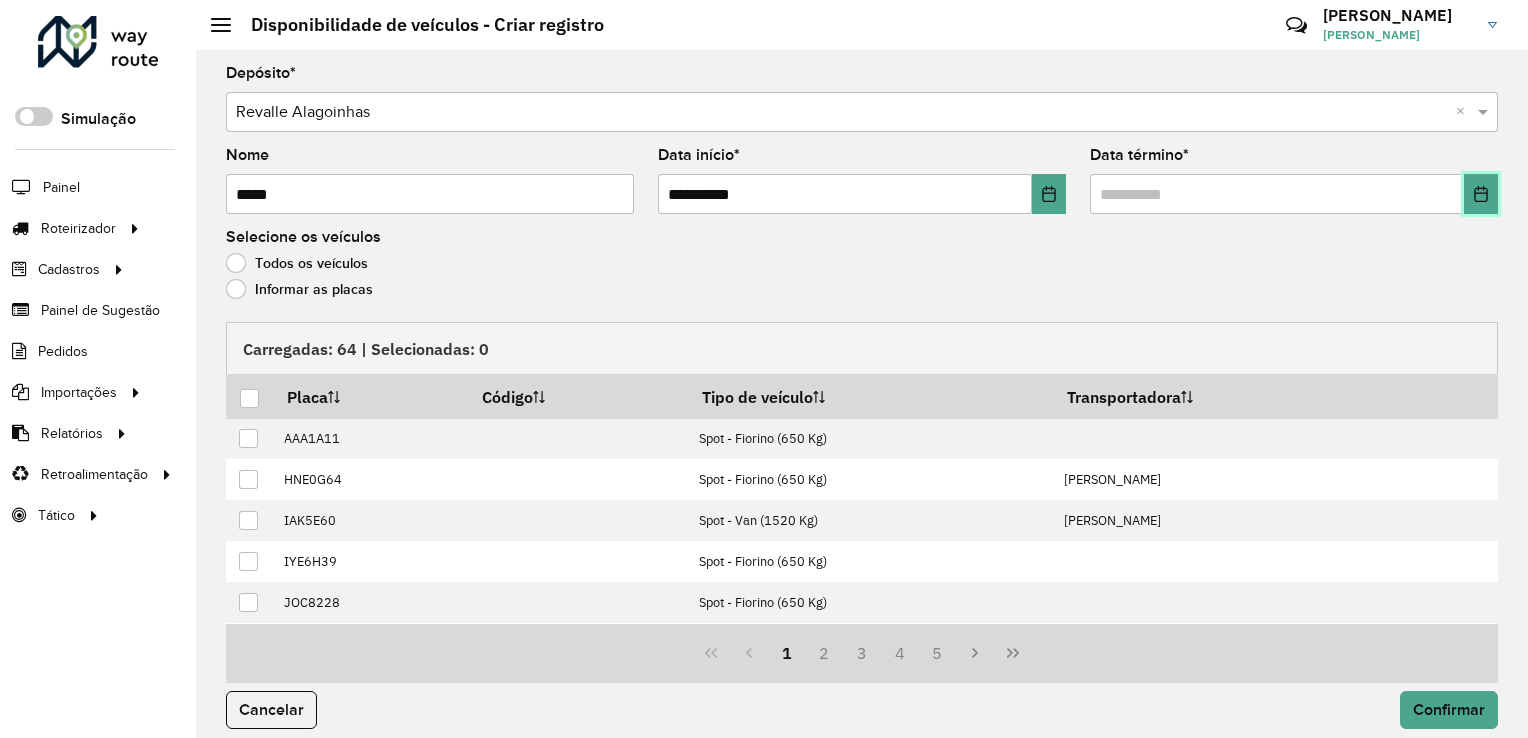 click at bounding box center (1481, 194) 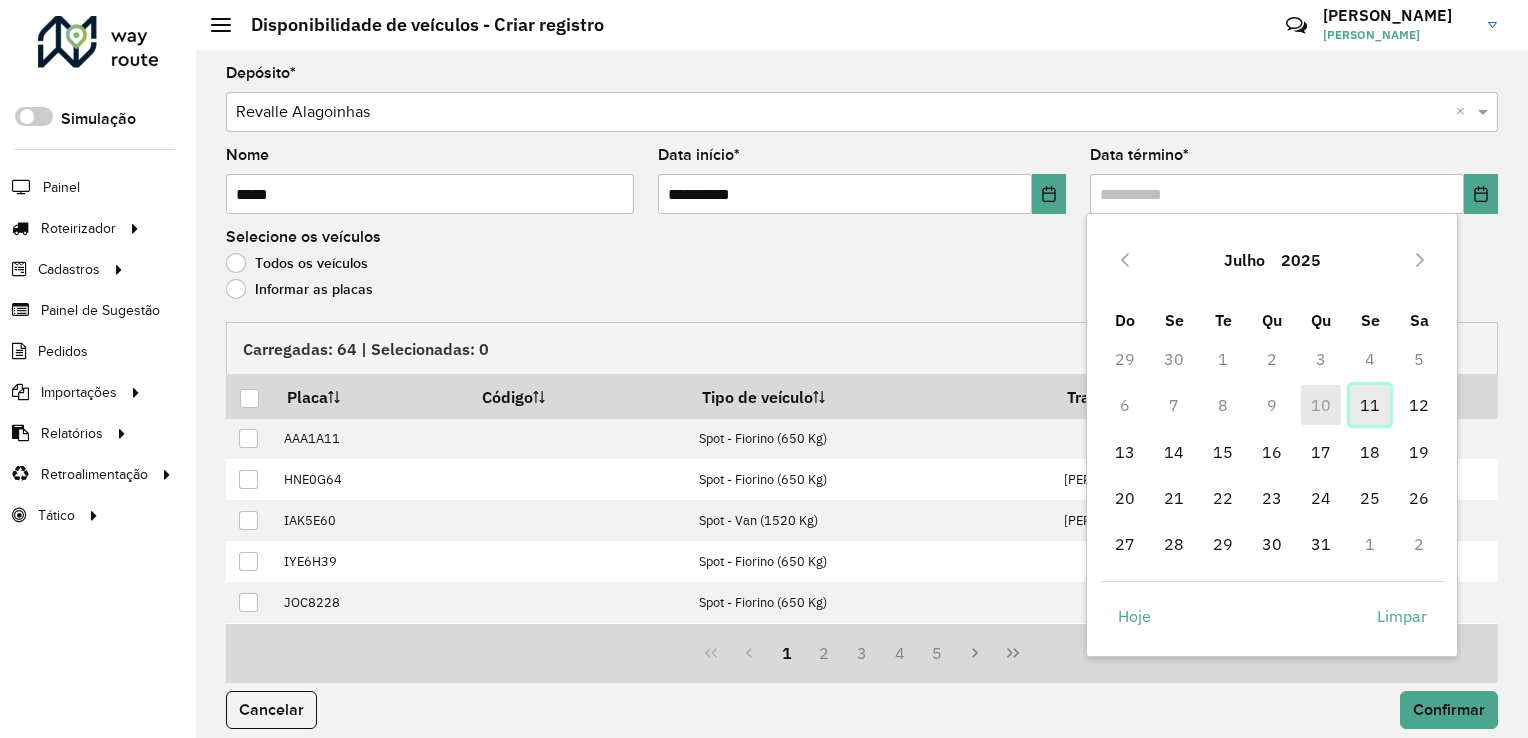 click on "11" at bounding box center [1370, 405] 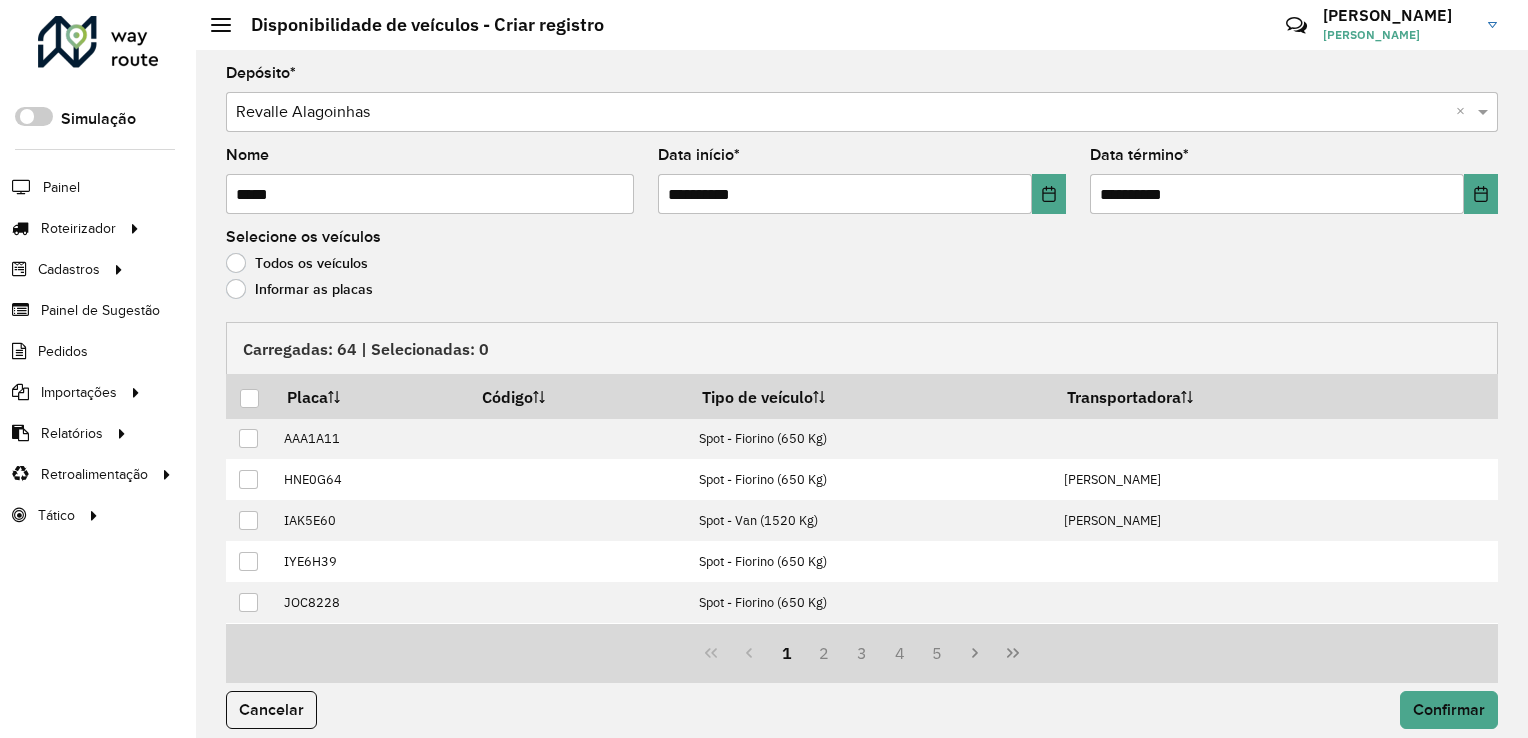 click on "Informar as placas" 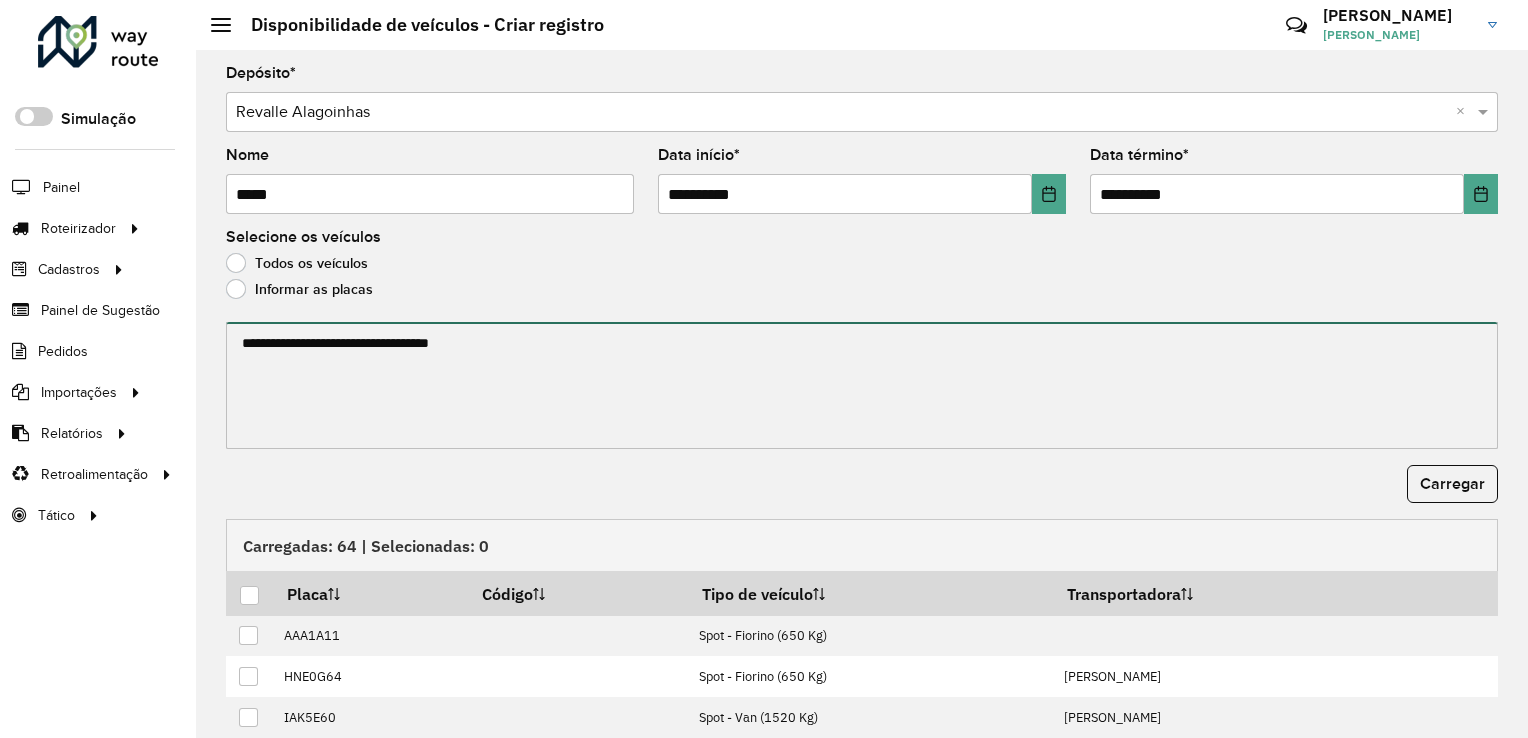 click at bounding box center [862, 385] 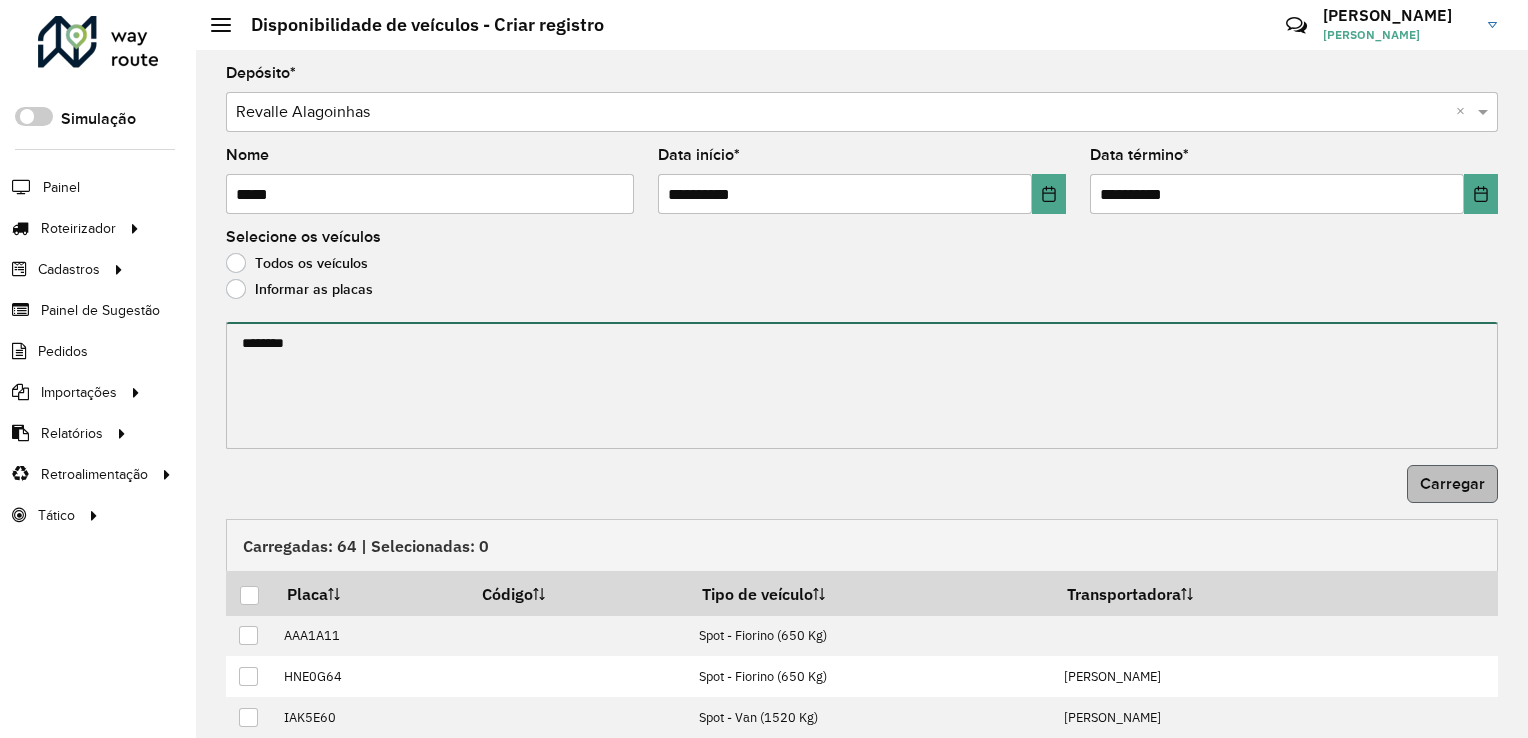 type on "*******" 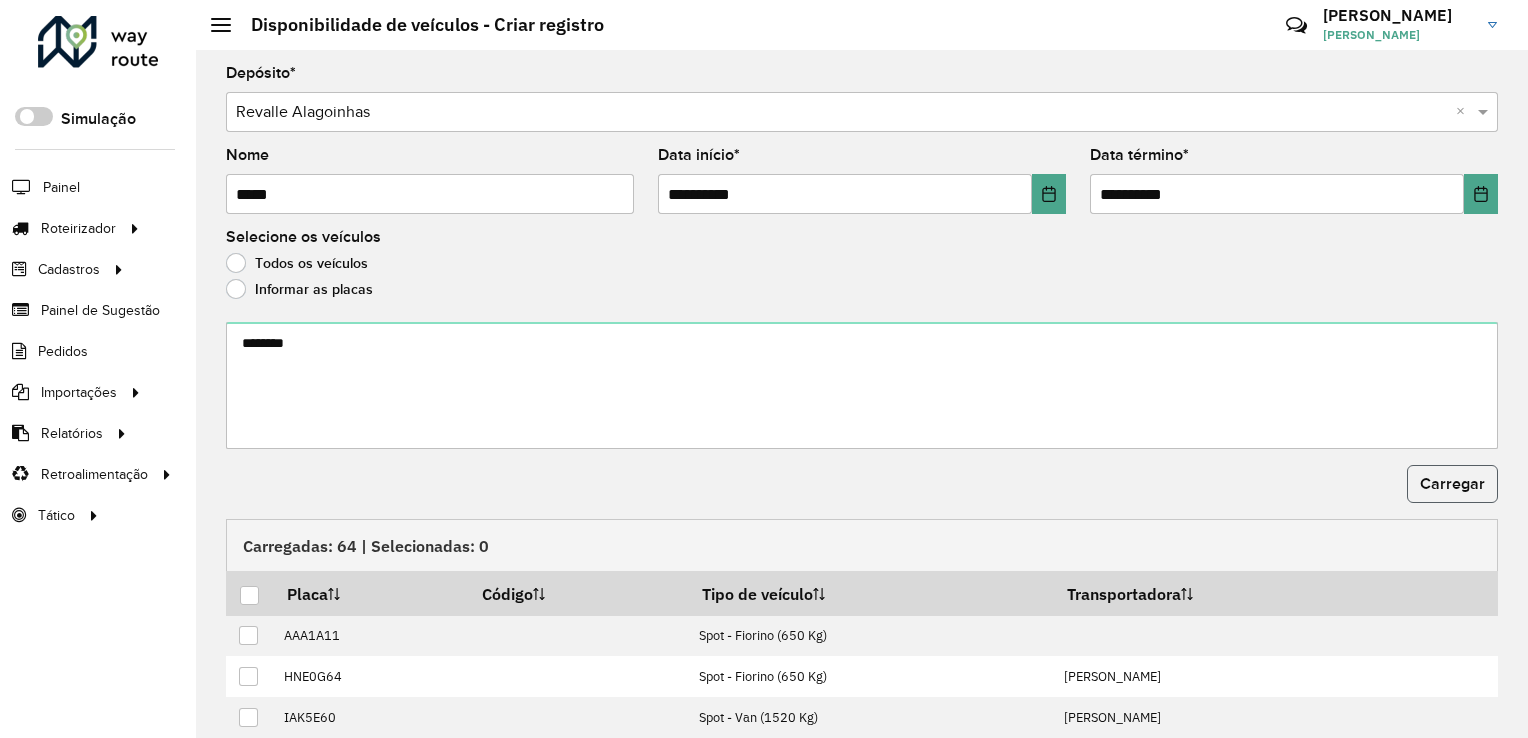 click on "Carregar" 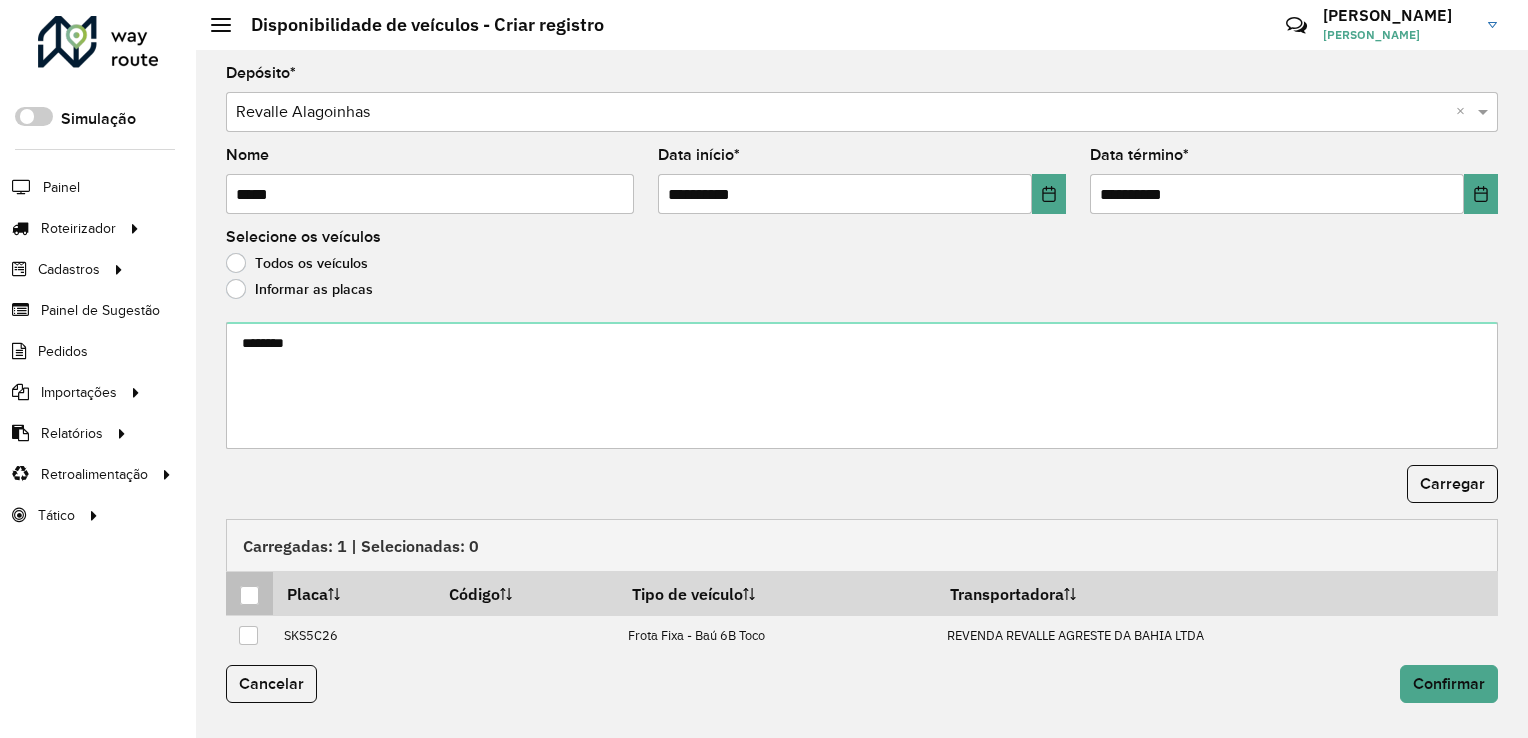 click at bounding box center [249, 595] 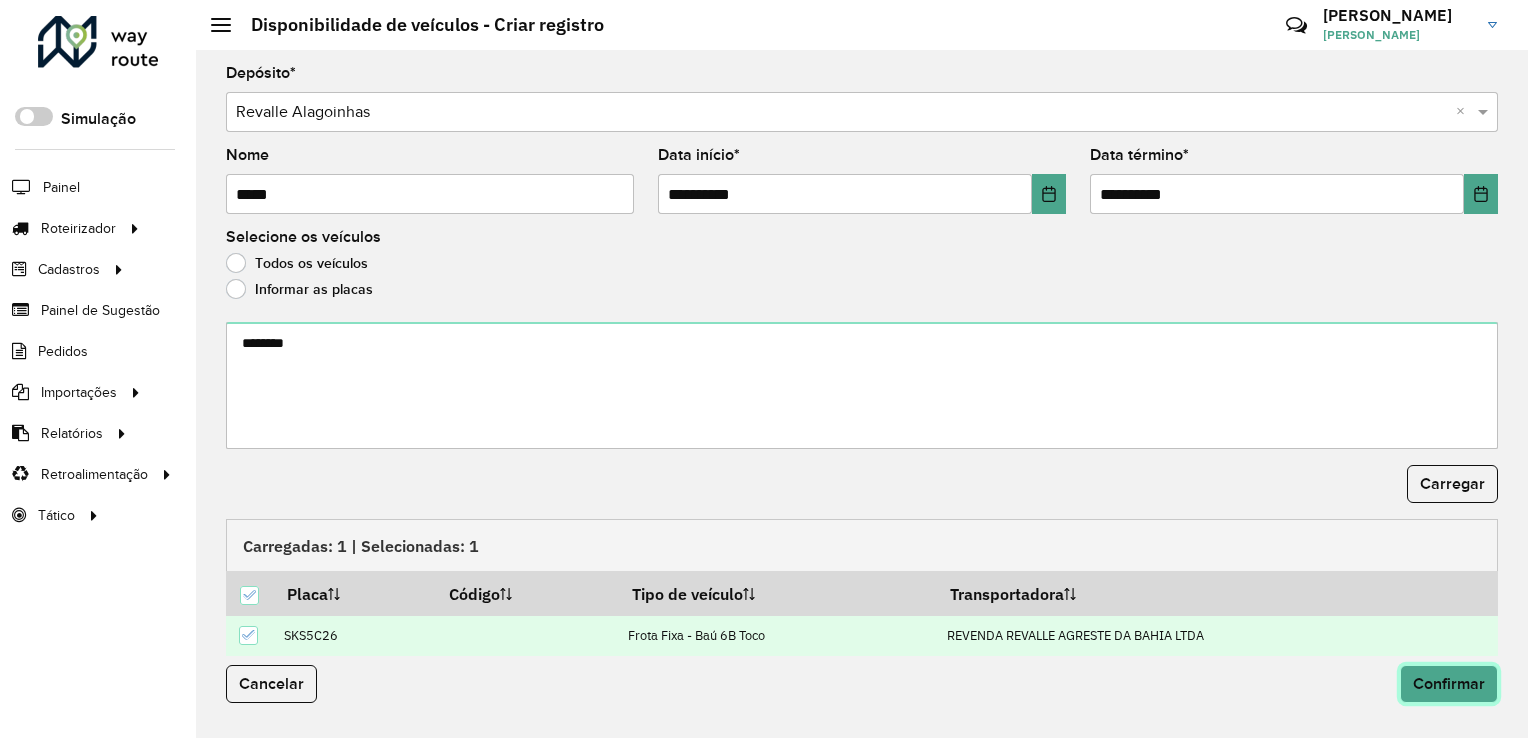 click on "Confirmar" 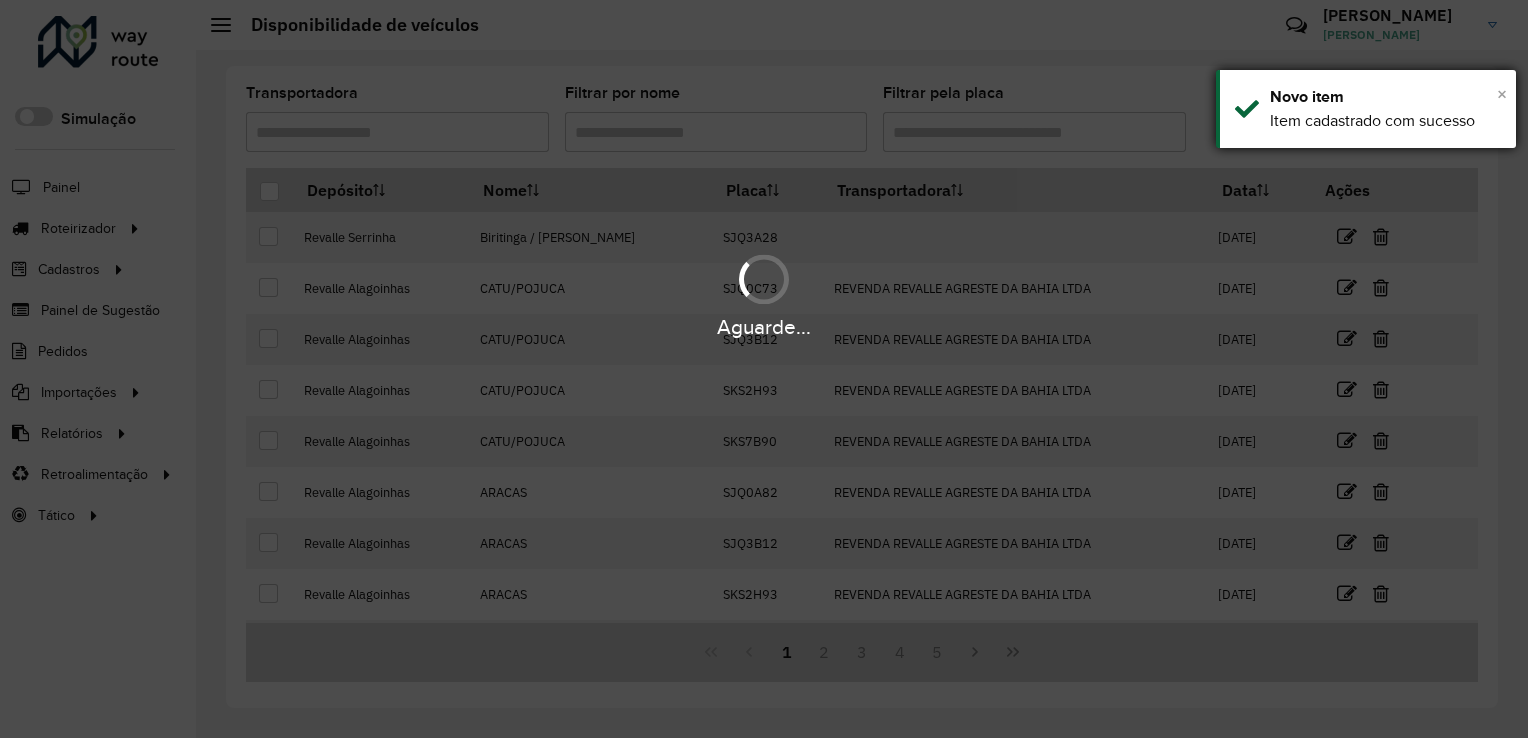 click on "×" at bounding box center (1502, 94) 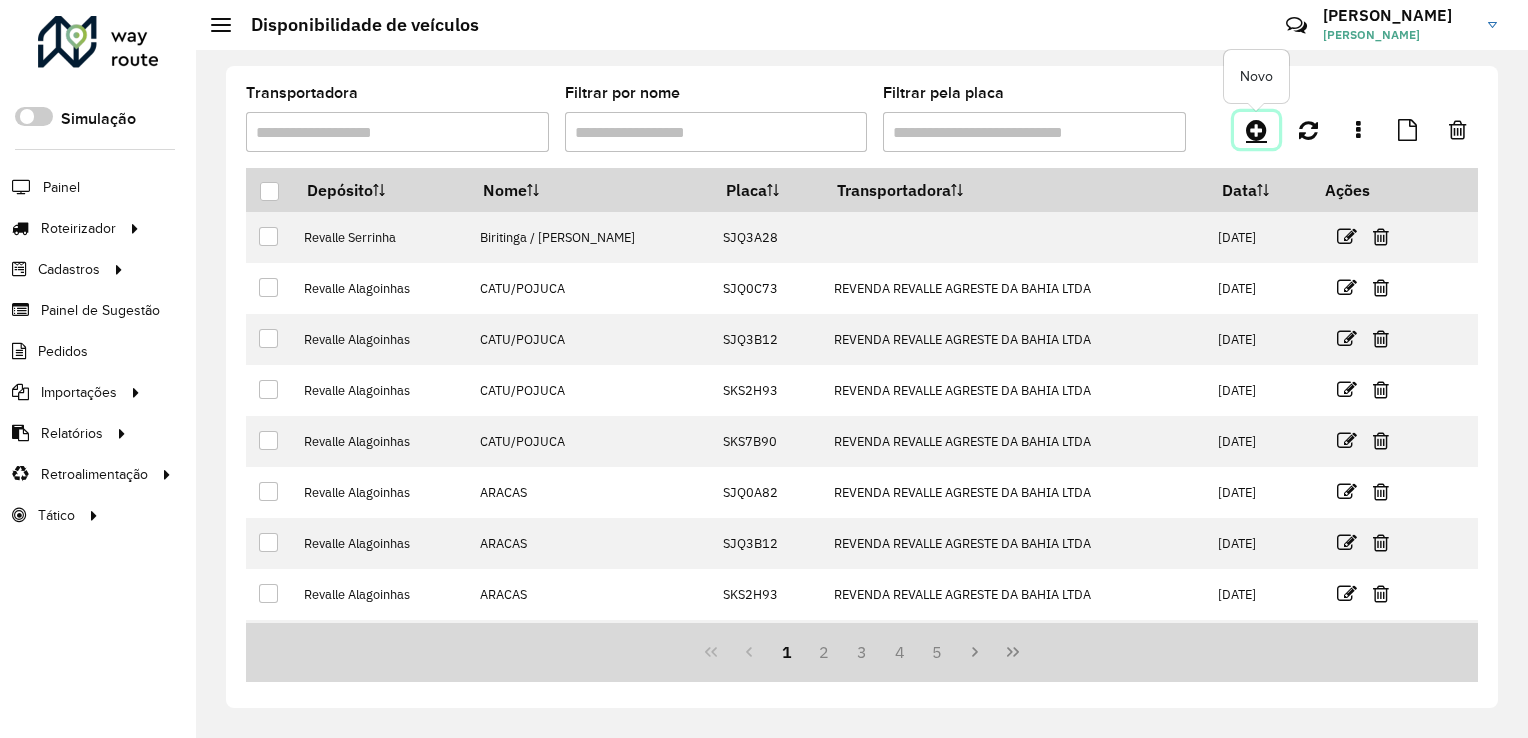 click 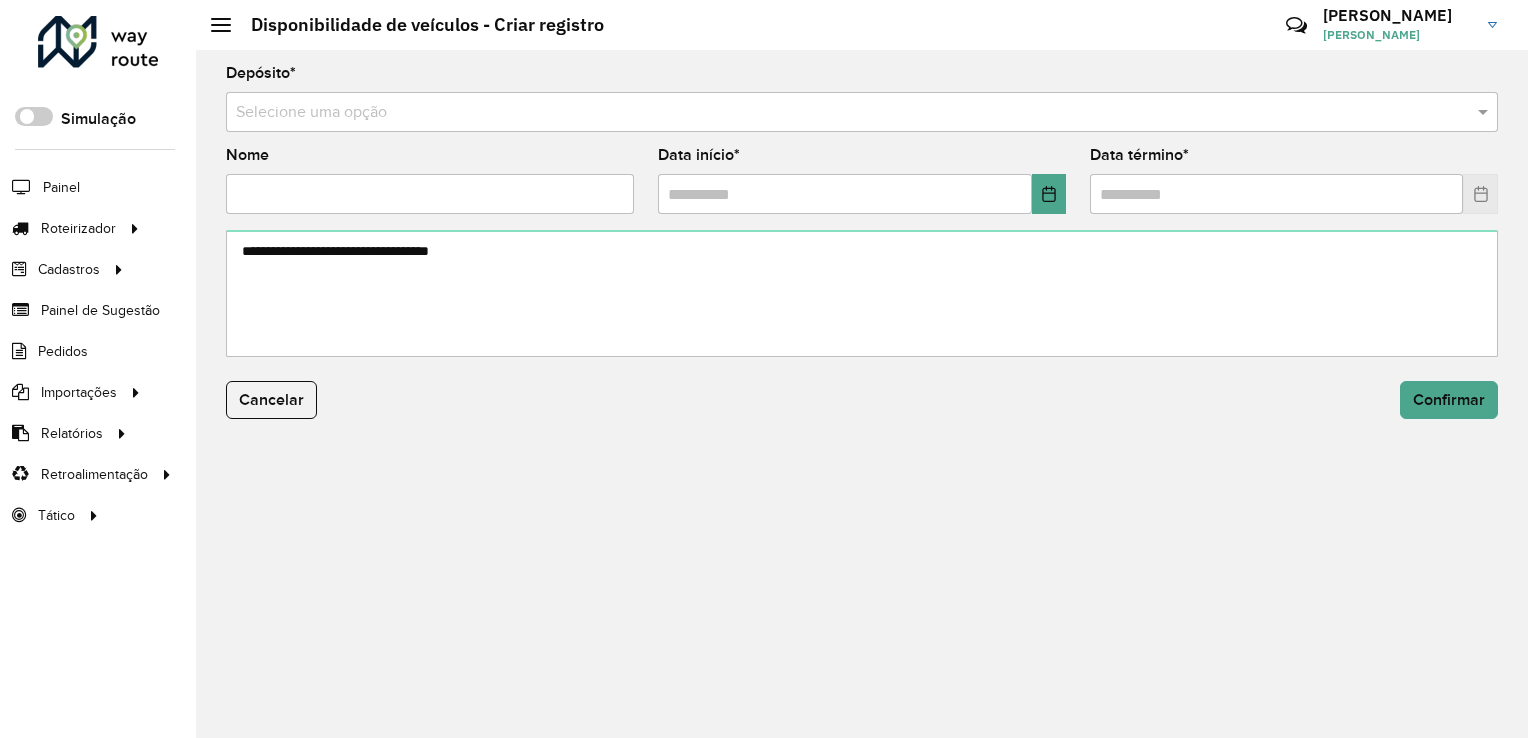 click at bounding box center [842, 113] 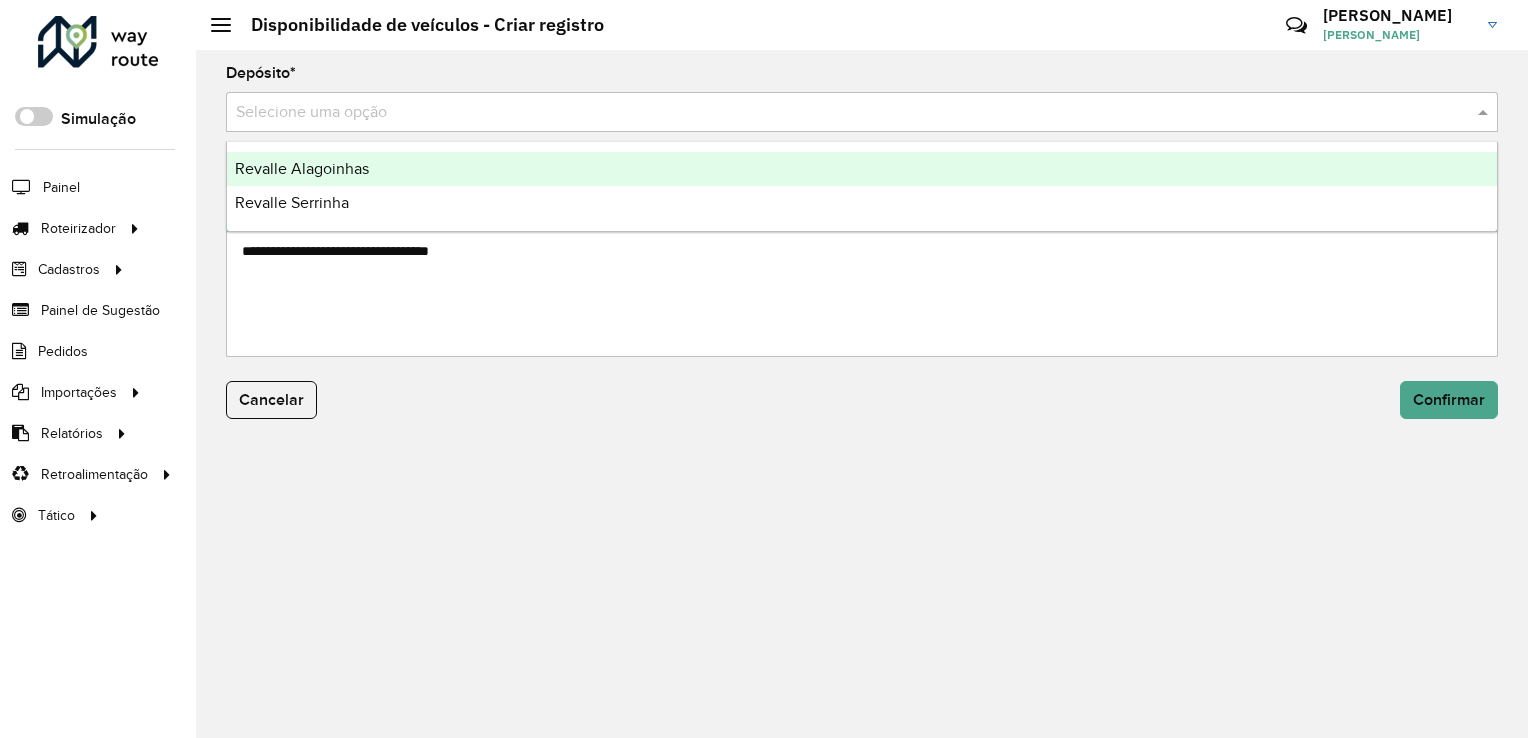 click on "Revalle Alagoinhas" at bounding box center (302, 168) 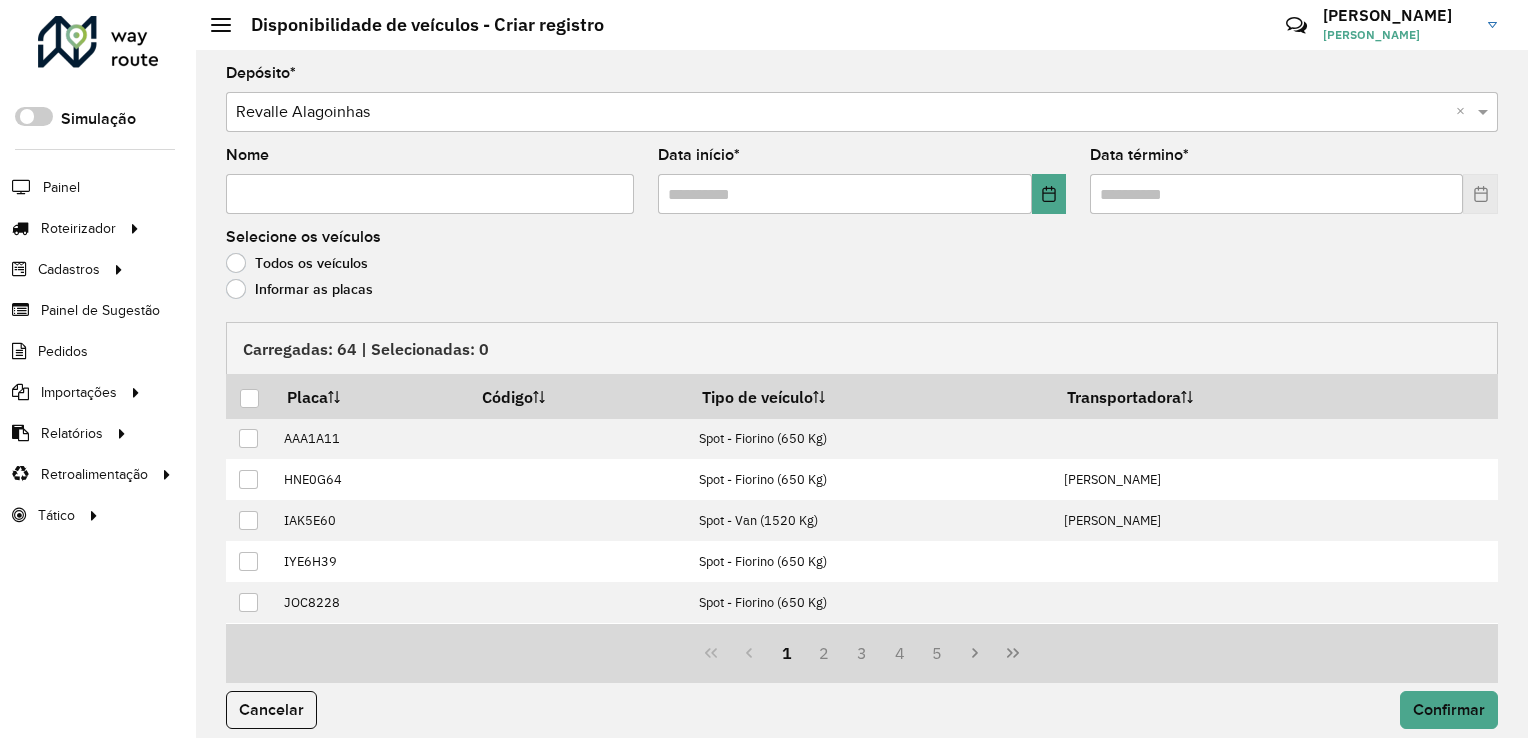click on "Nome" at bounding box center [430, 194] 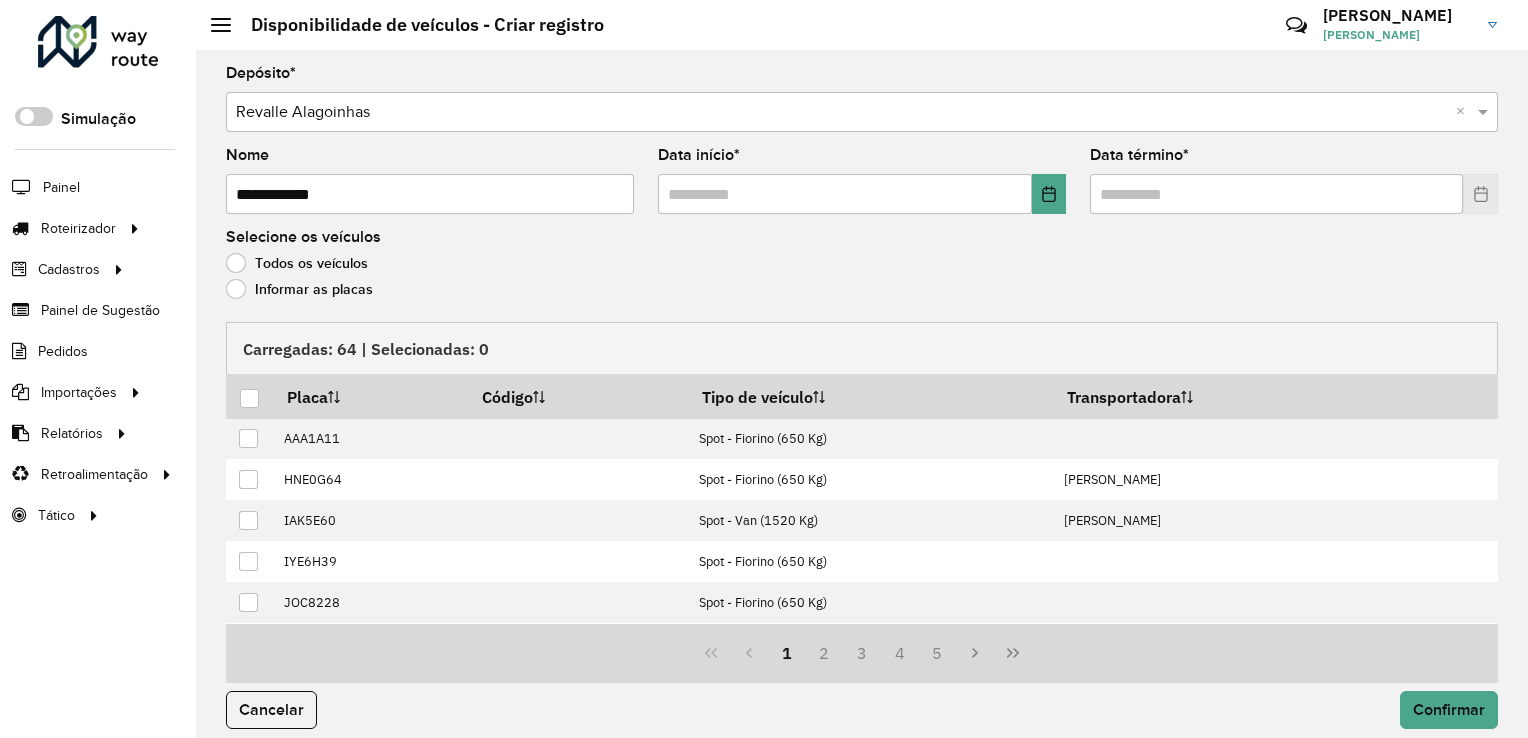 click on "Informar as placas" 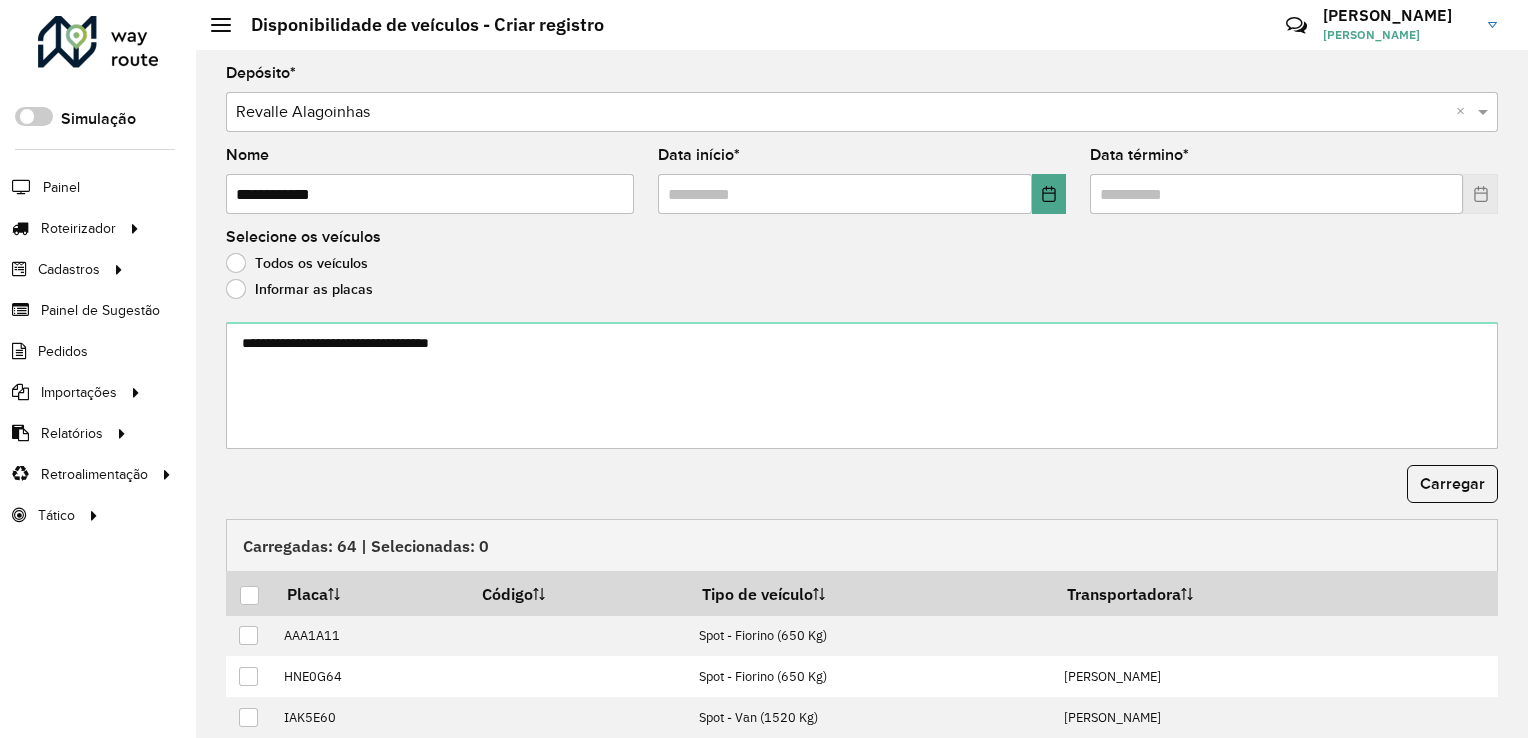 click on "**********" 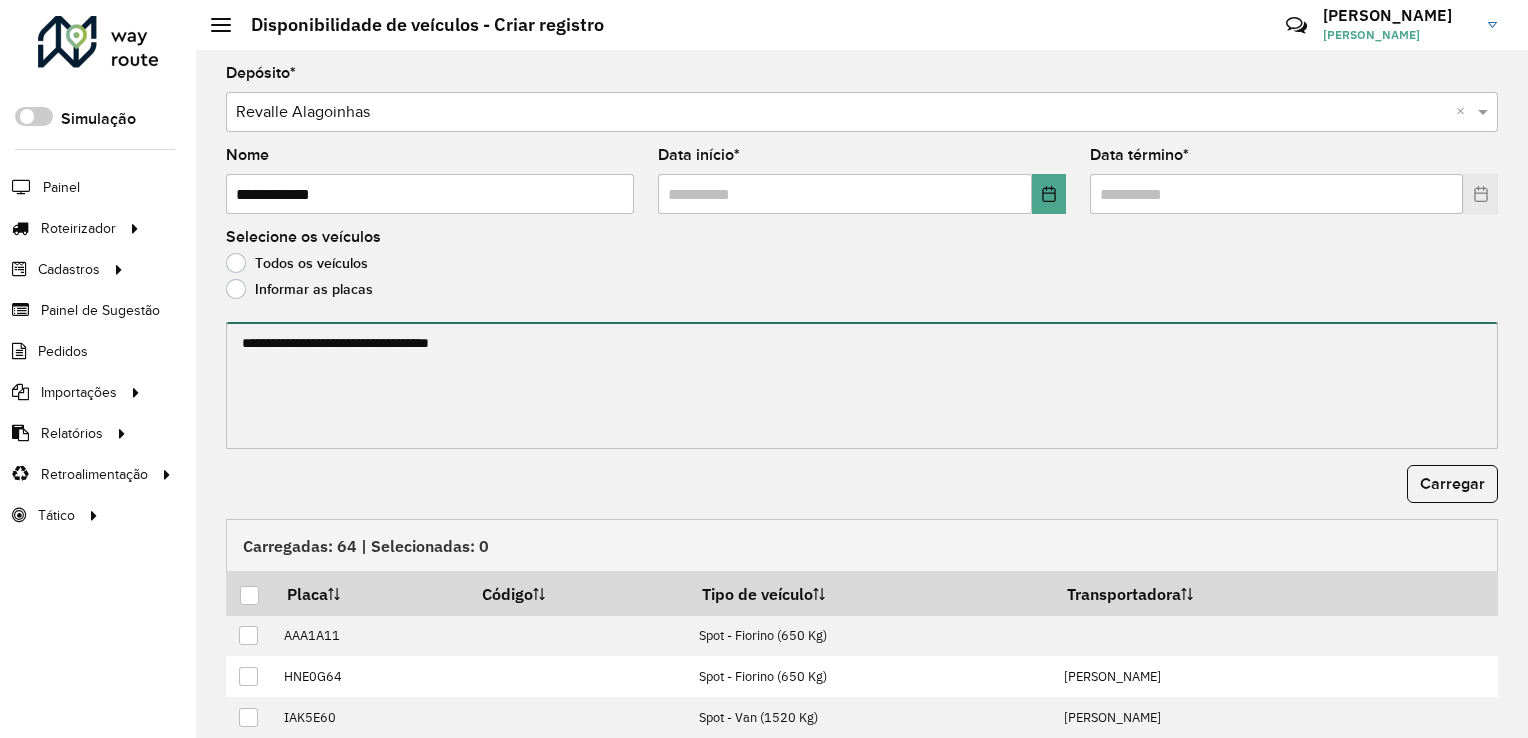 click at bounding box center (862, 385) 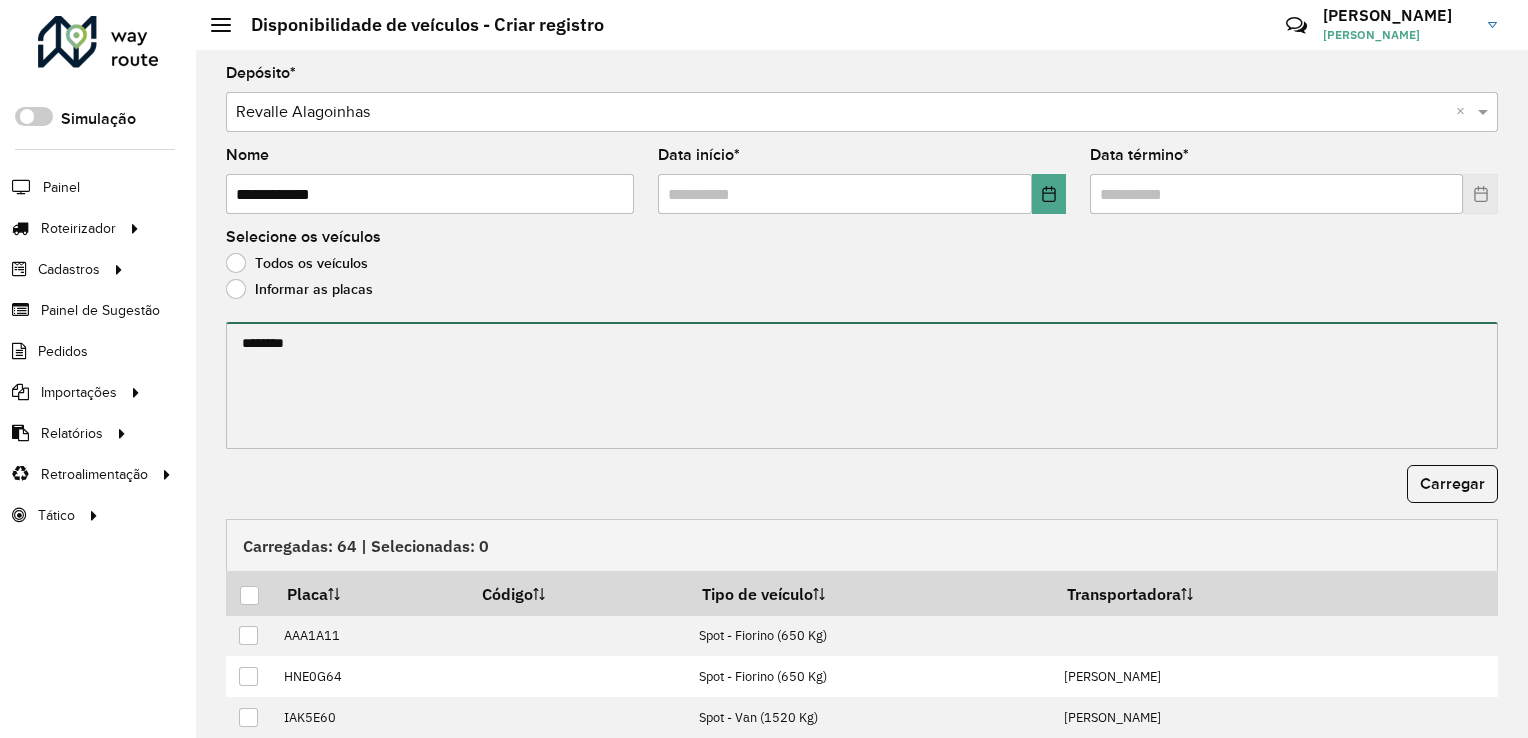 type on "*******" 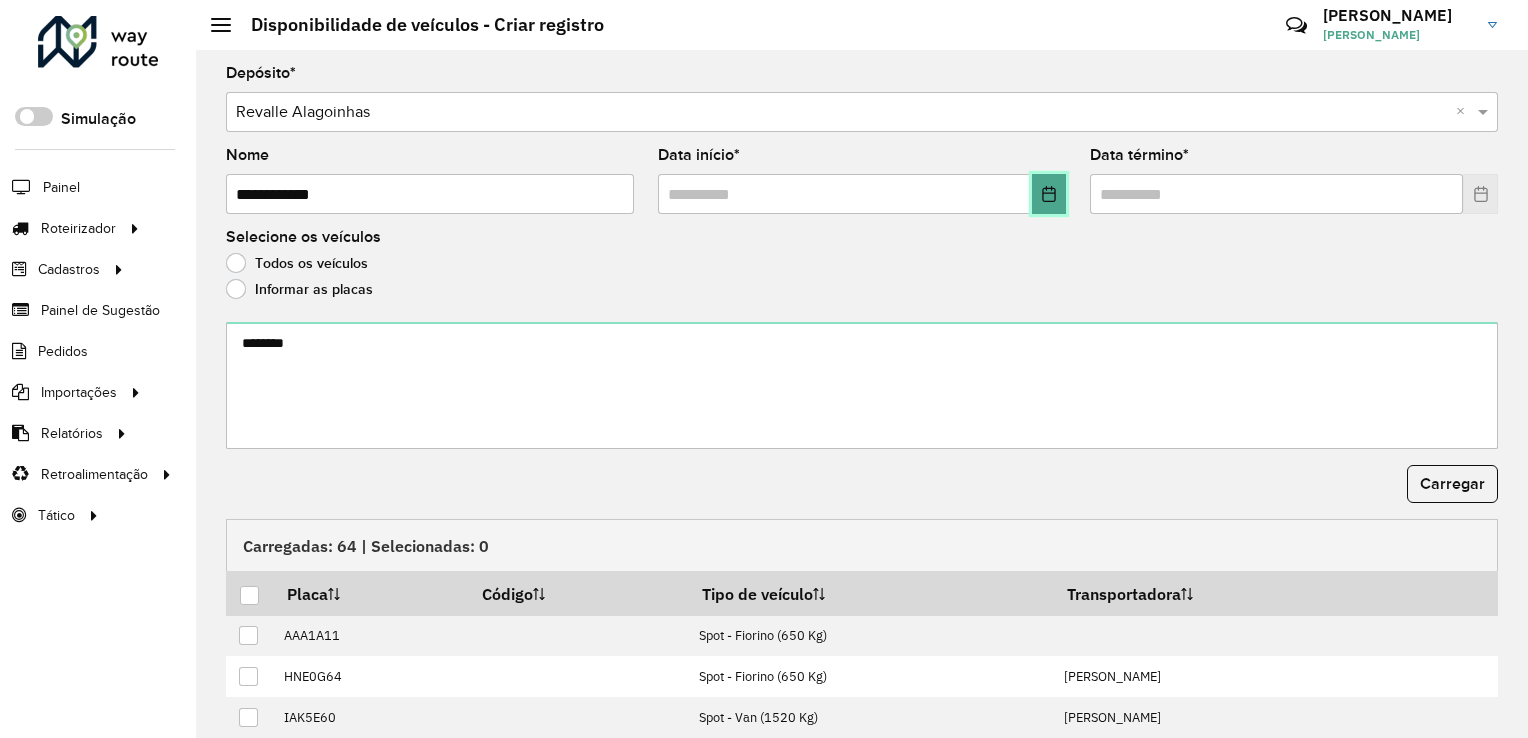 click at bounding box center (1049, 194) 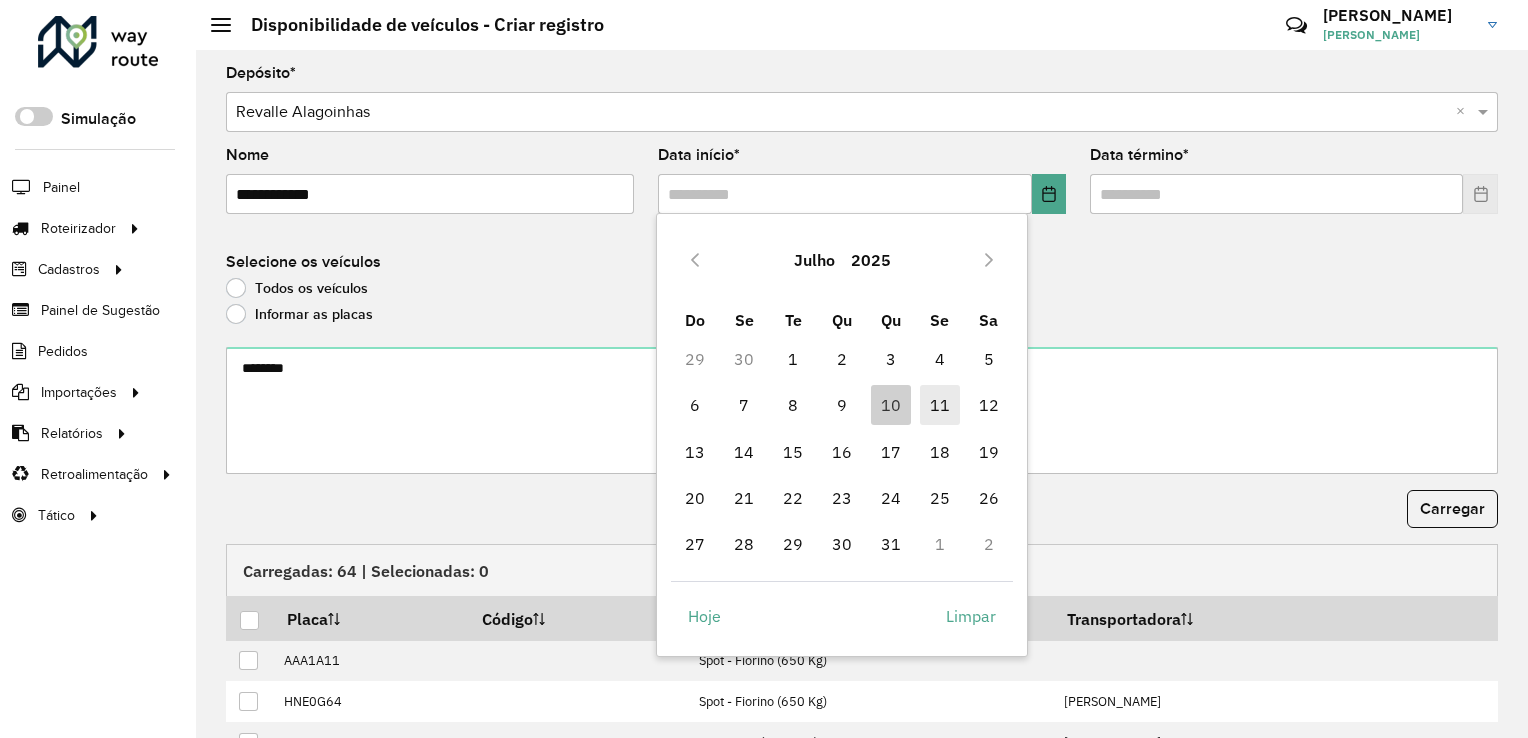 click on "11" at bounding box center (940, 405) 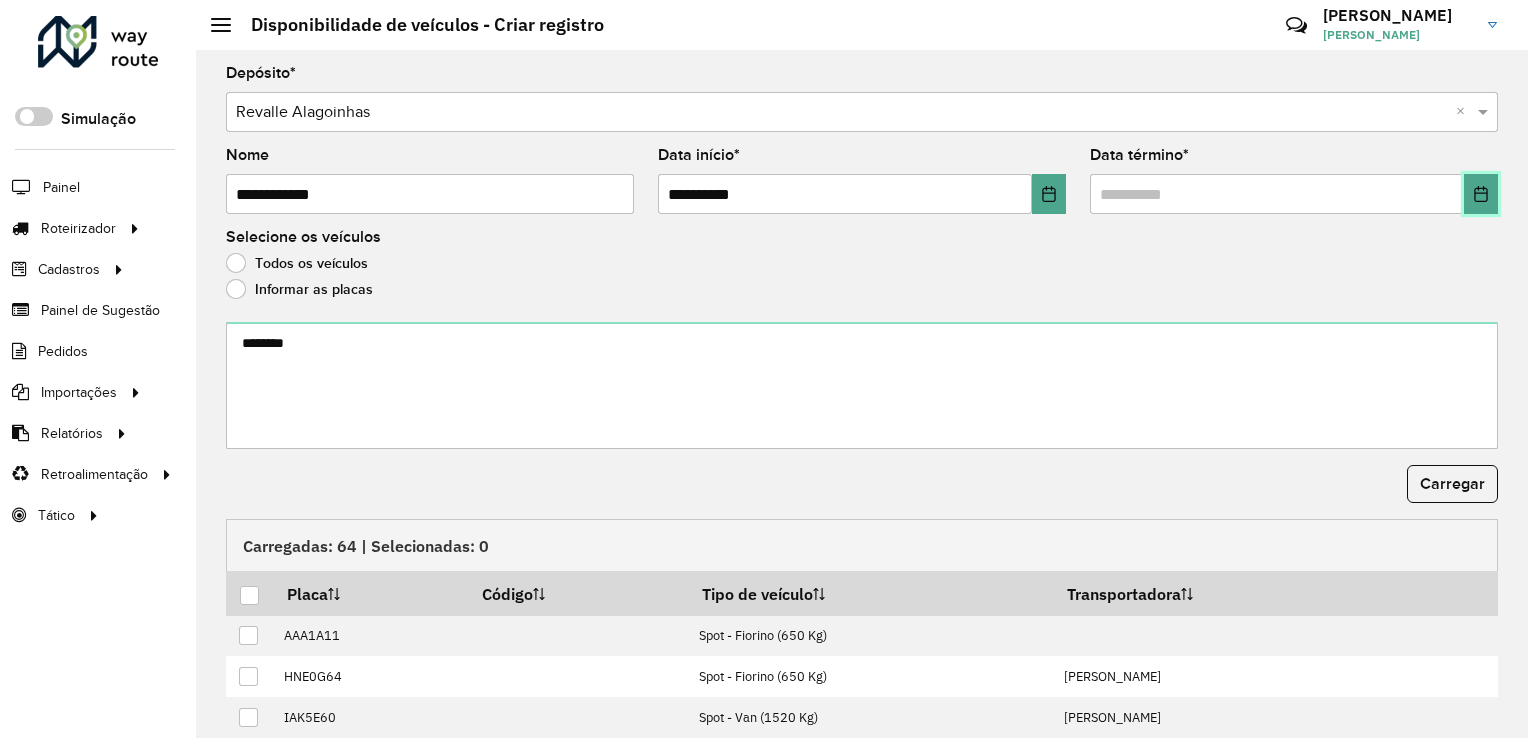 click 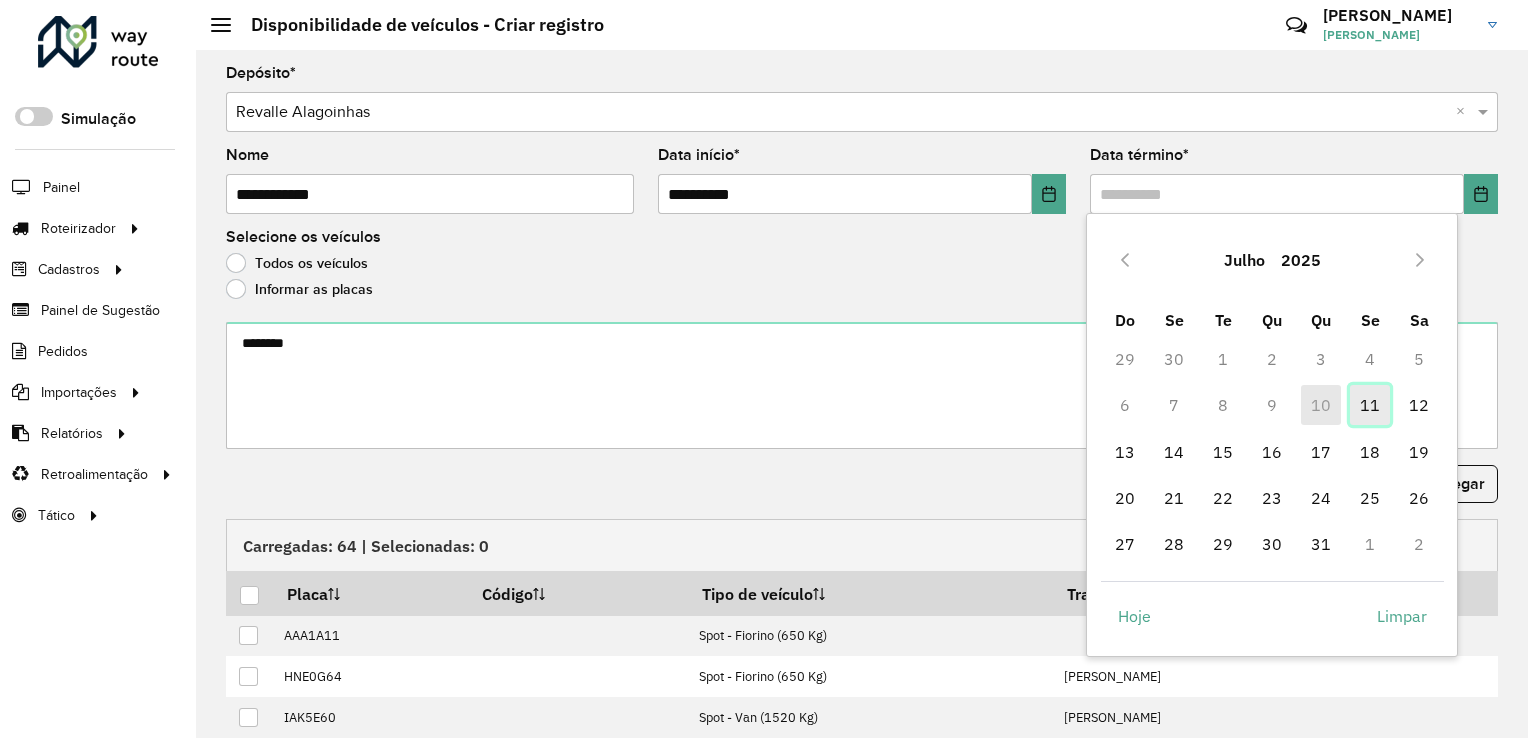 click on "11" at bounding box center [1370, 405] 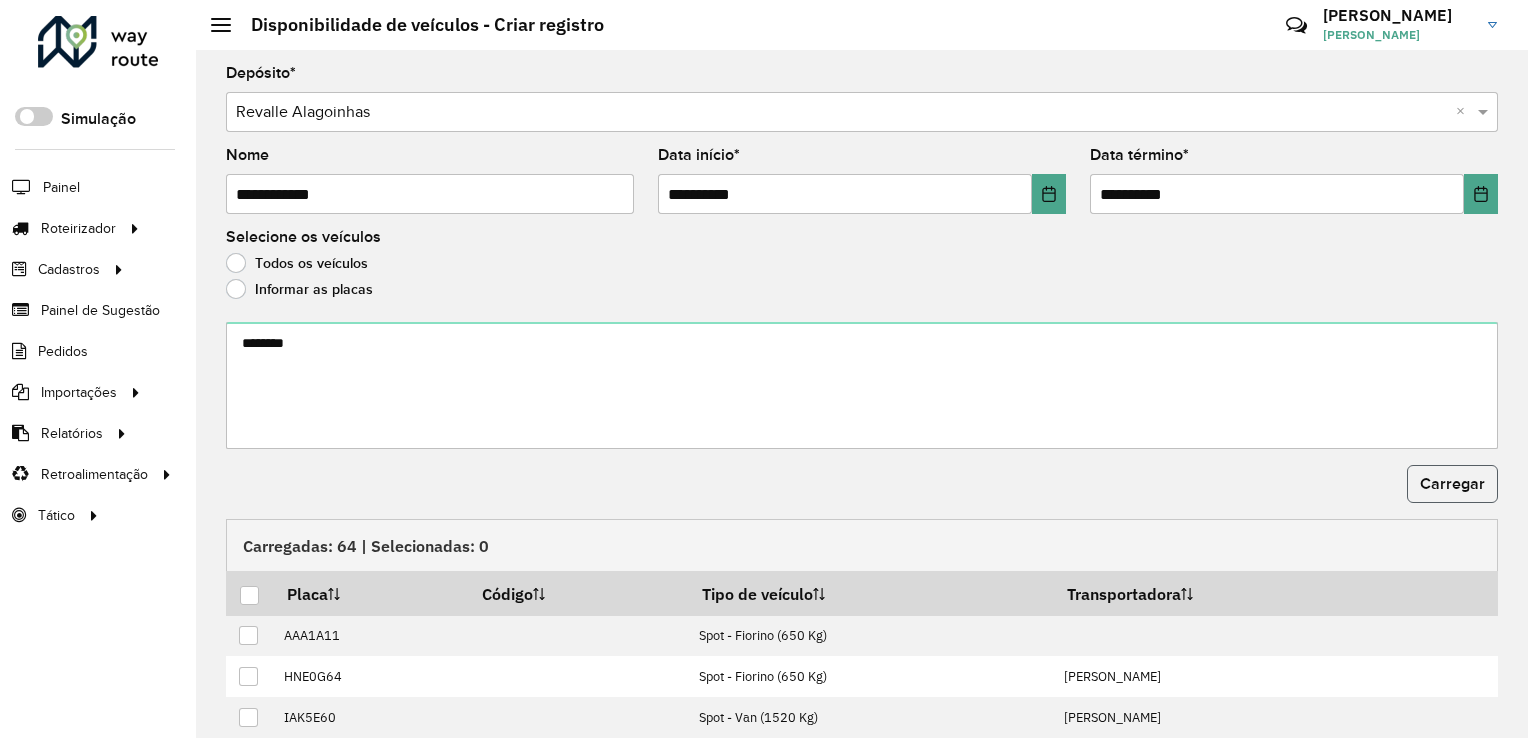 click on "Carregar" 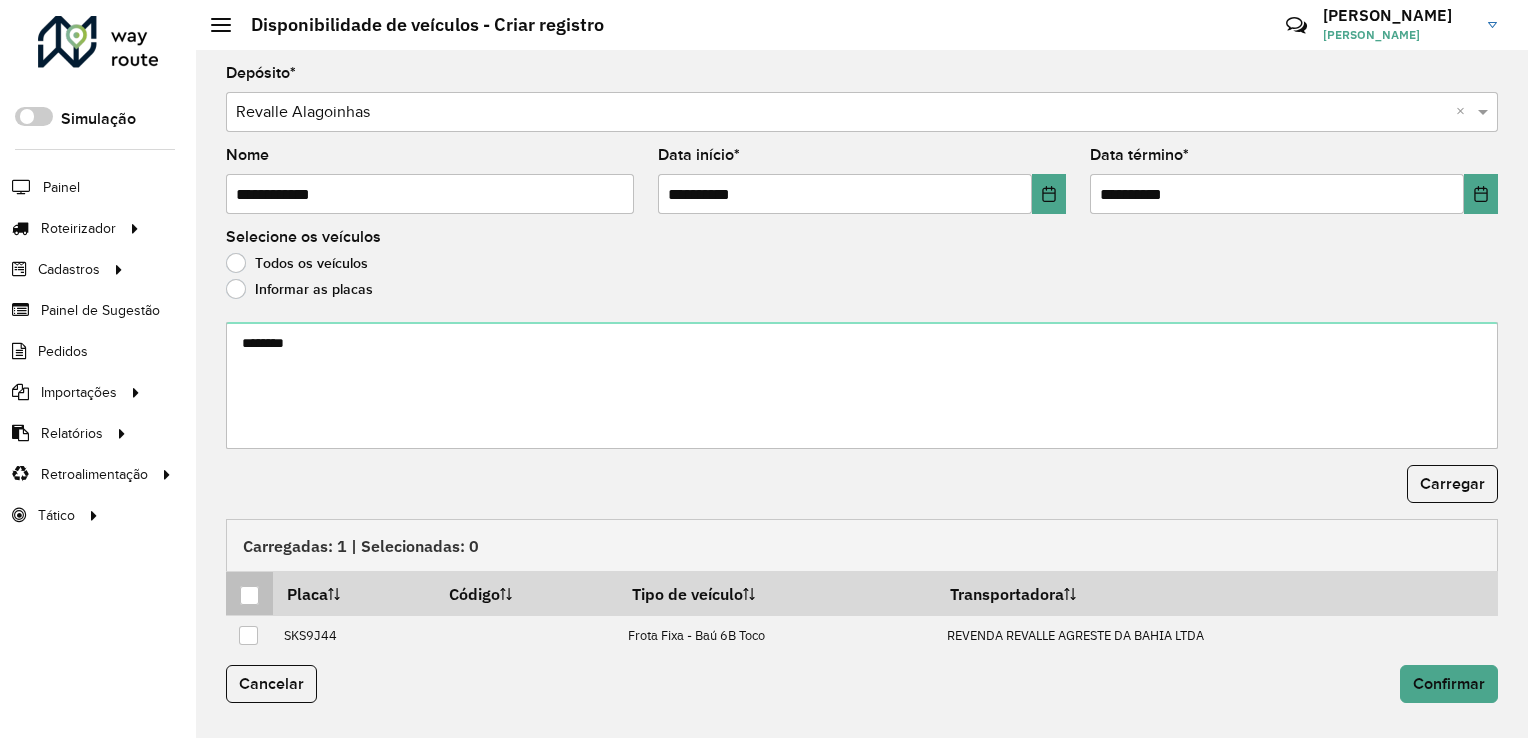 click at bounding box center [249, 595] 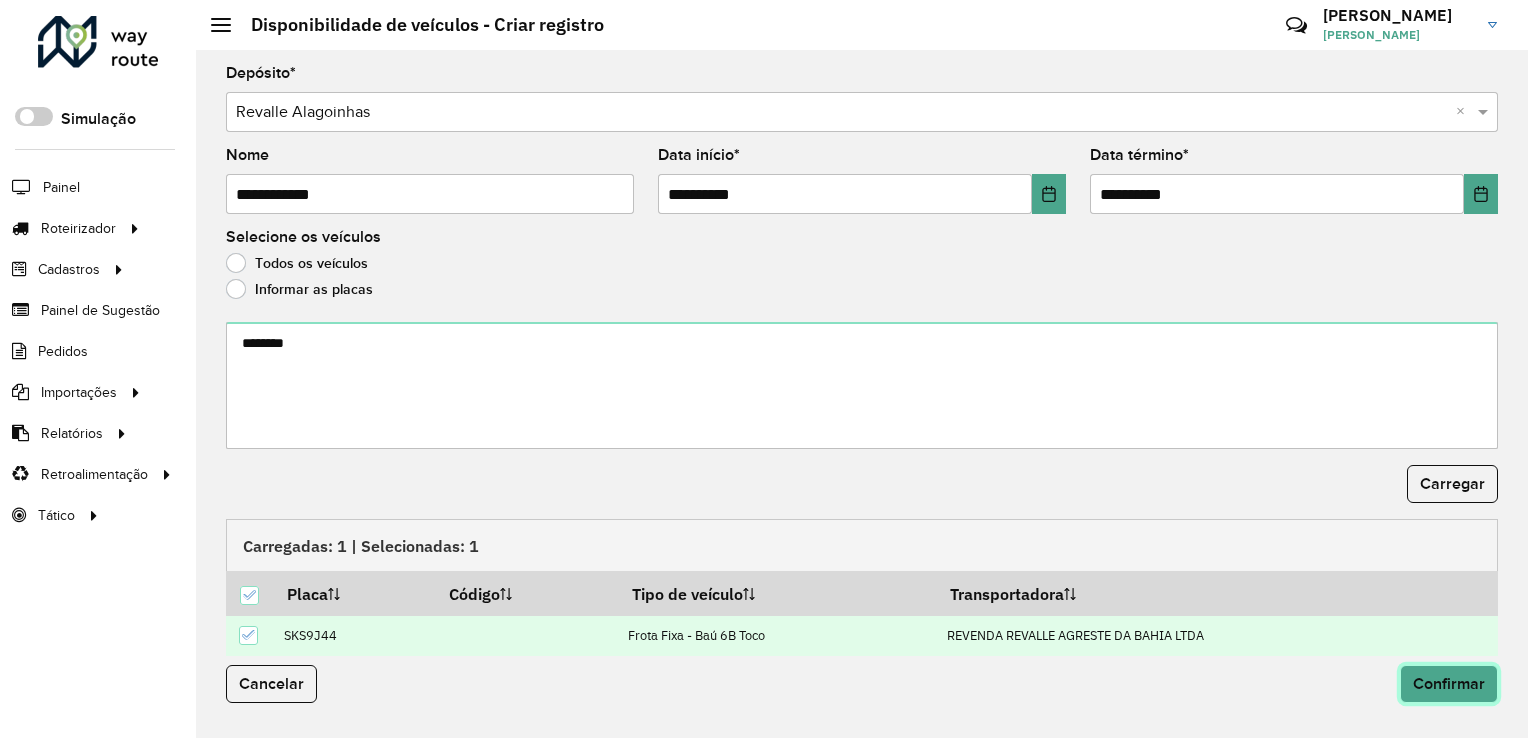 click on "Confirmar" 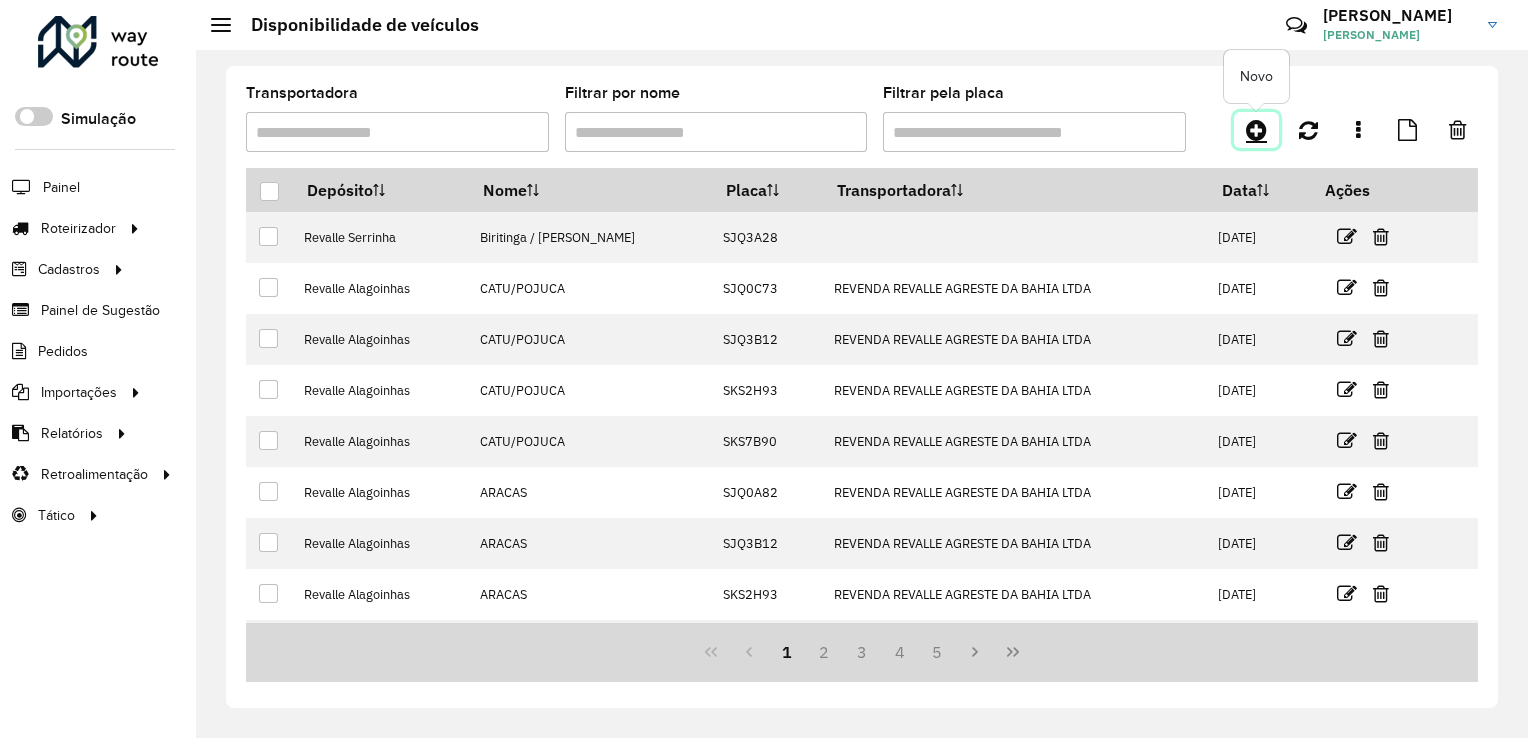 click 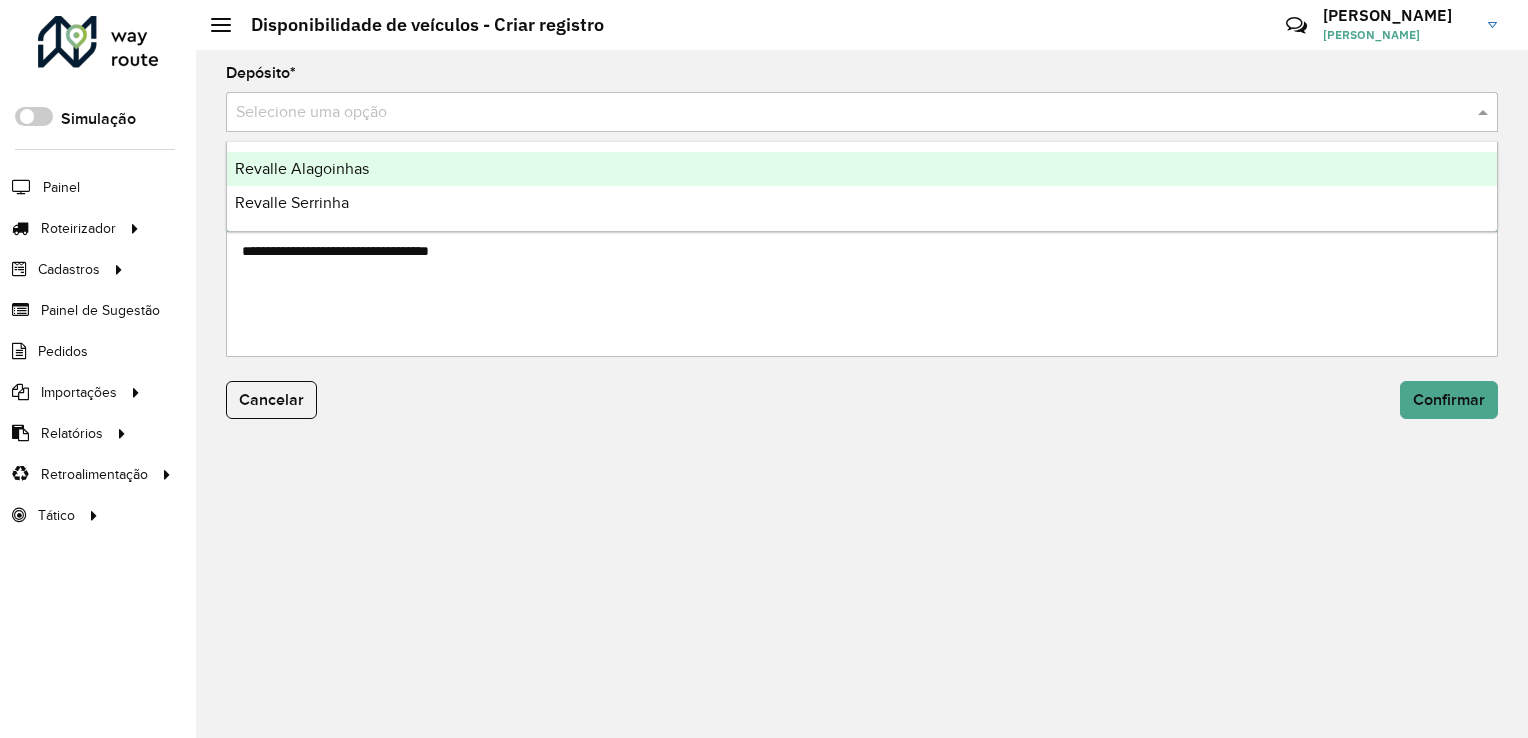 click at bounding box center [842, 113] 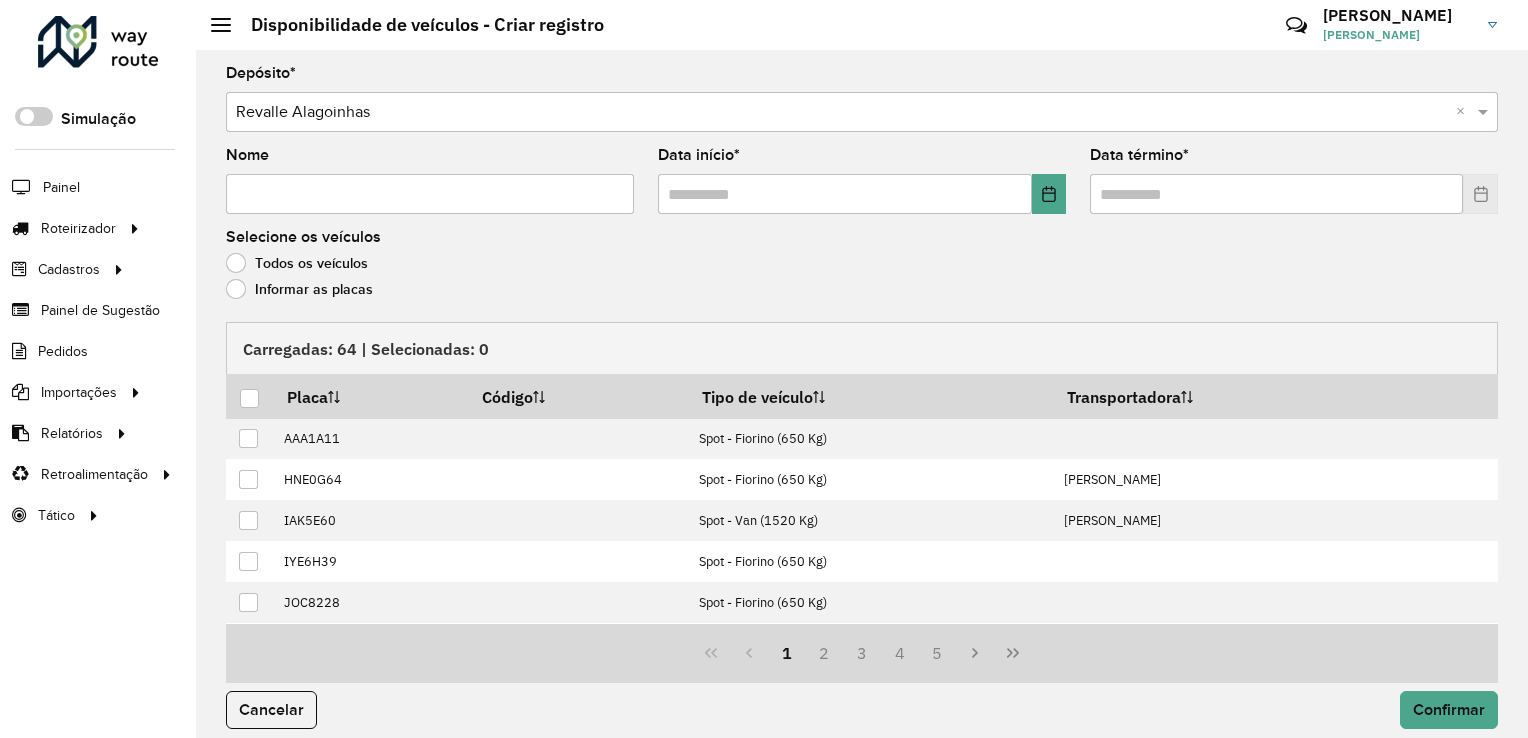 click on "Nome" at bounding box center (430, 194) 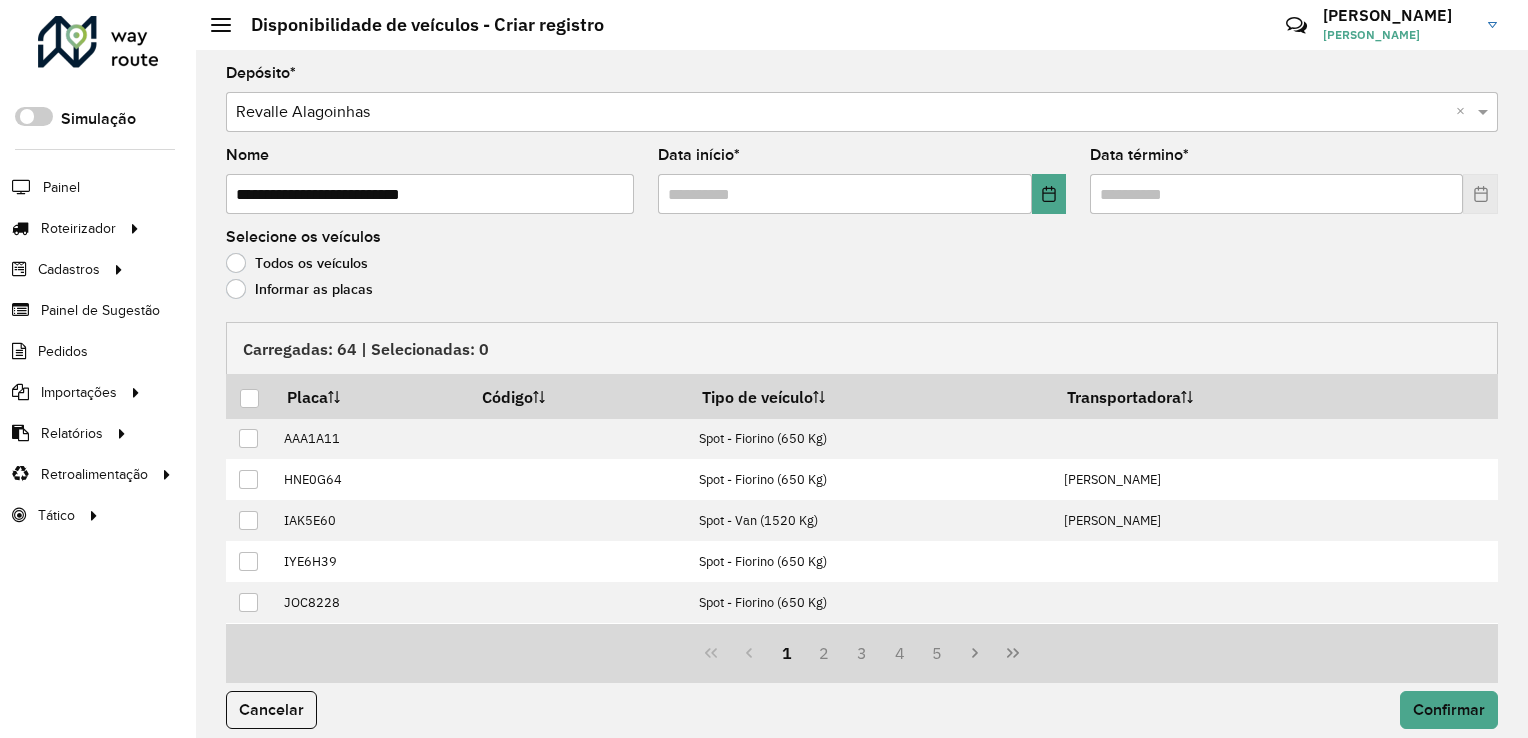 click on "**********" at bounding box center (430, 194) 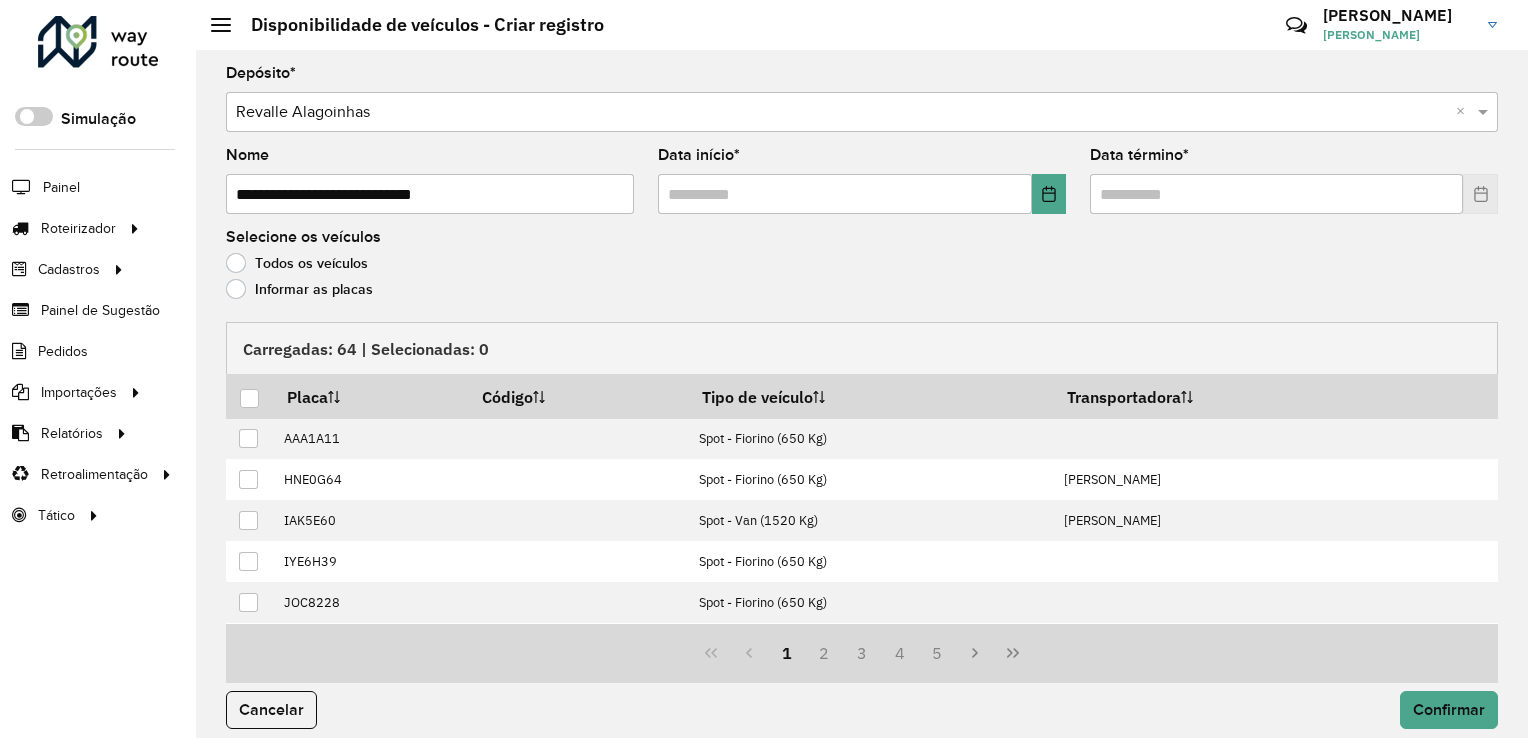 type on "**********" 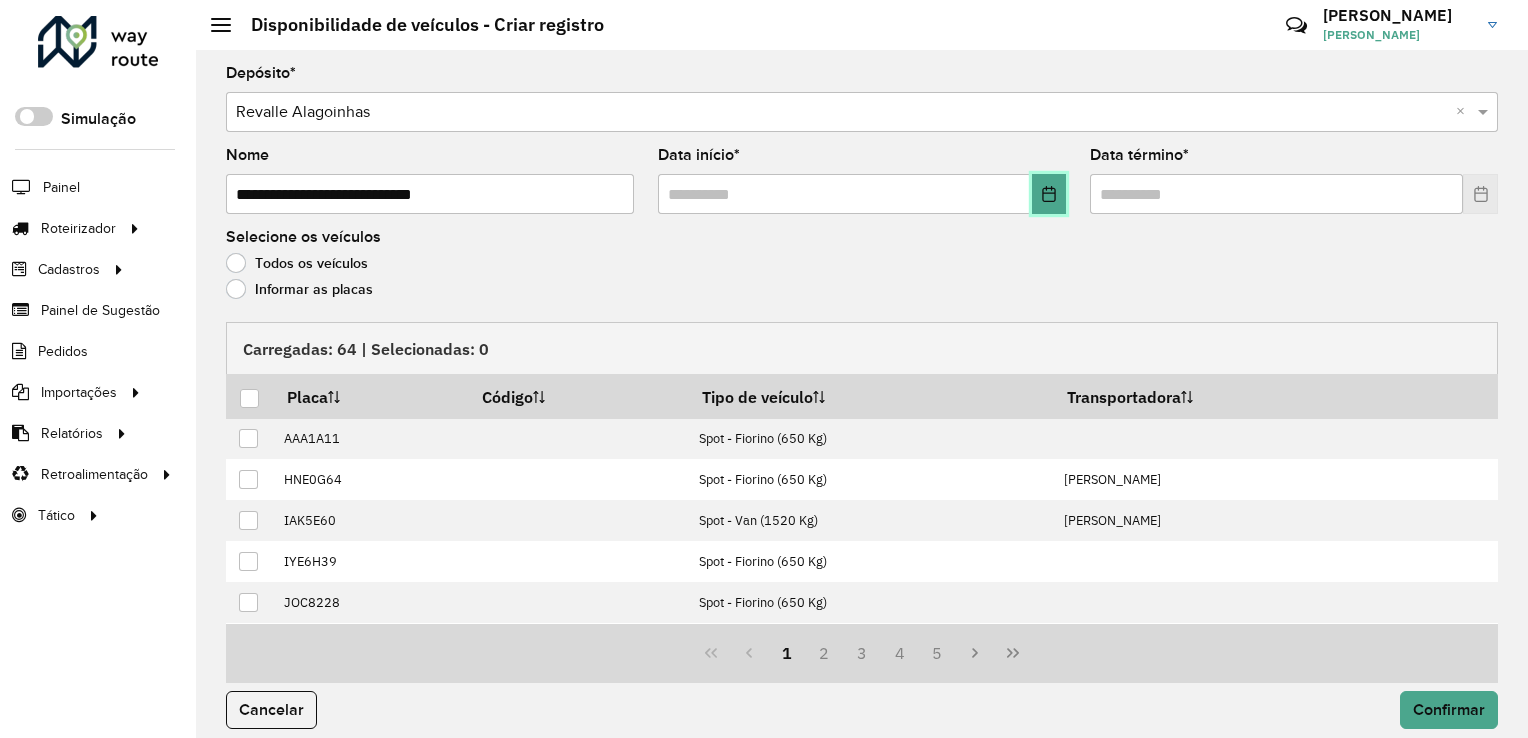 click 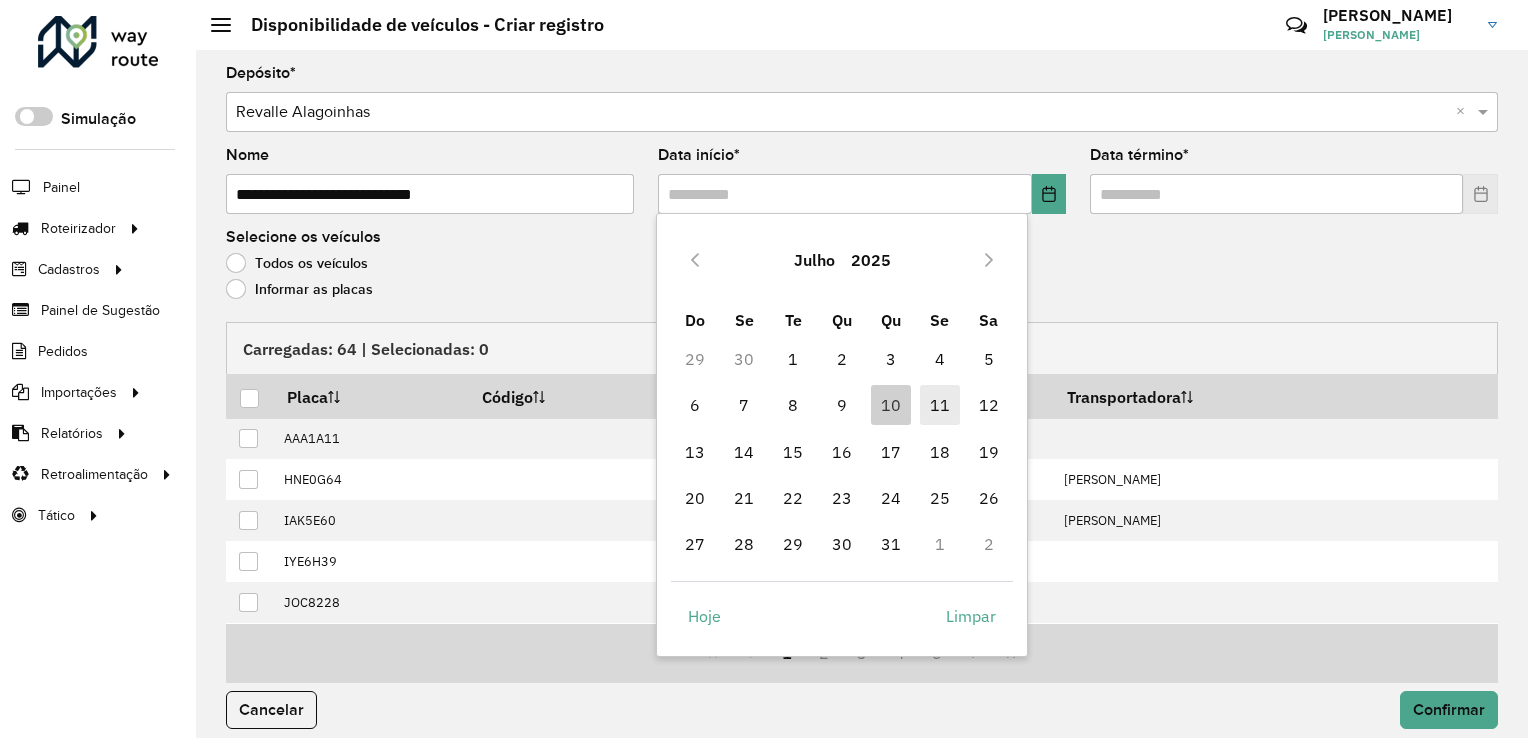 click on "11" at bounding box center (940, 405) 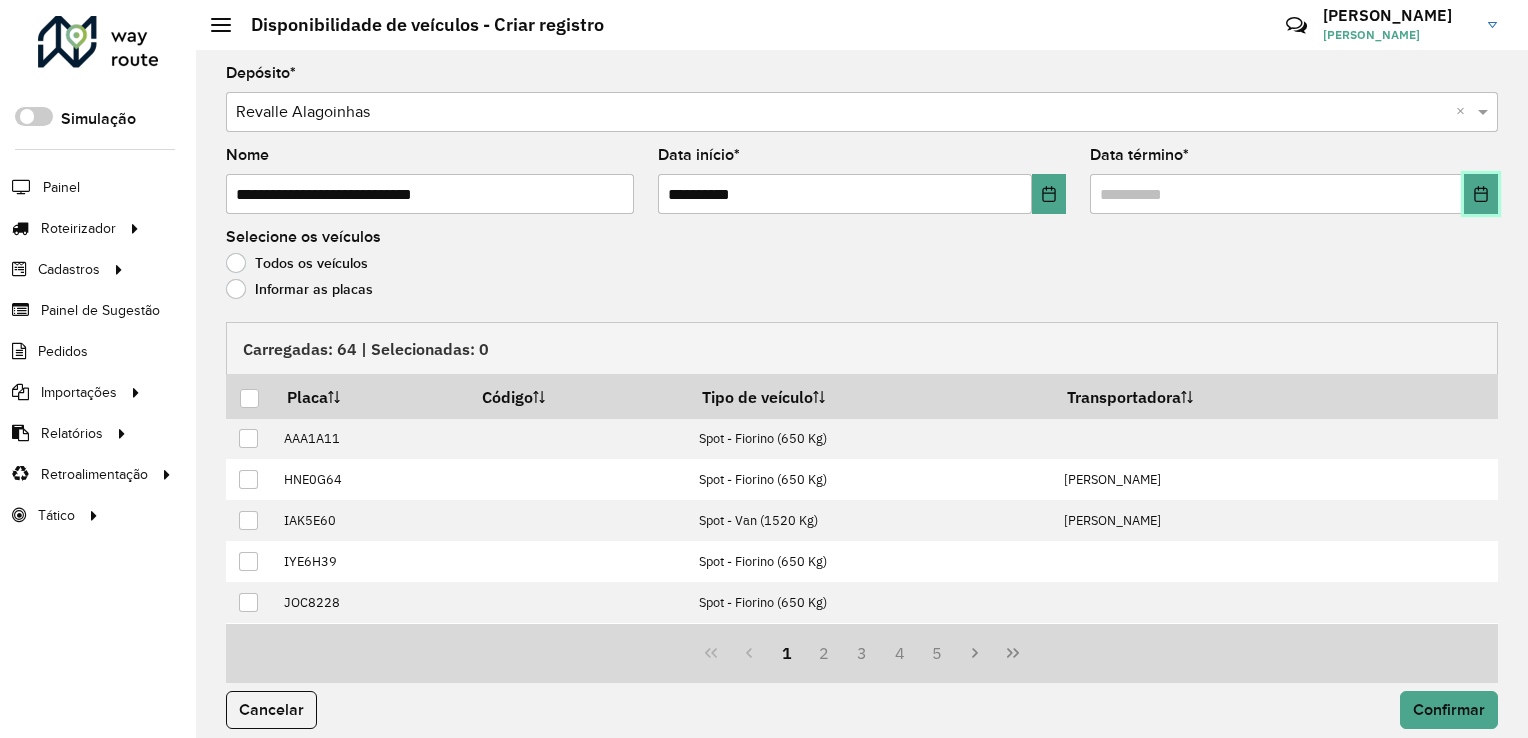click 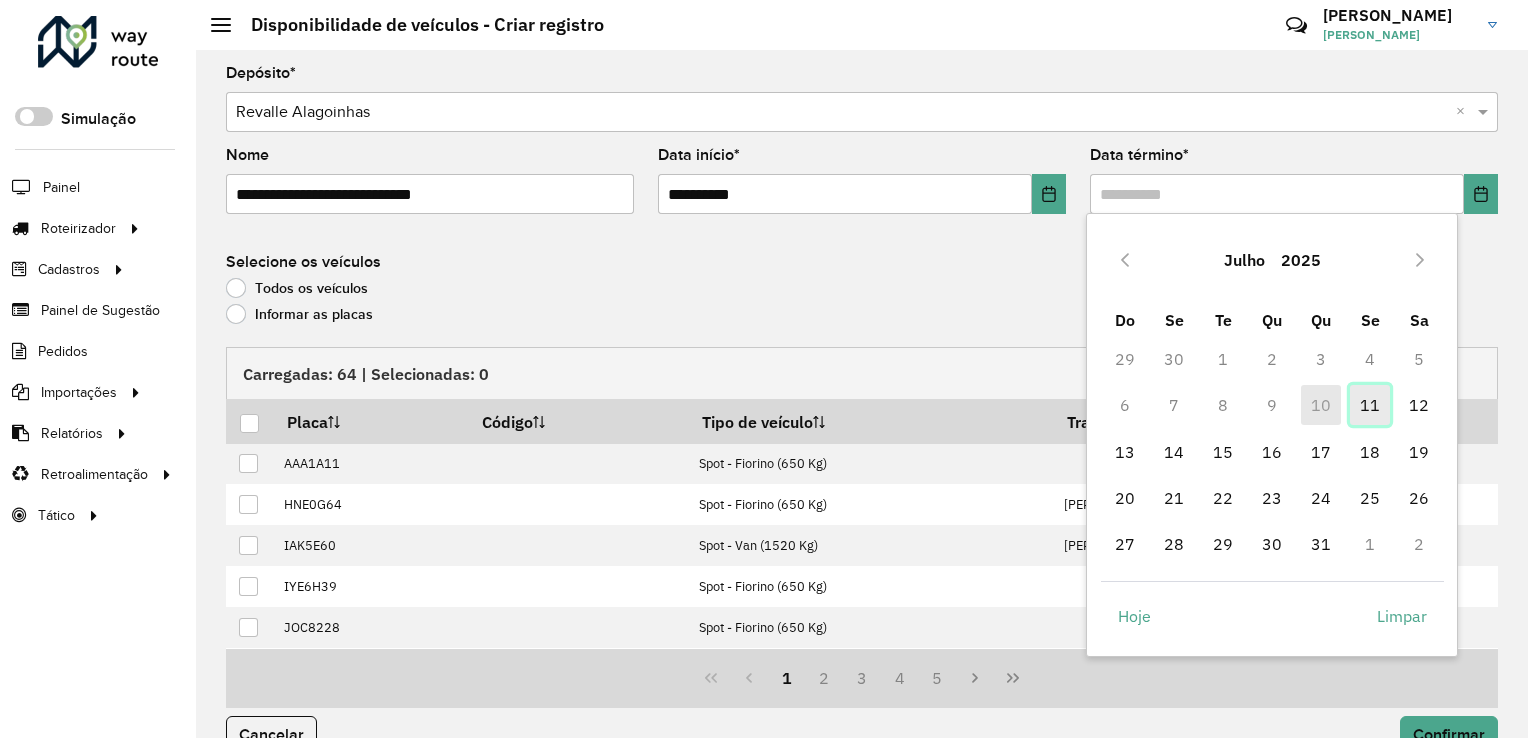 click on "11" at bounding box center [1370, 405] 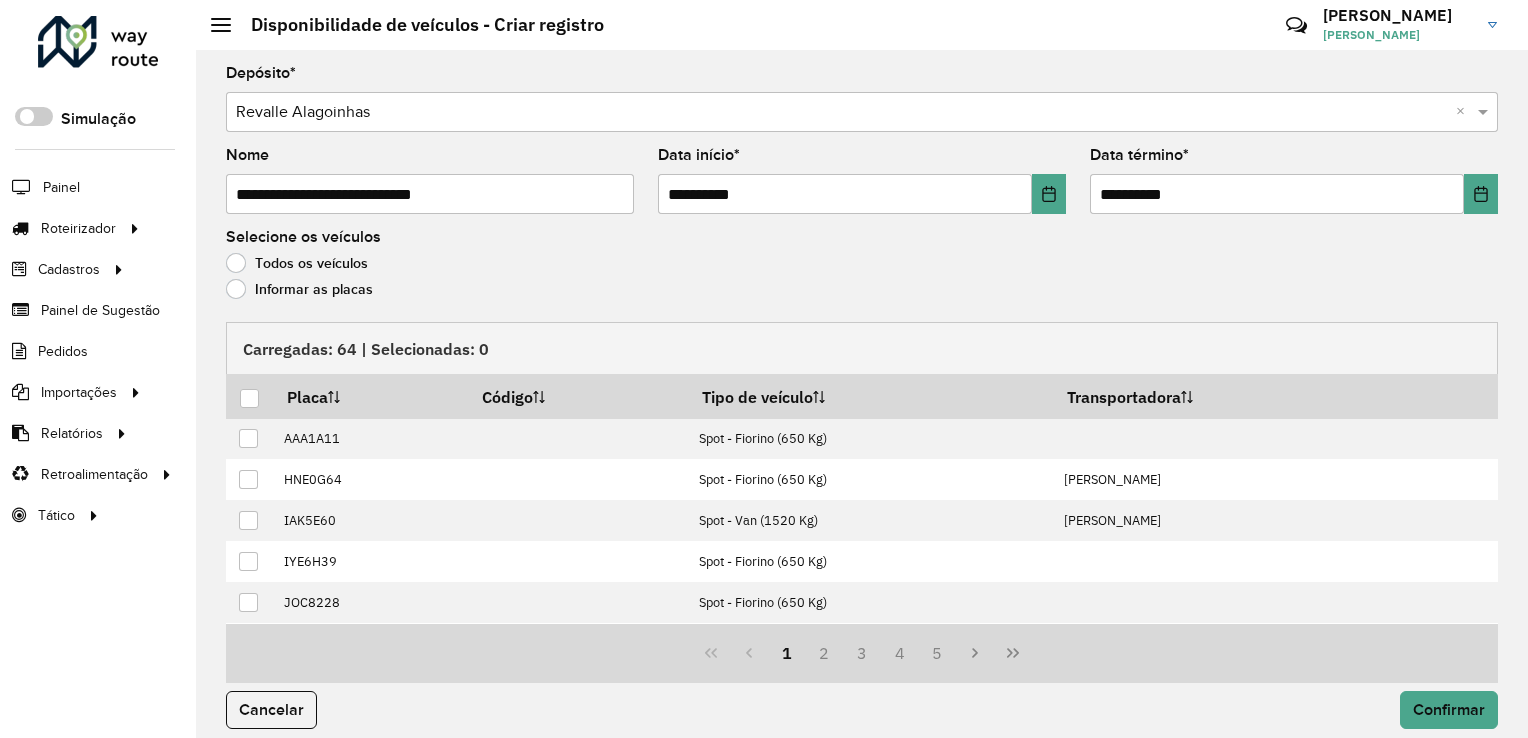 click on "Informar as placas" 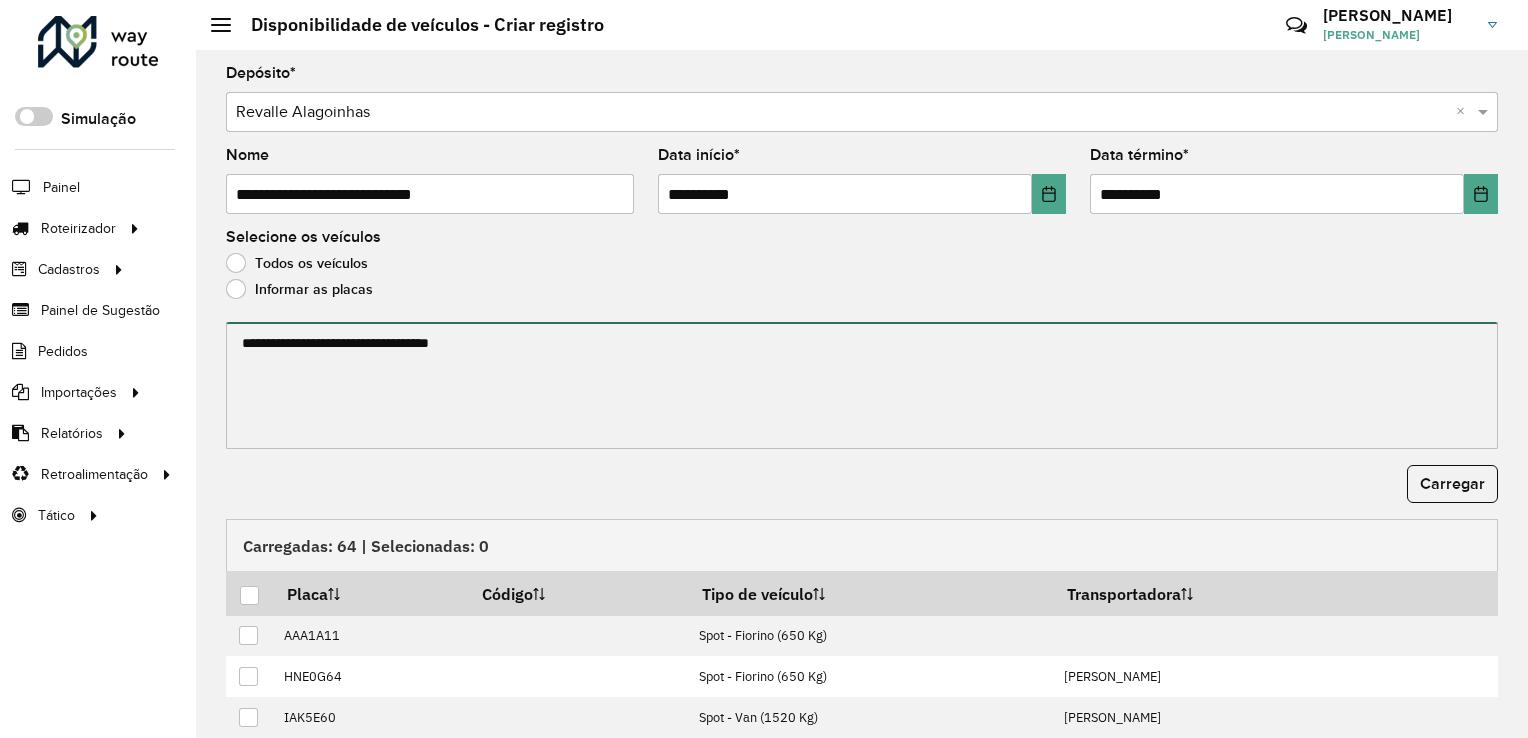 click at bounding box center [862, 385] 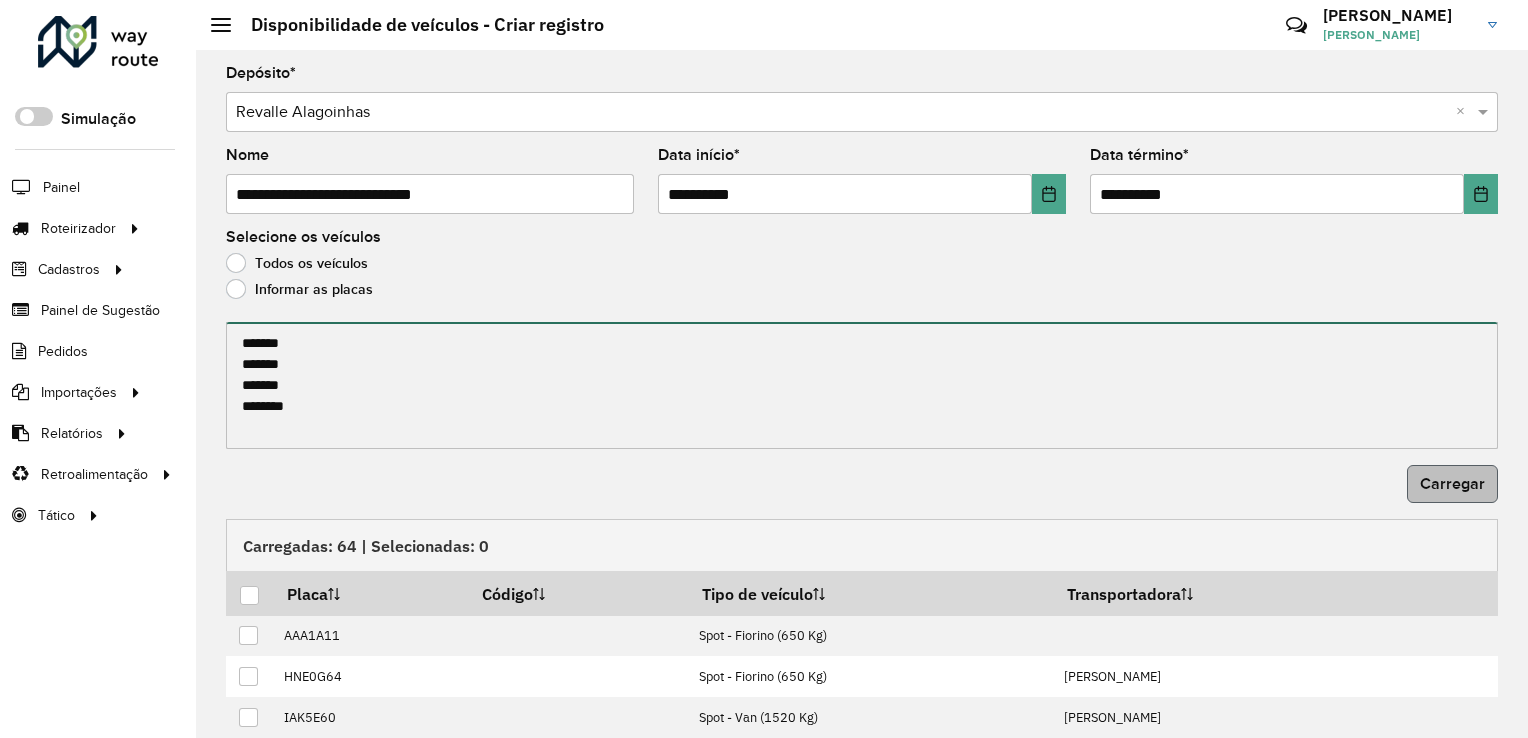 type on "*******
*******
*******
*******" 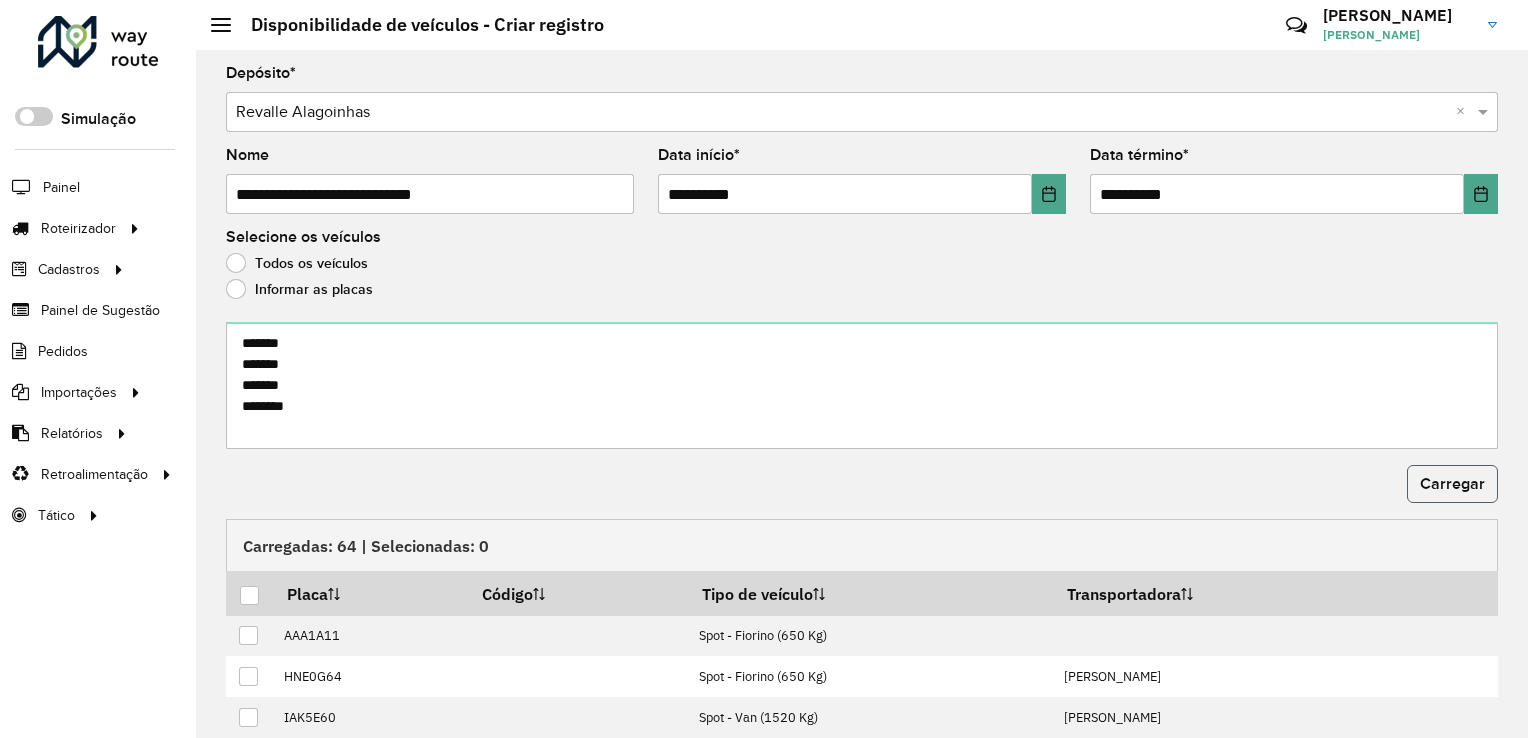 click on "Carregar" 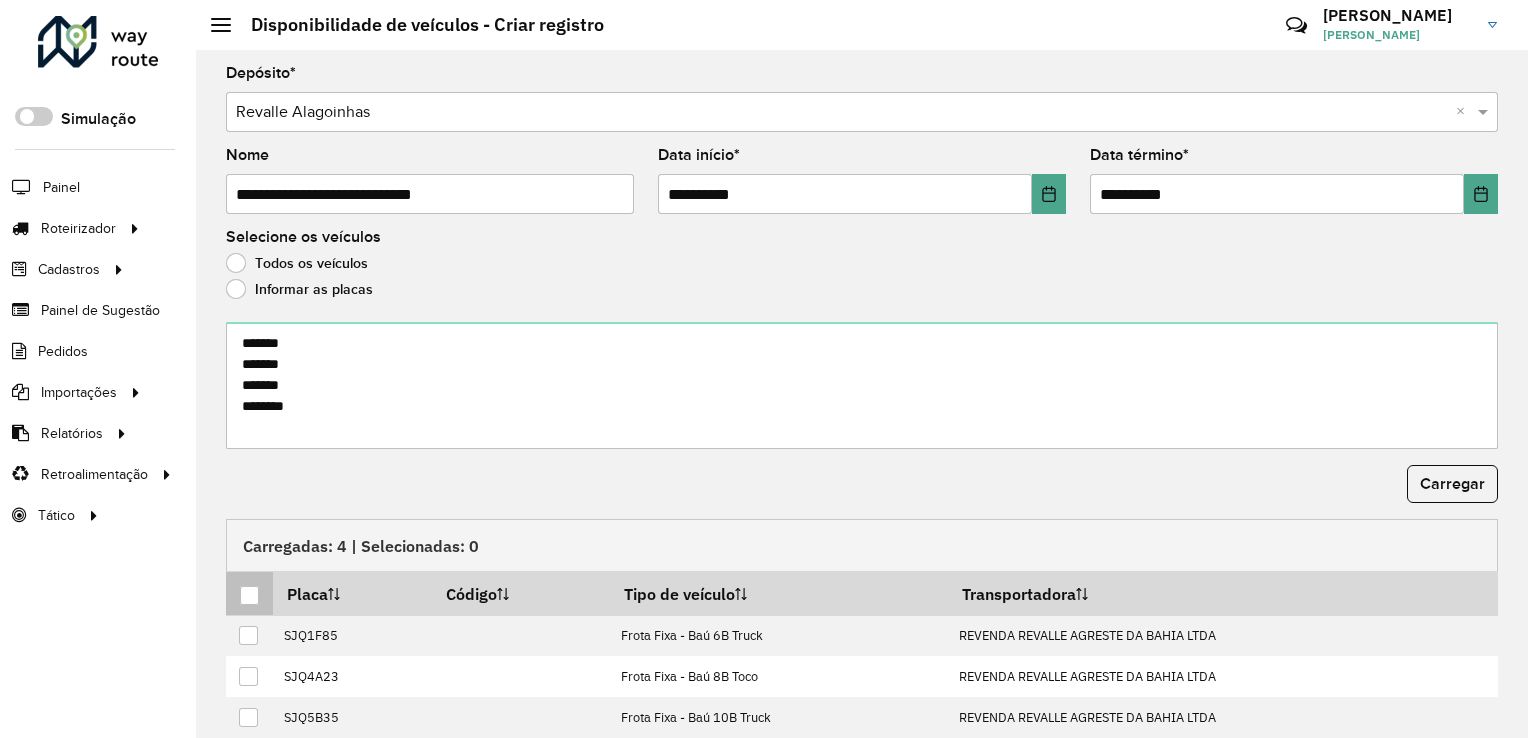 click at bounding box center [249, 595] 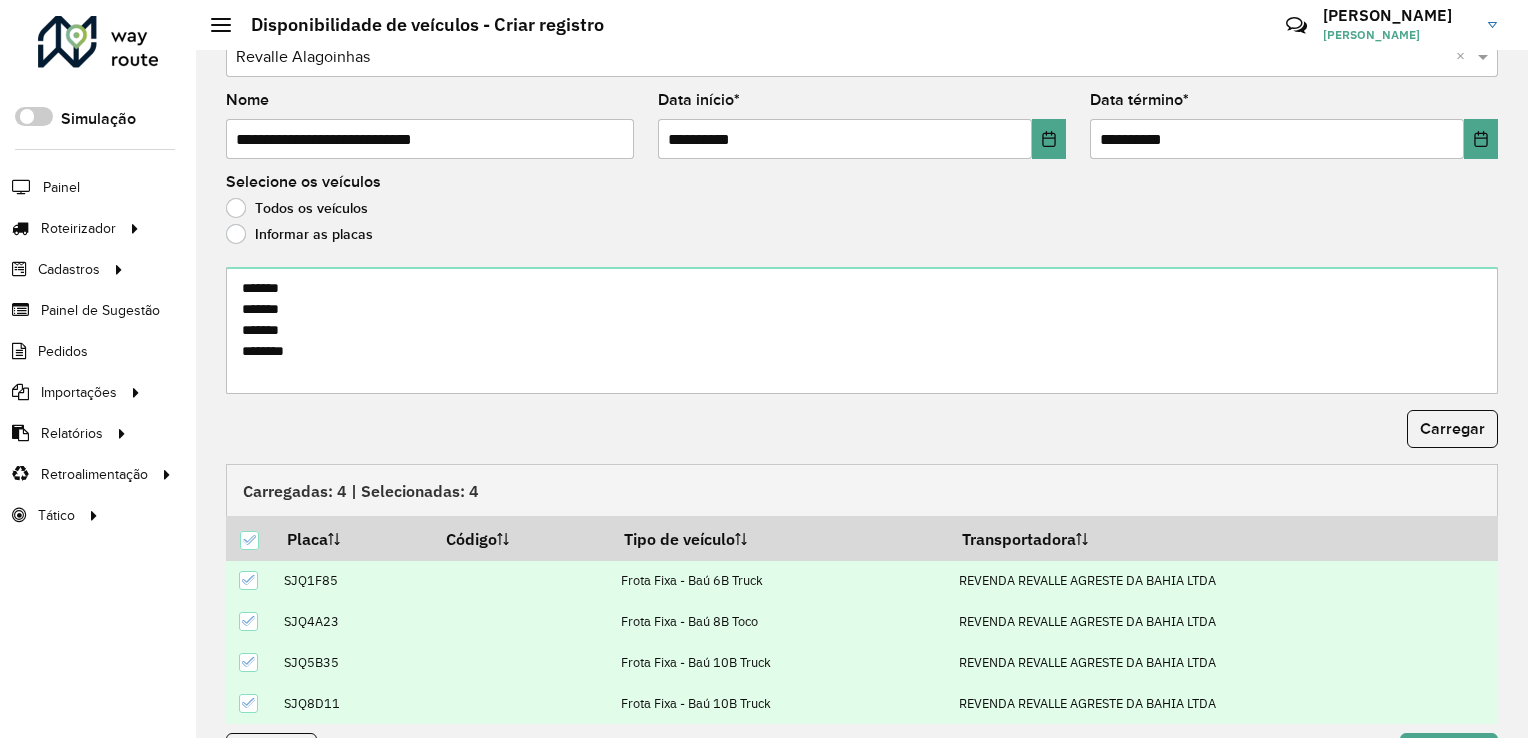 scroll, scrollTop: 107, scrollLeft: 0, axis: vertical 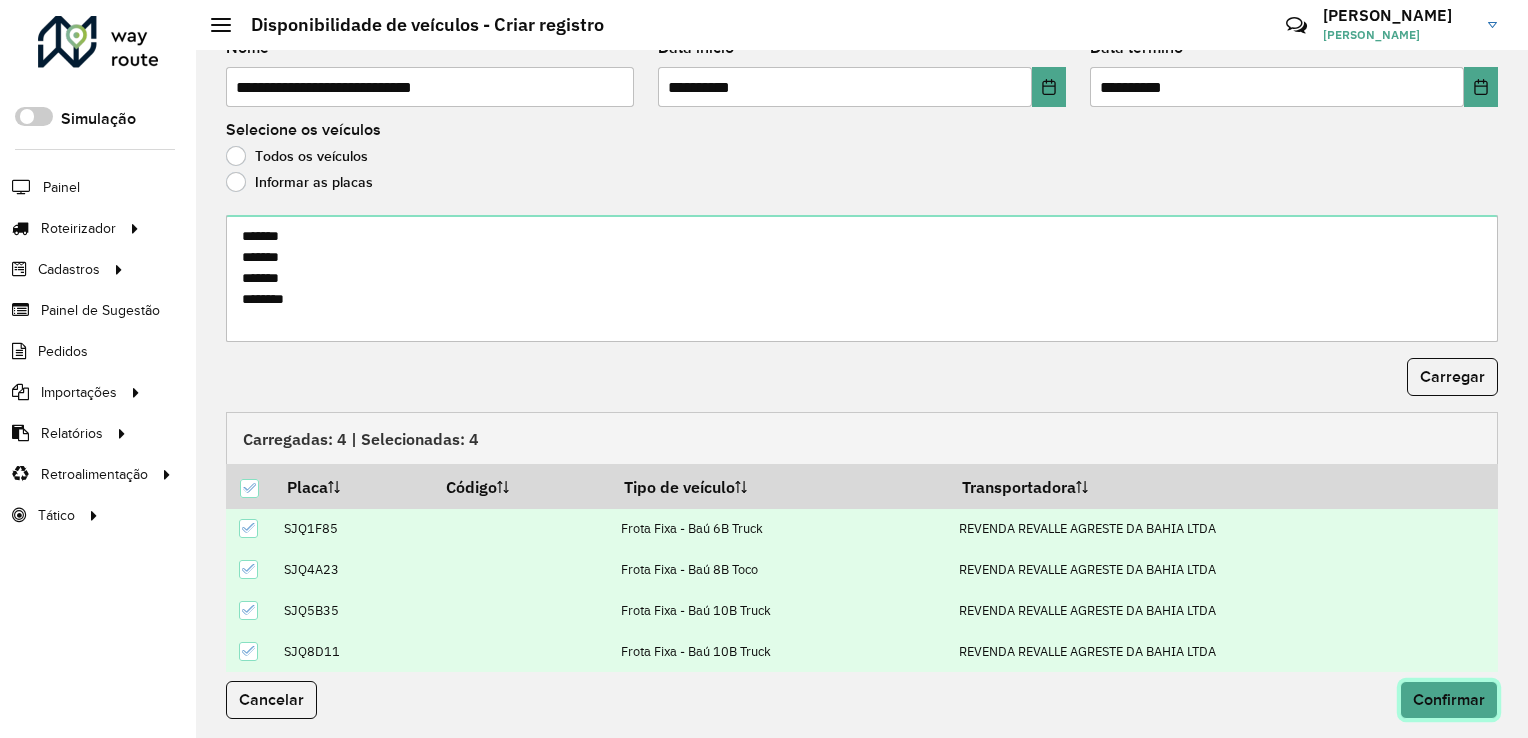 click on "Confirmar" 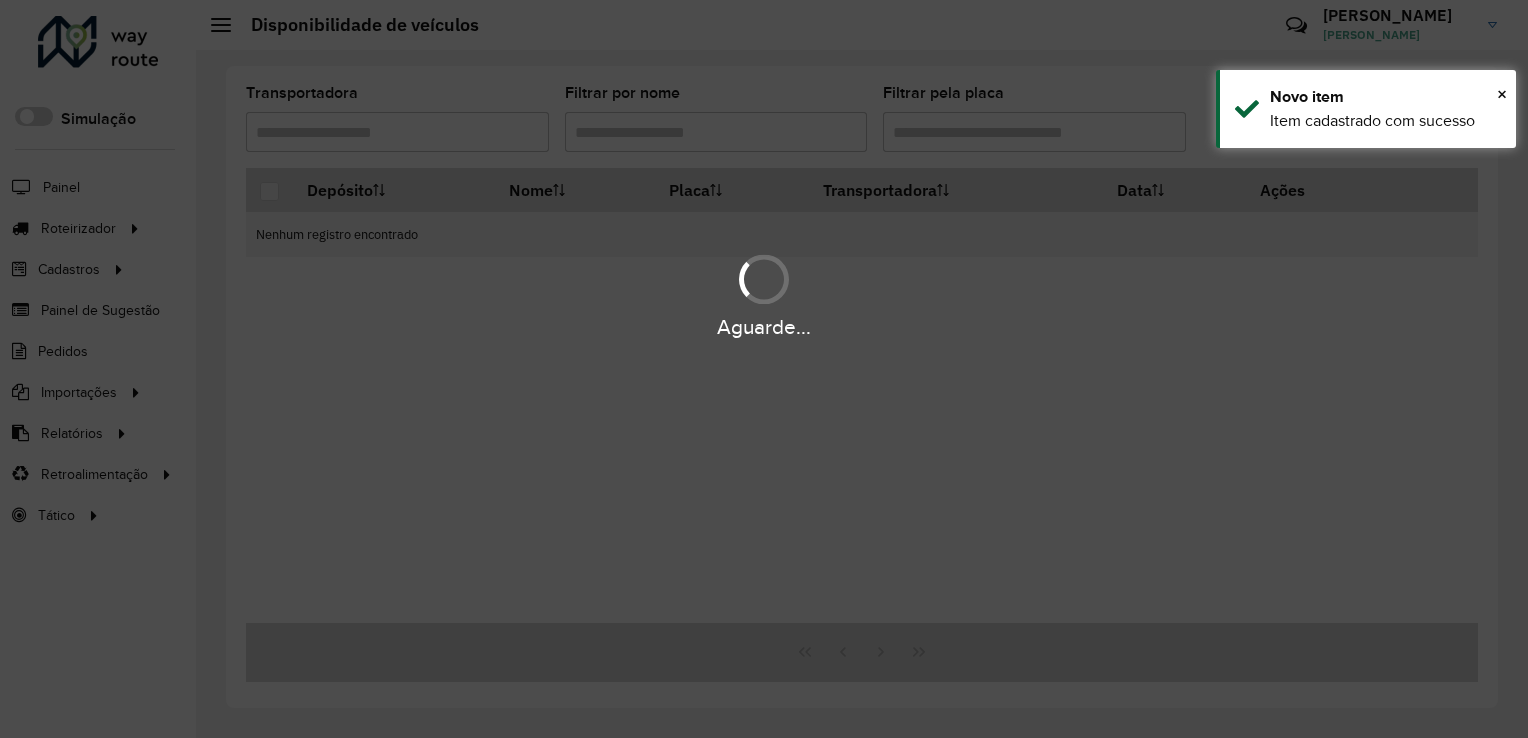 scroll, scrollTop: 0, scrollLeft: 0, axis: both 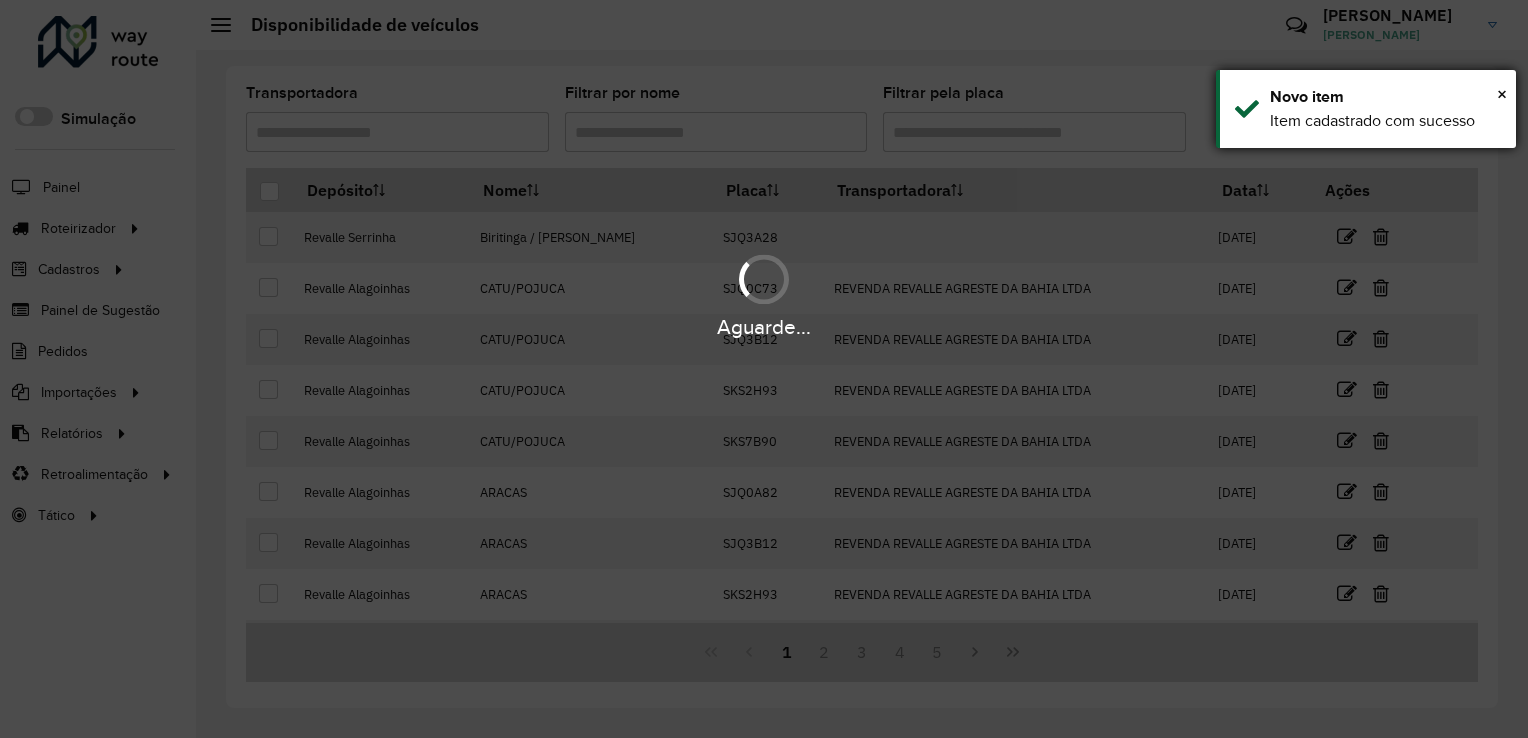 click on "×  Novo item  Item cadastrado com sucesso" at bounding box center (1366, 109) 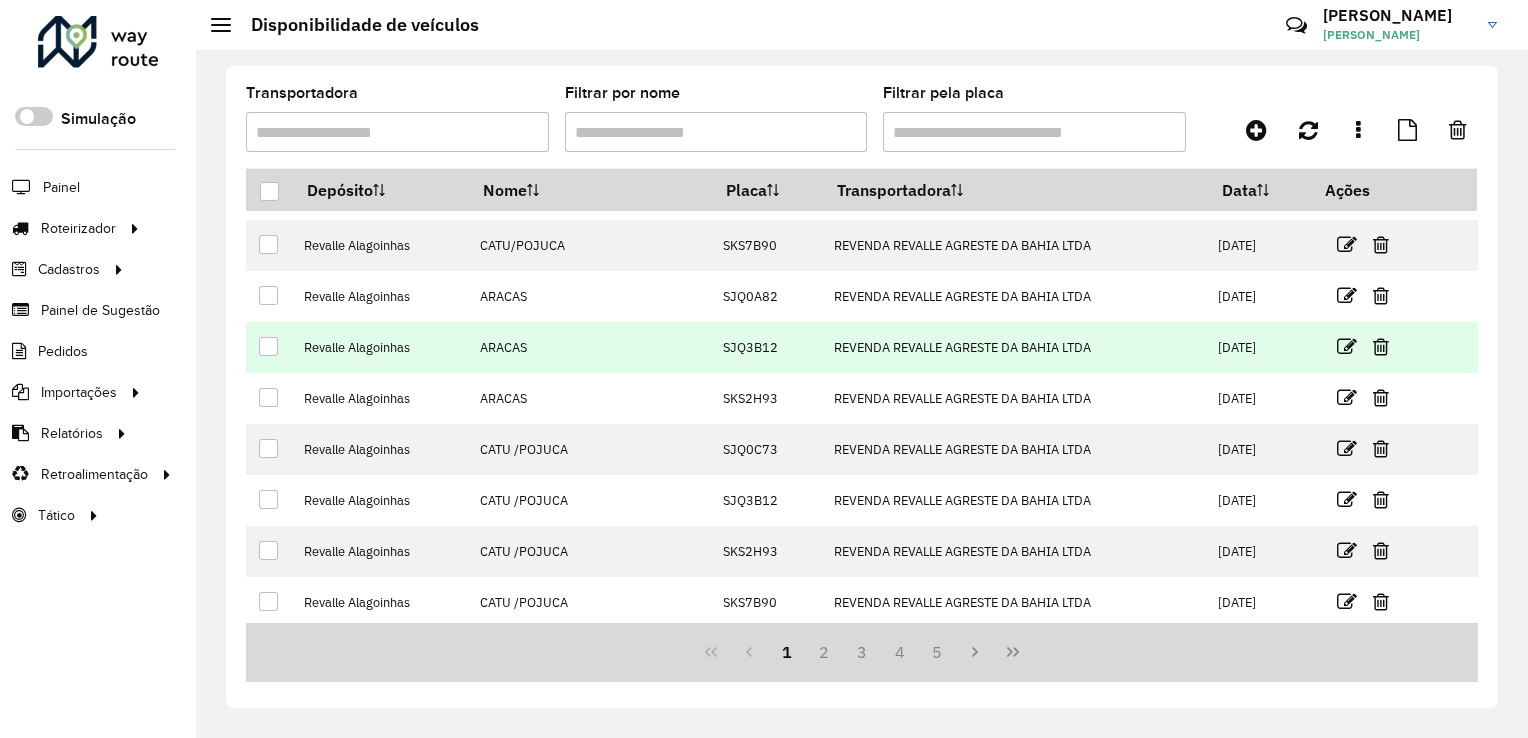 scroll, scrollTop: 197, scrollLeft: 0, axis: vertical 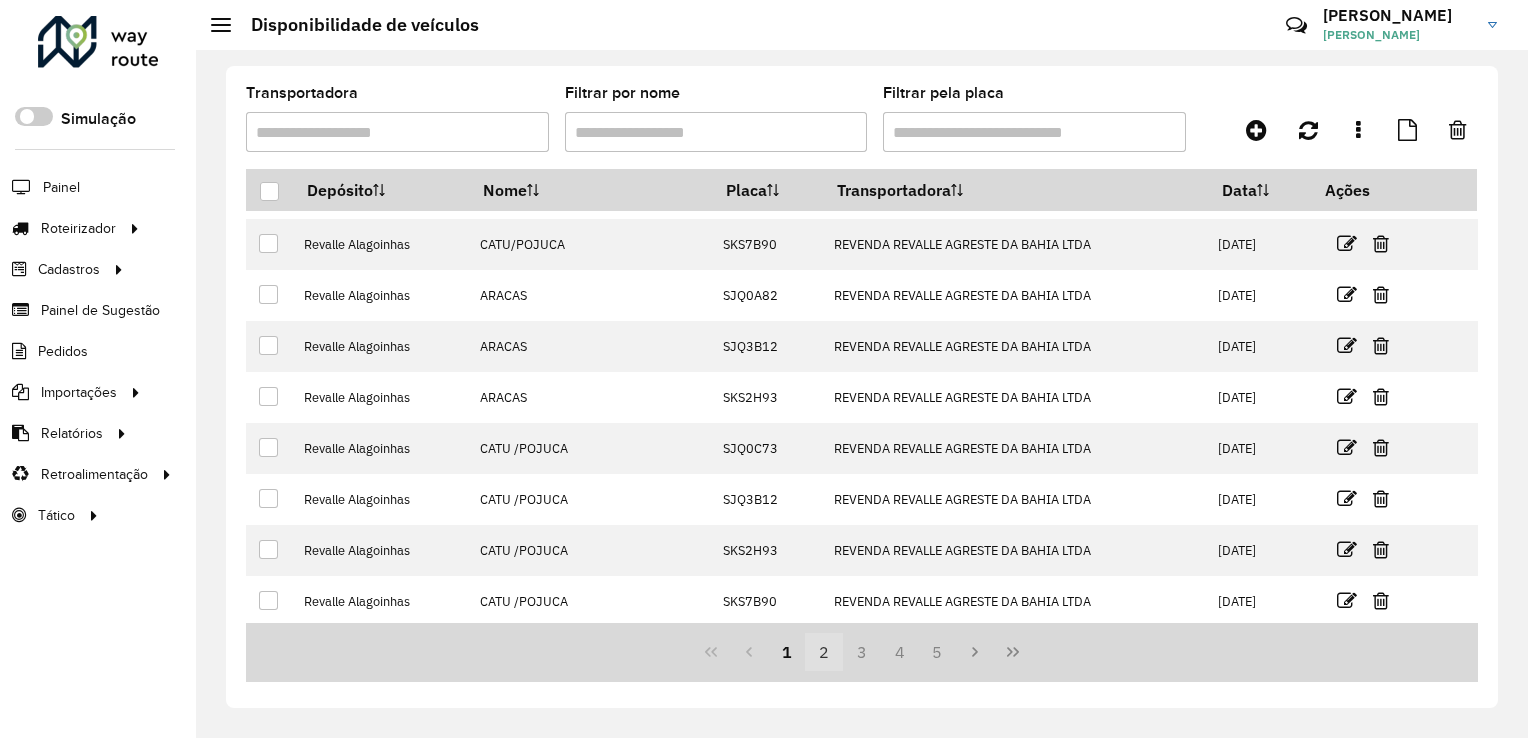 click on "2" at bounding box center (824, 652) 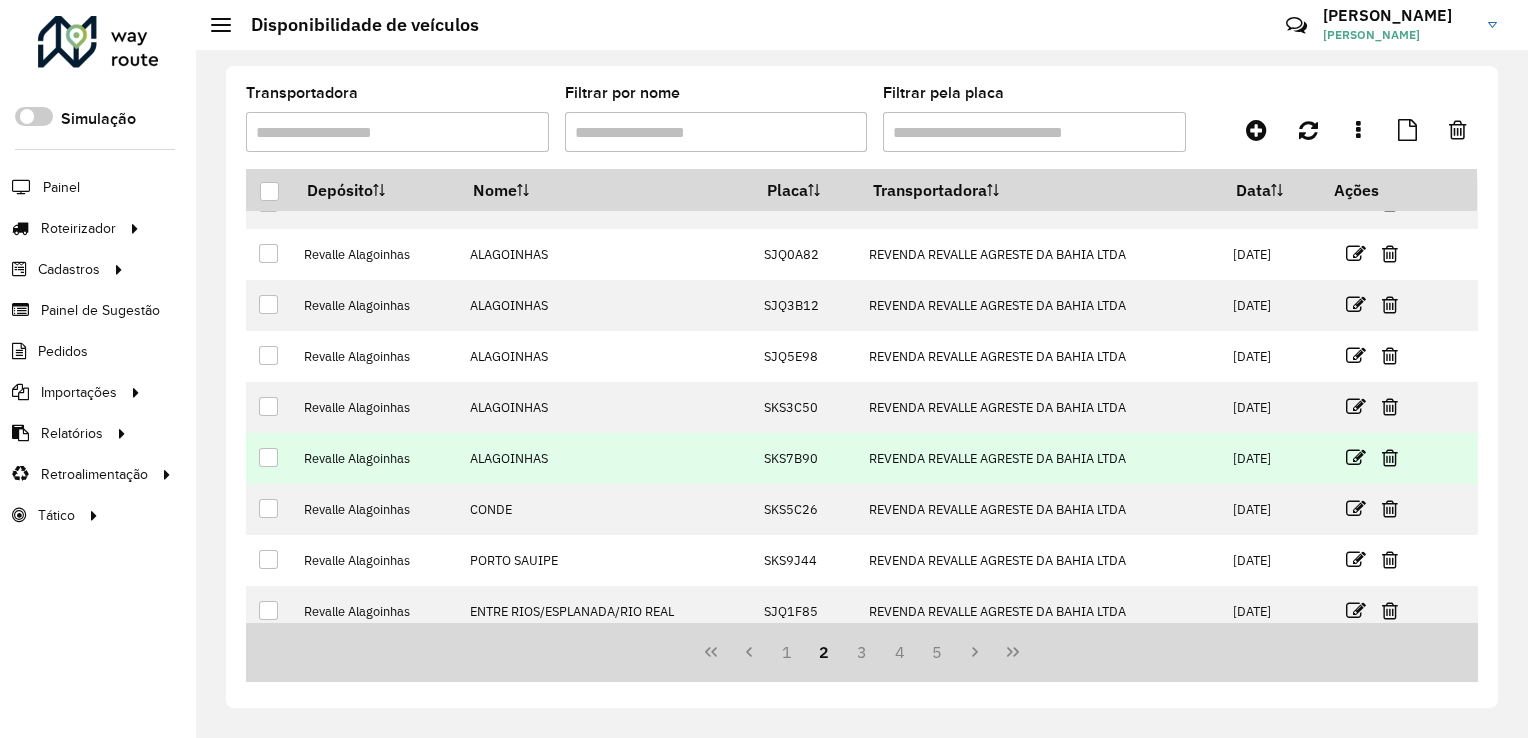 scroll, scrollTop: 197, scrollLeft: 0, axis: vertical 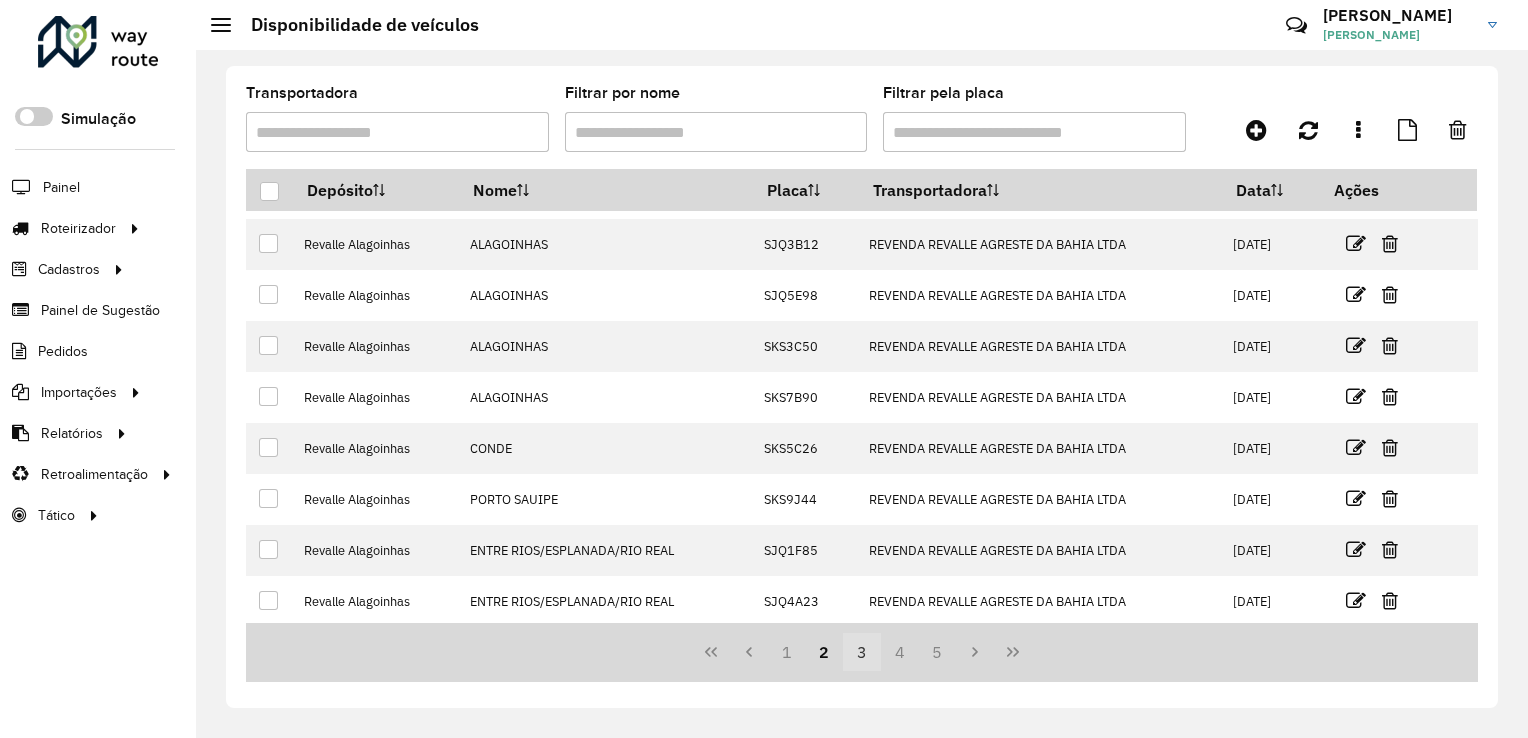 click on "3" at bounding box center (862, 652) 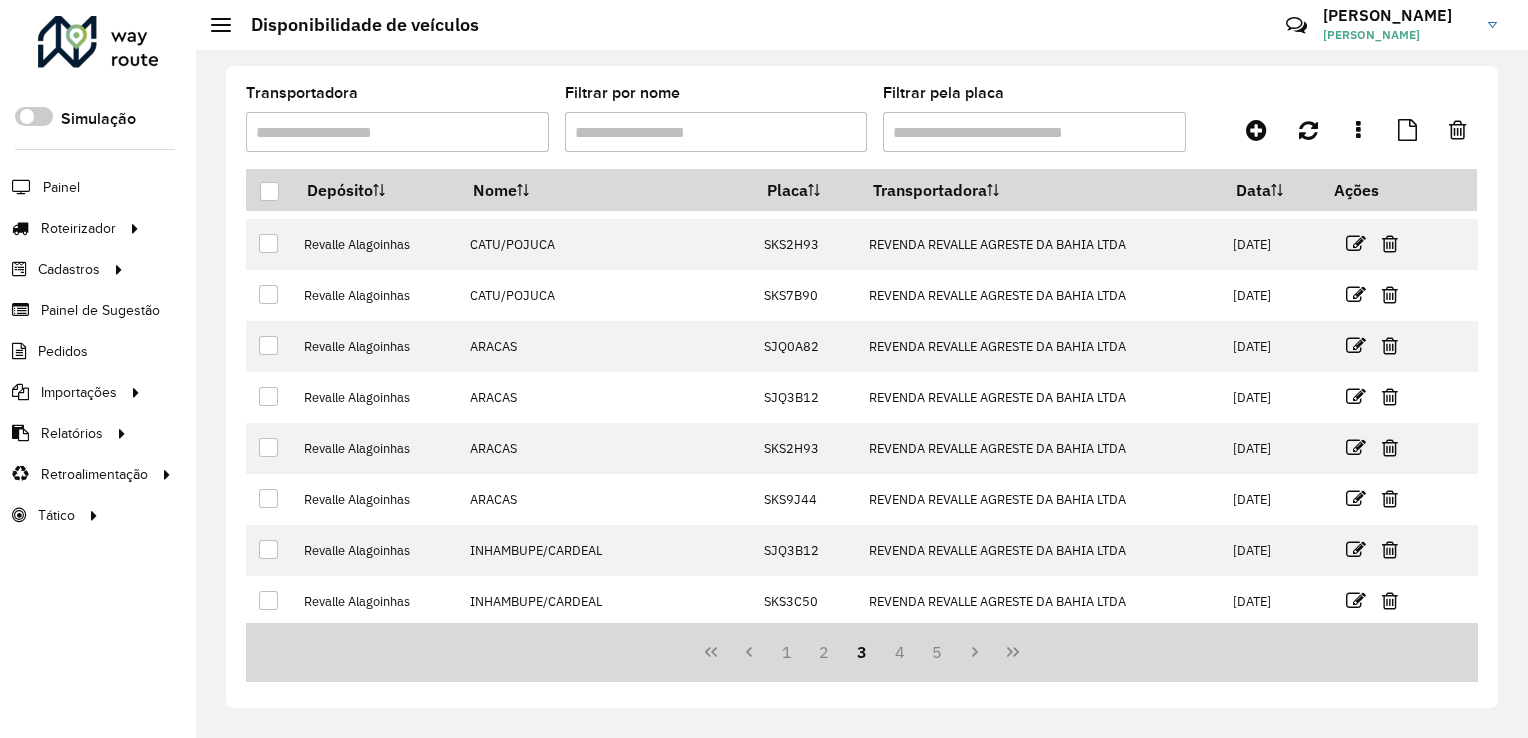 scroll, scrollTop: 0, scrollLeft: 0, axis: both 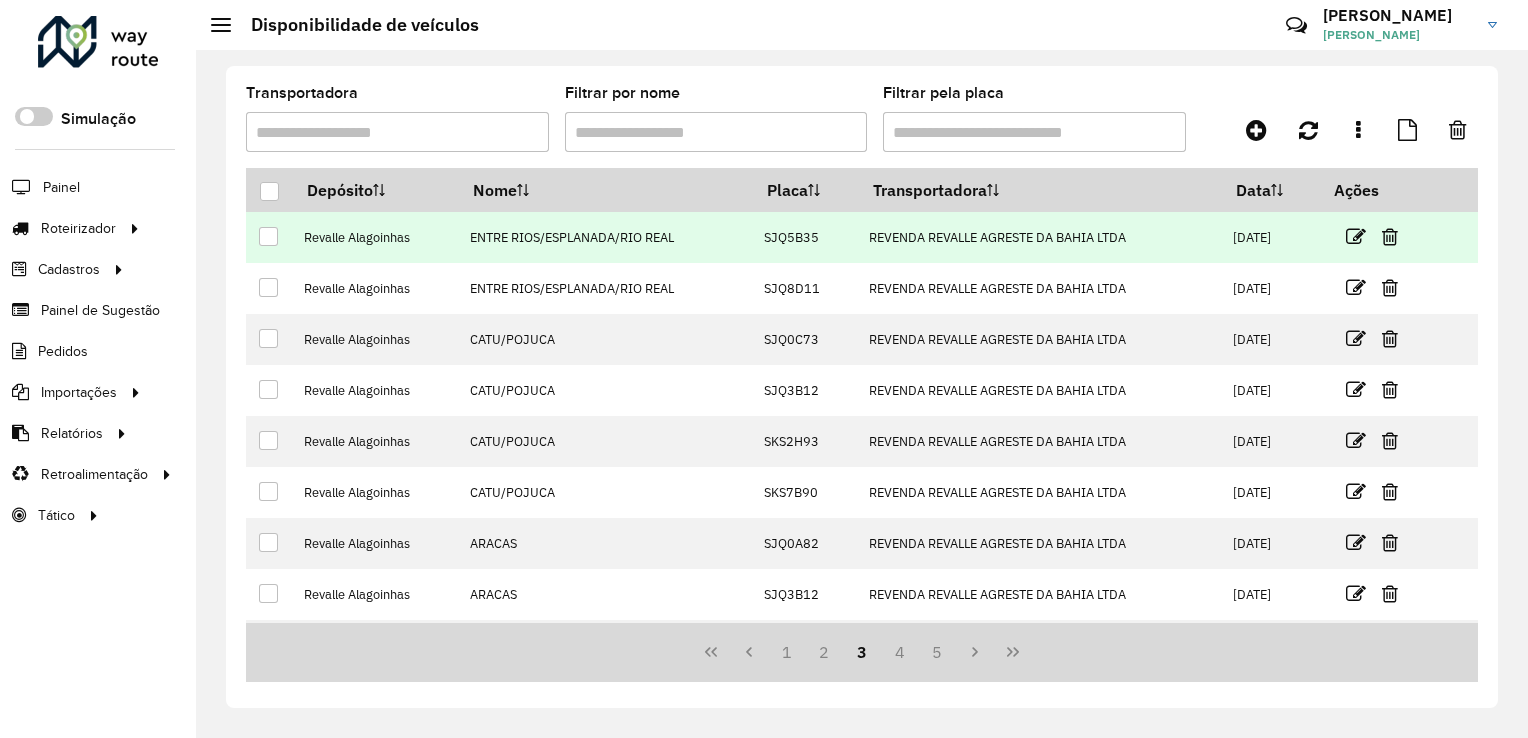 click at bounding box center (268, 236) 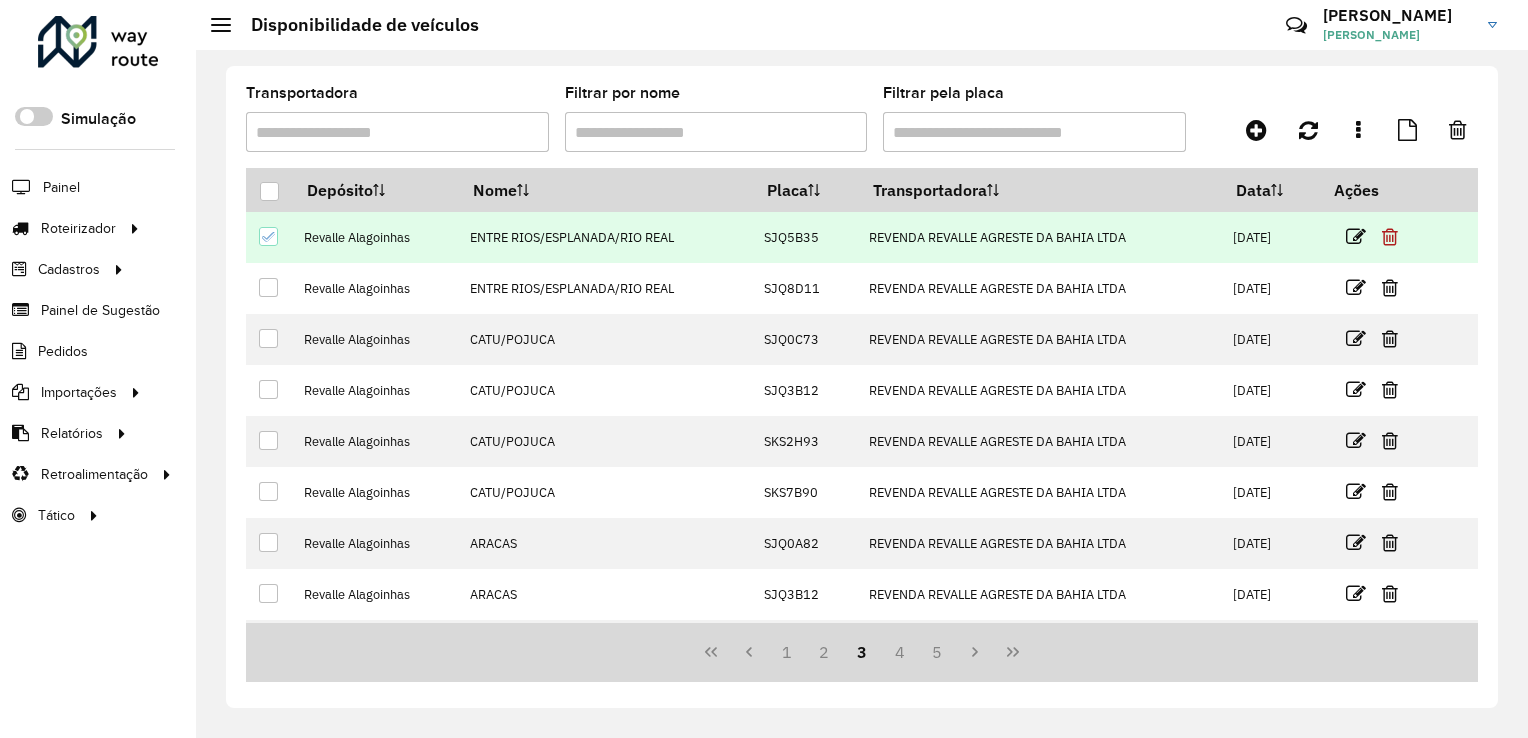 click at bounding box center [1390, 237] 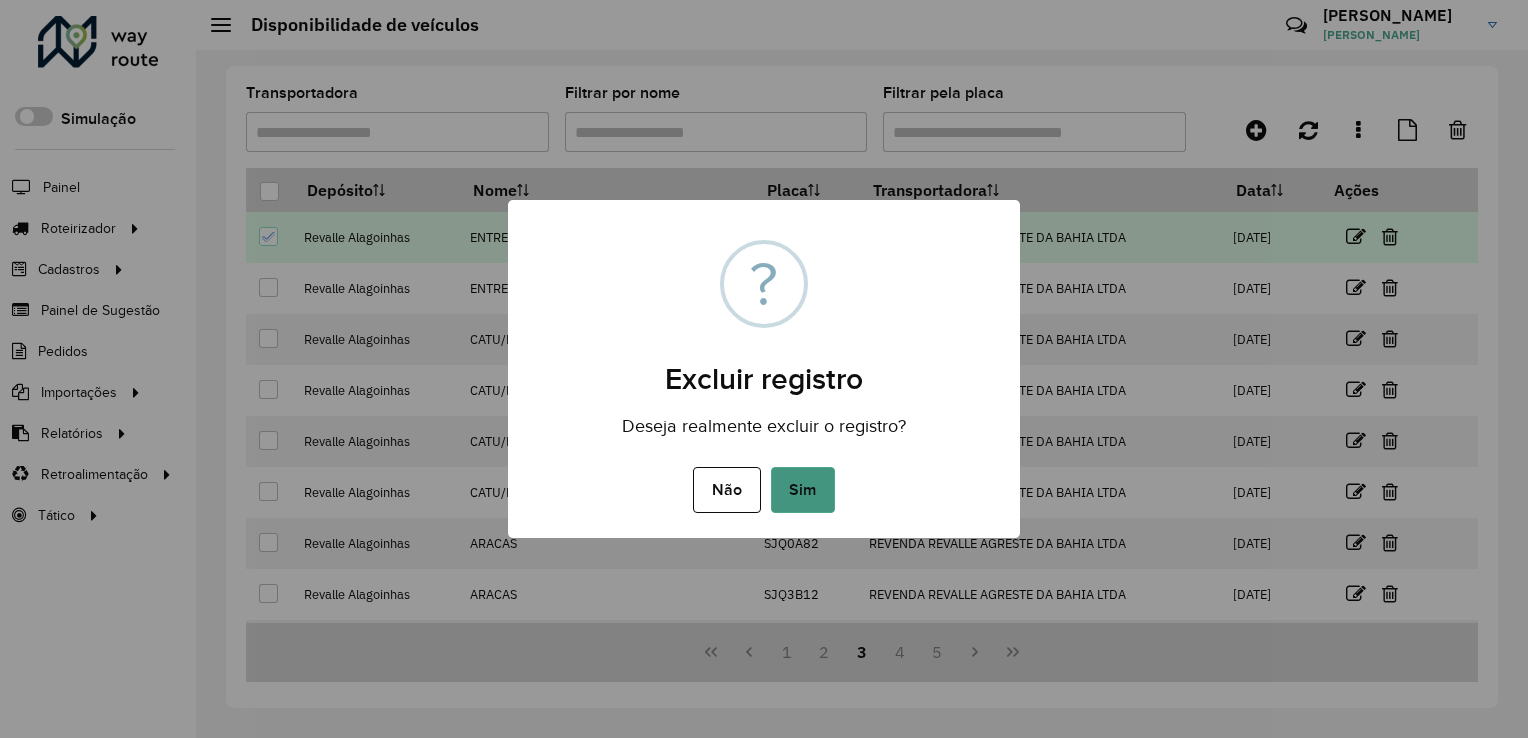 click on "Sim" at bounding box center (803, 490) 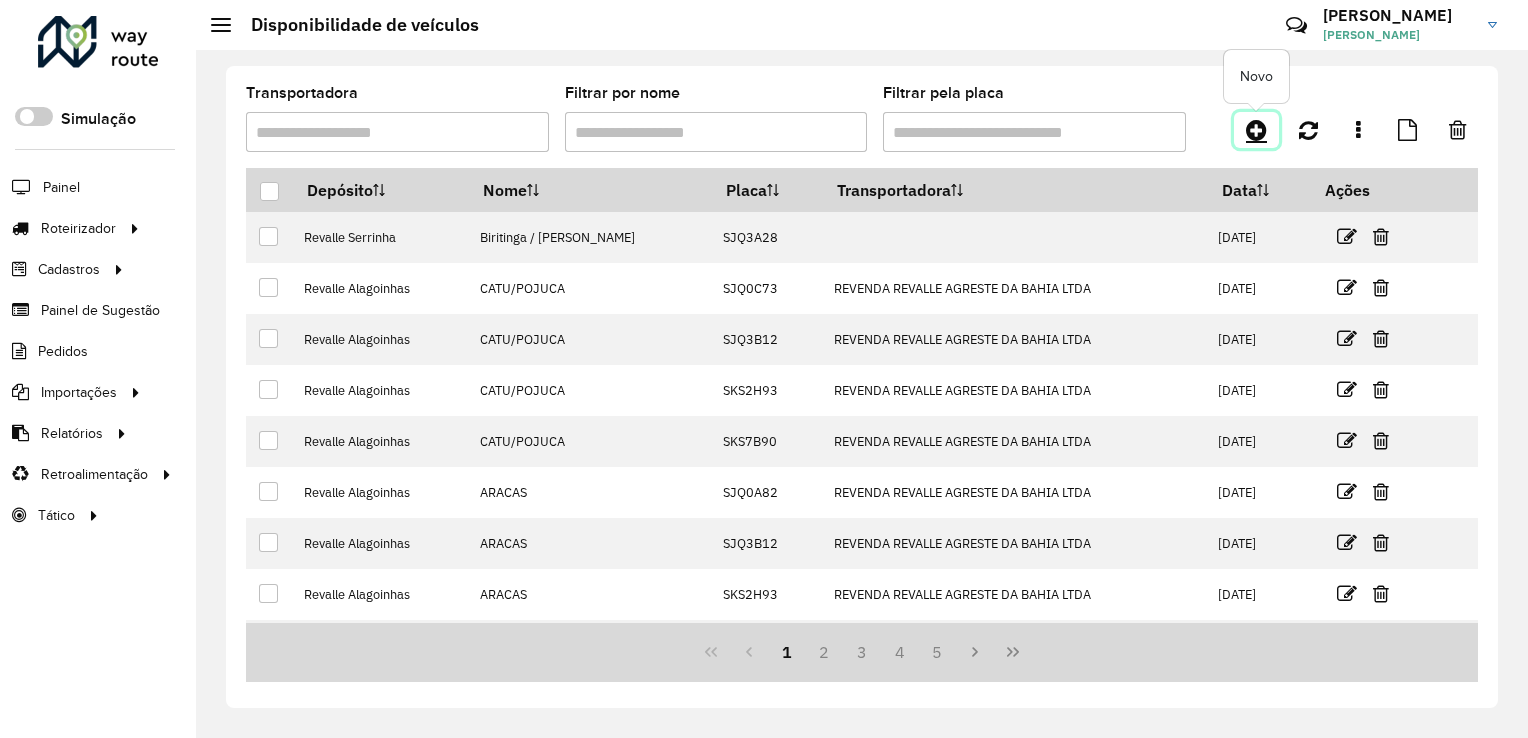 click 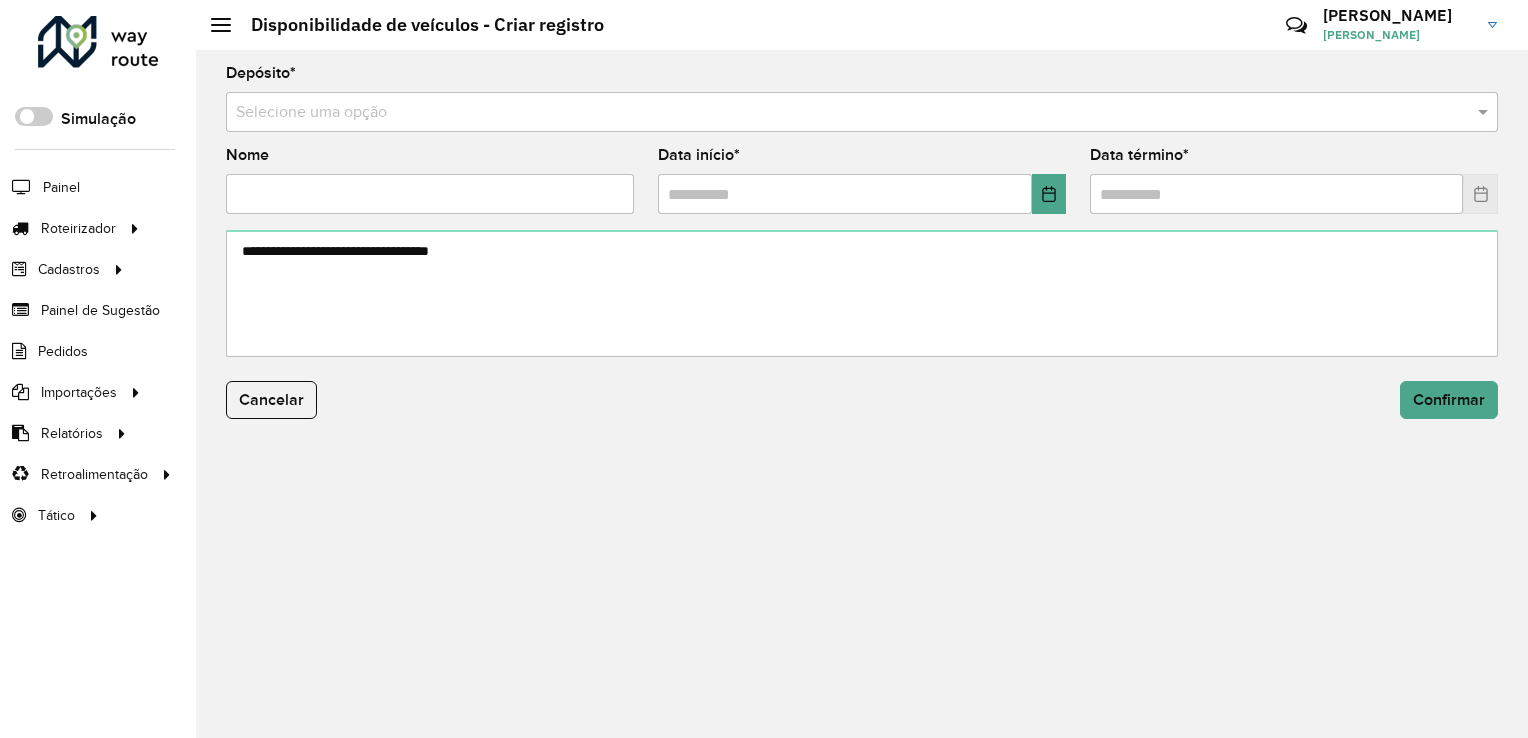 click at bounding box center (842, 113) 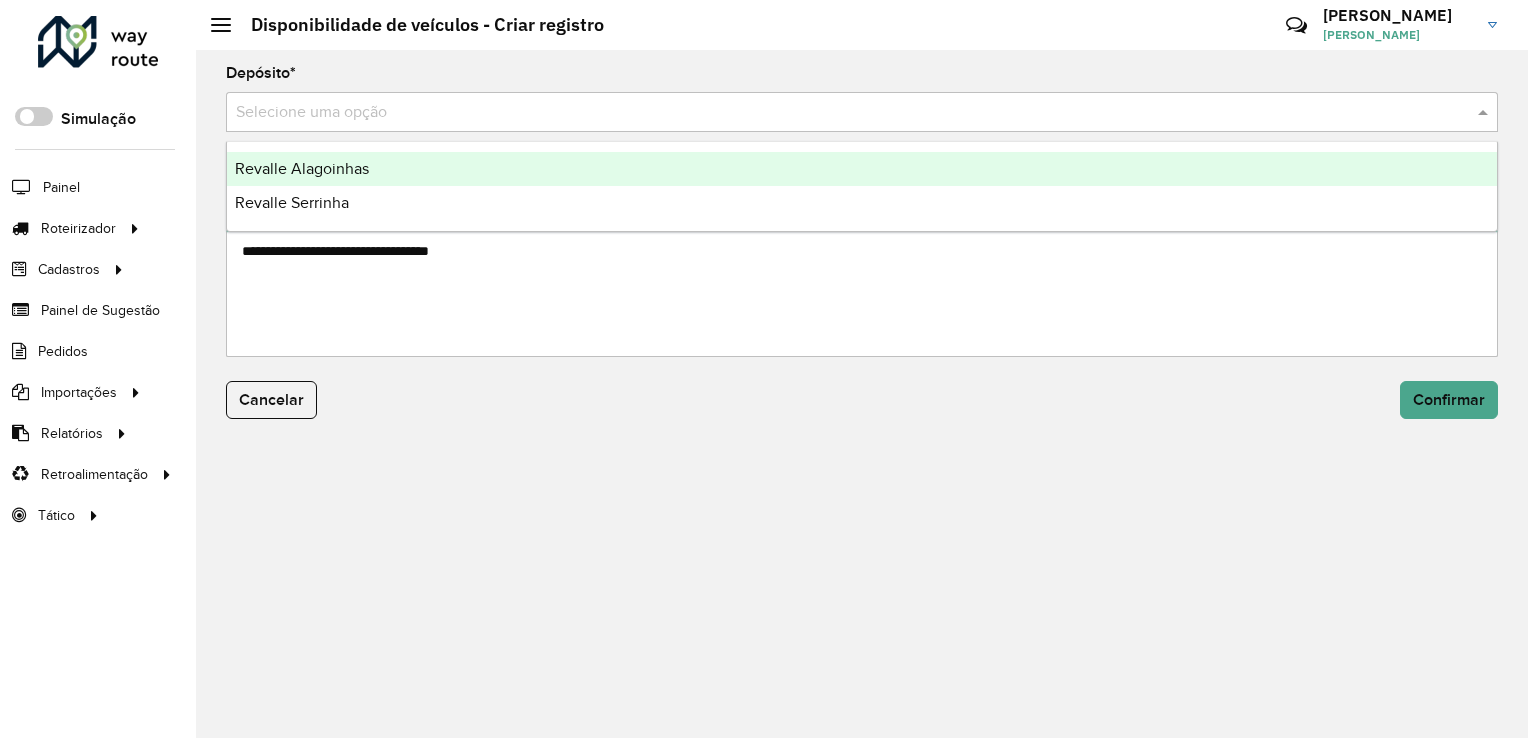 click on "Revalle Alagoinhas" at bounding box center [302, 168] 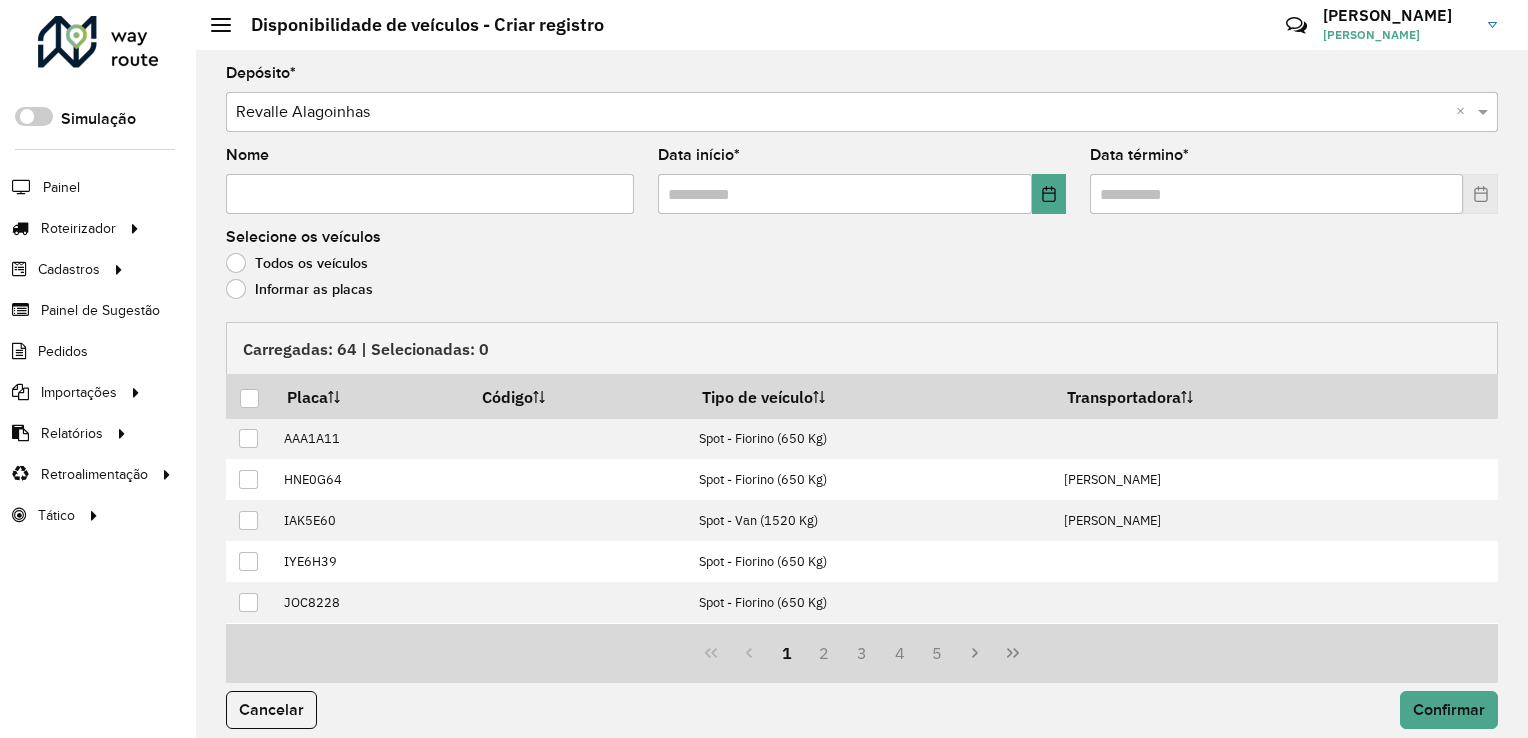 click on "Nome" at bounding box center [430, 194] 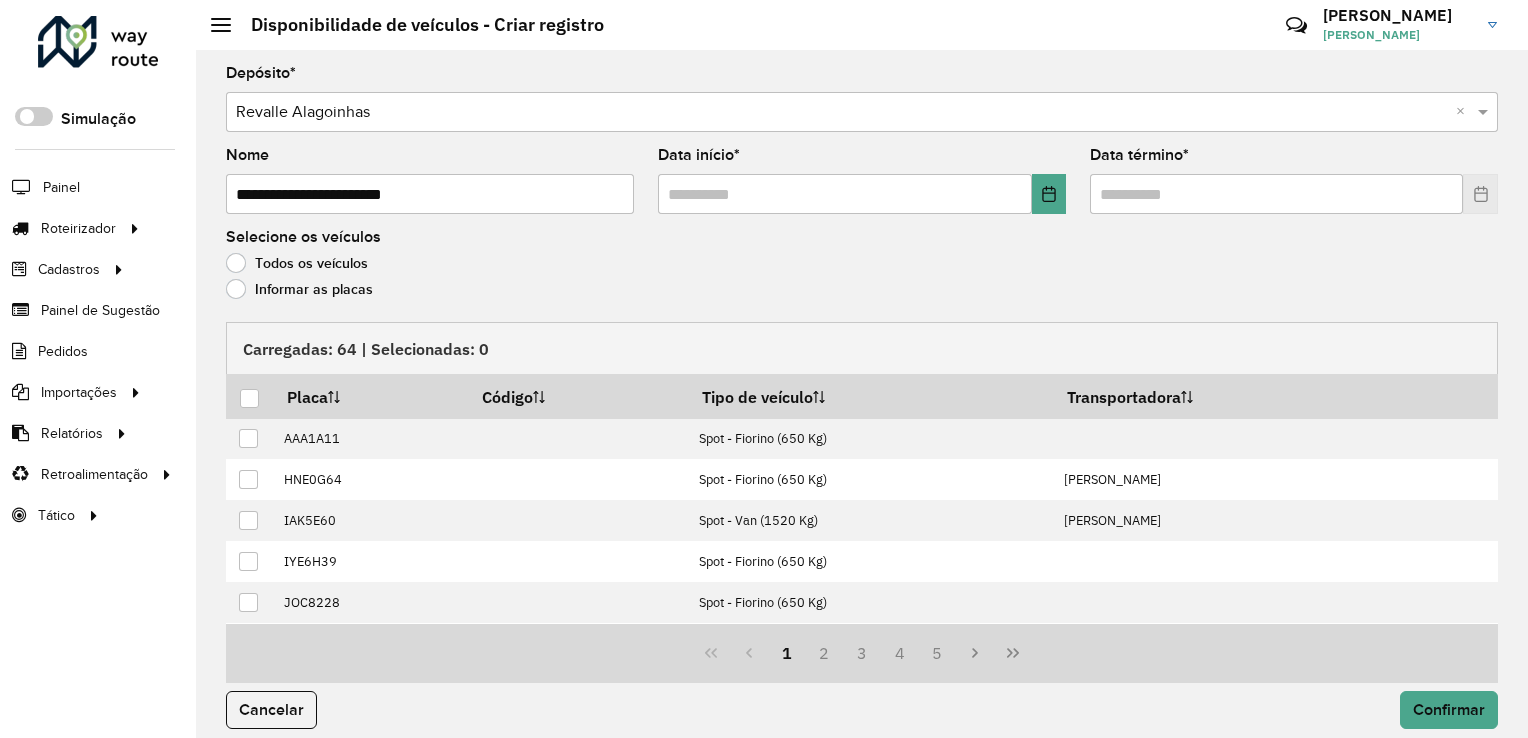 type on "**********" 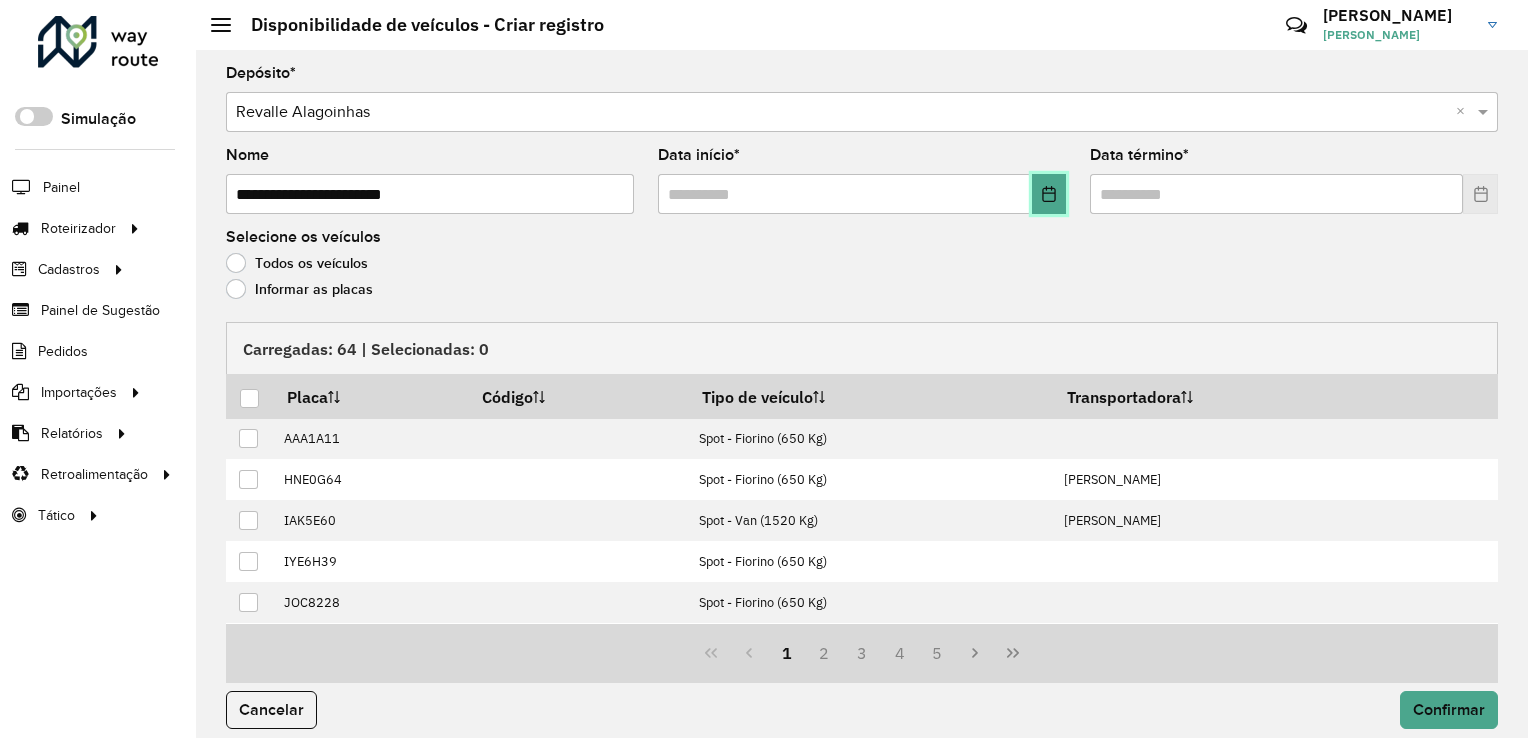 click at bounding box center [1049, 194] 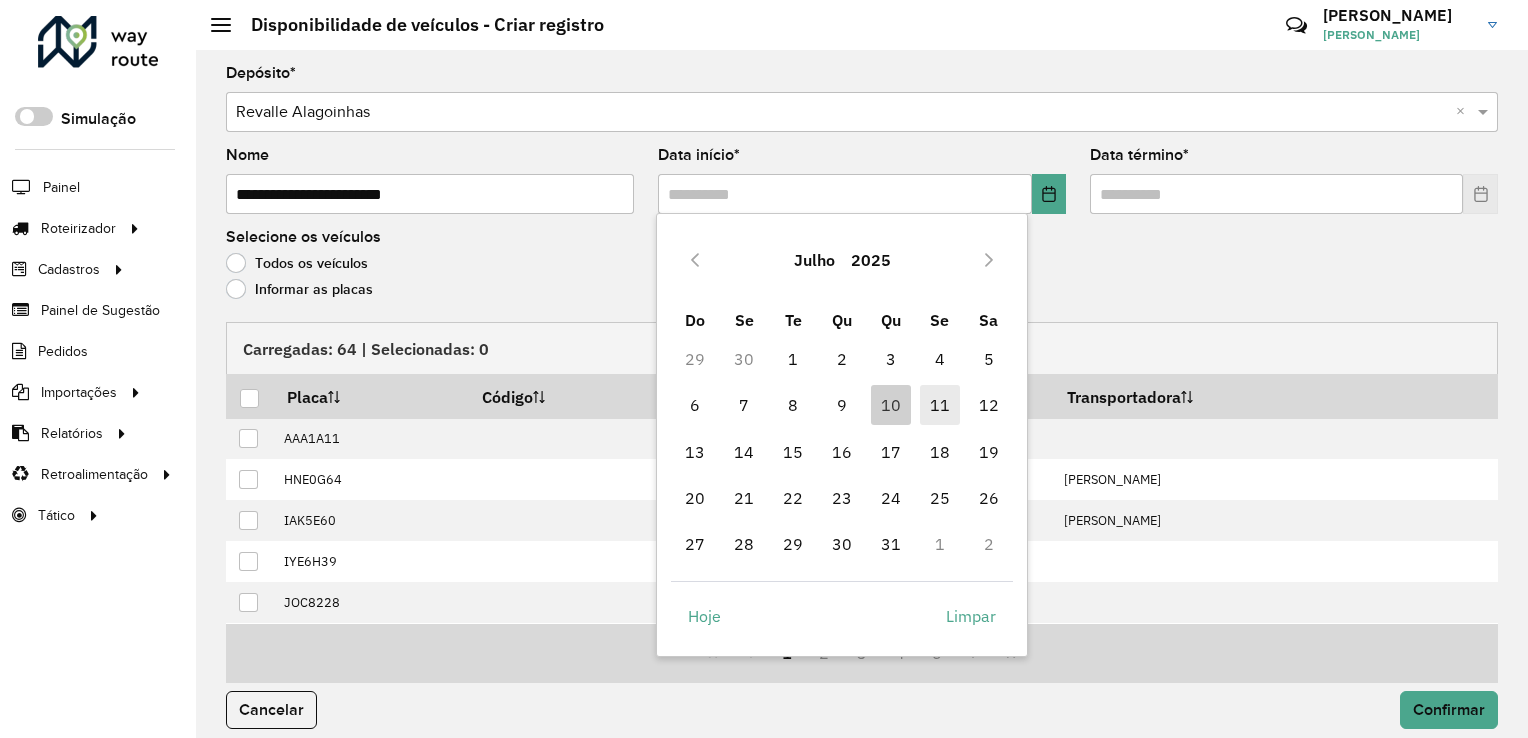 click on "11" at bounding box center (940, 405) 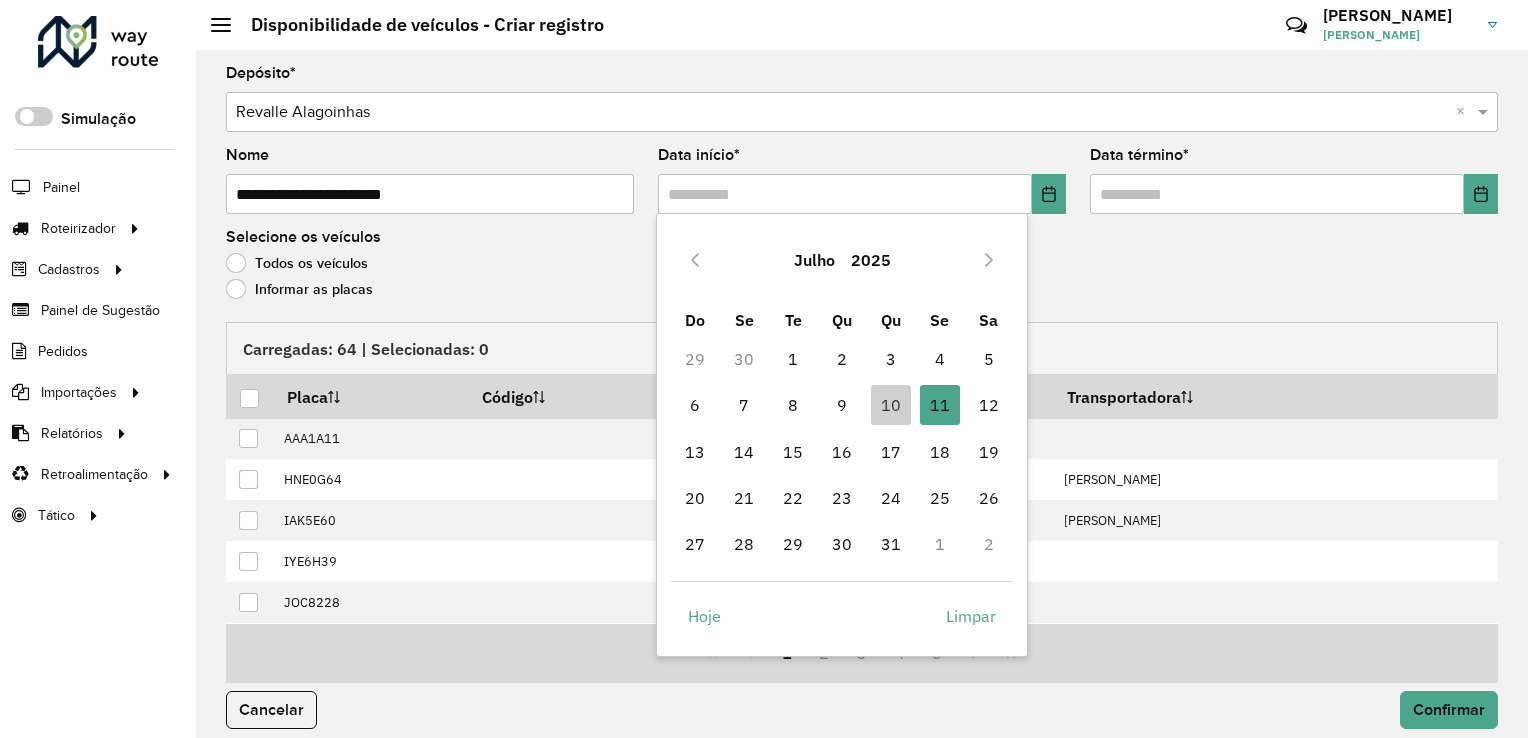 type on "**********" 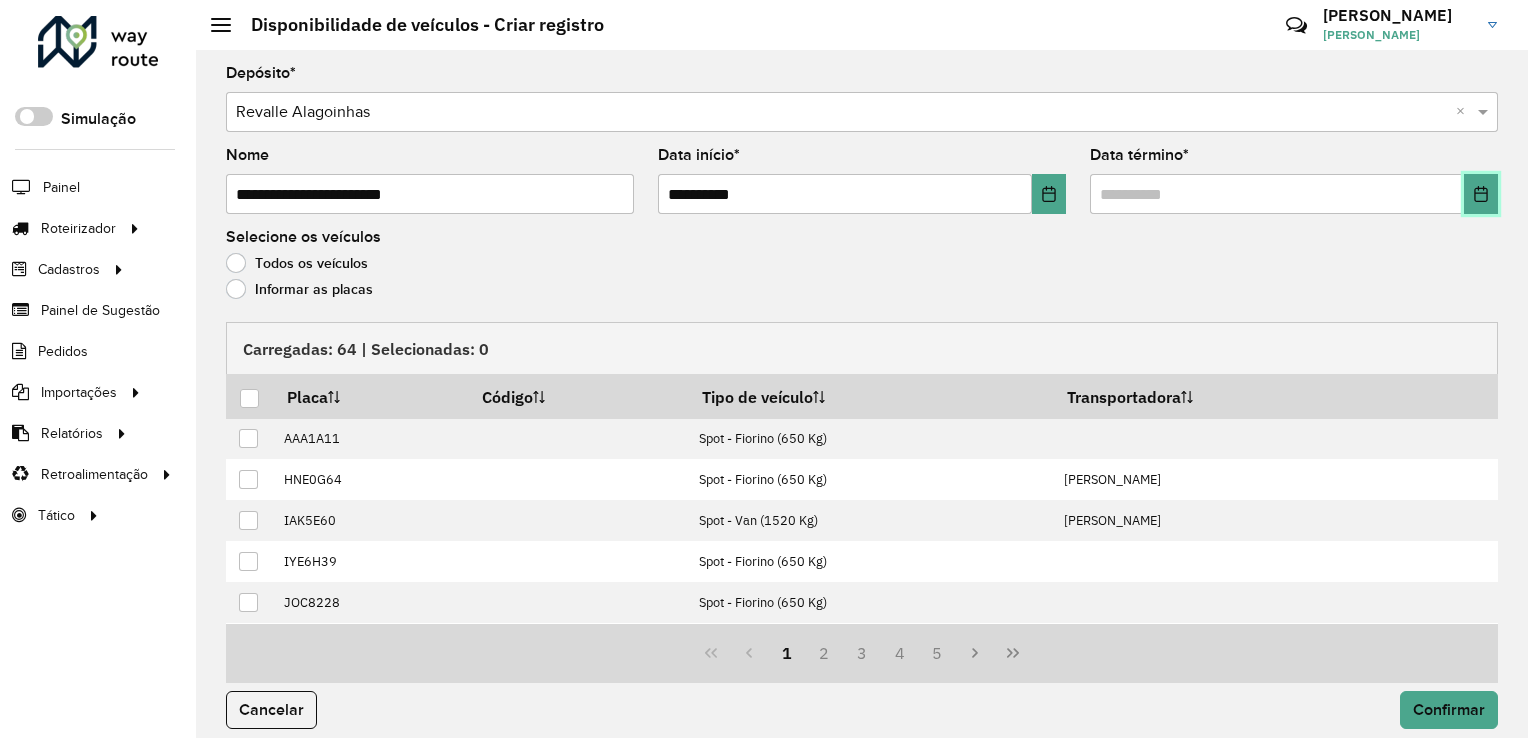 click 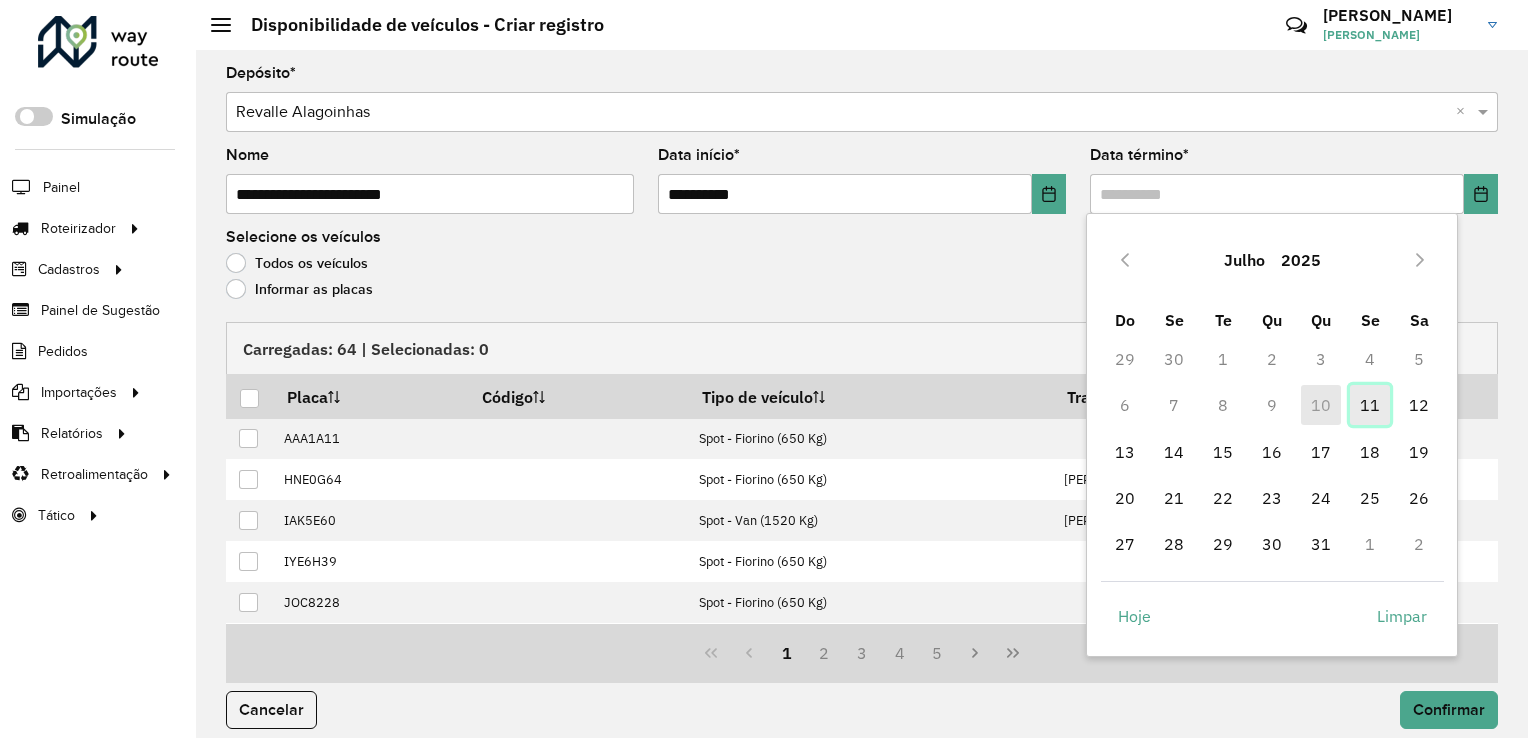 click on "11" at bounding box center [1370, 405] 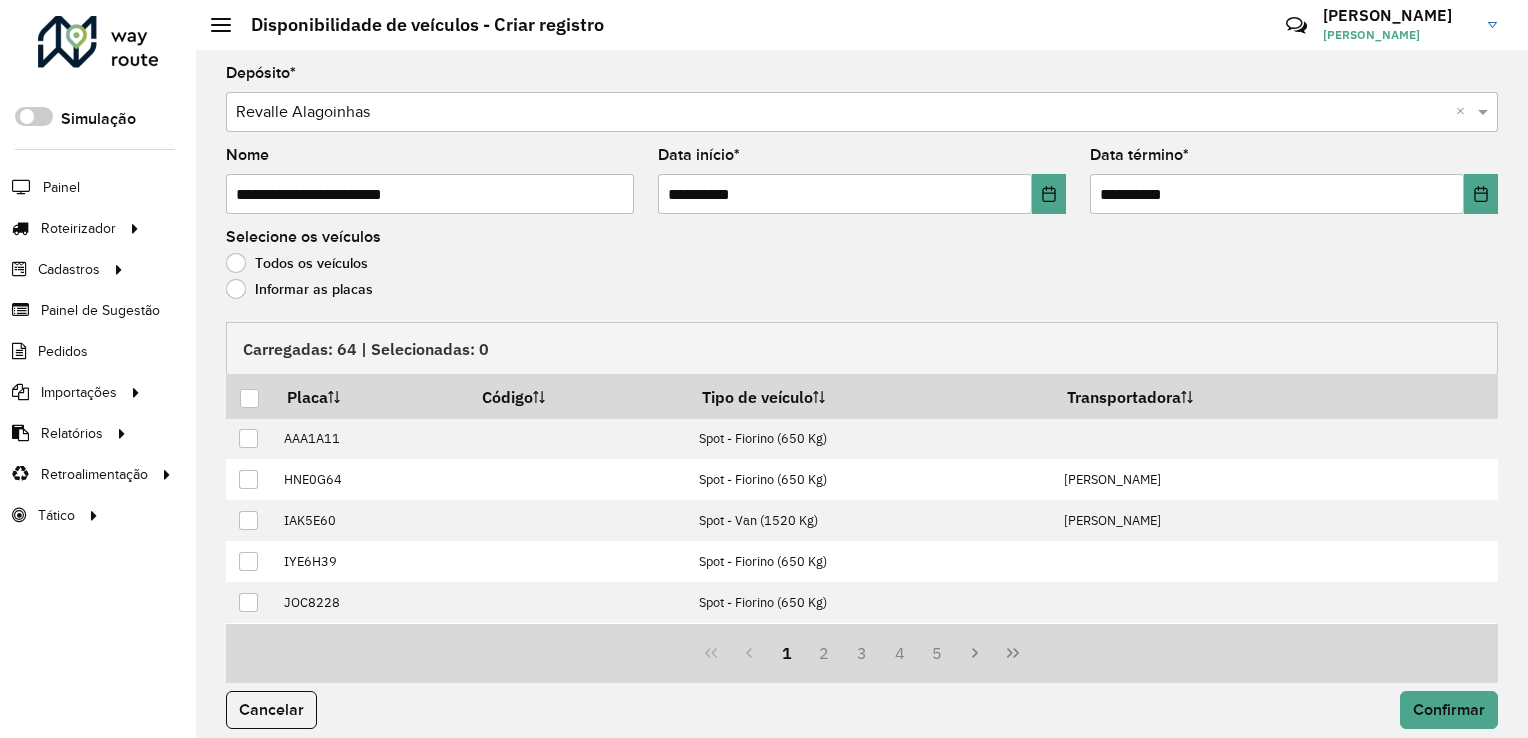click on "Informar as placas" 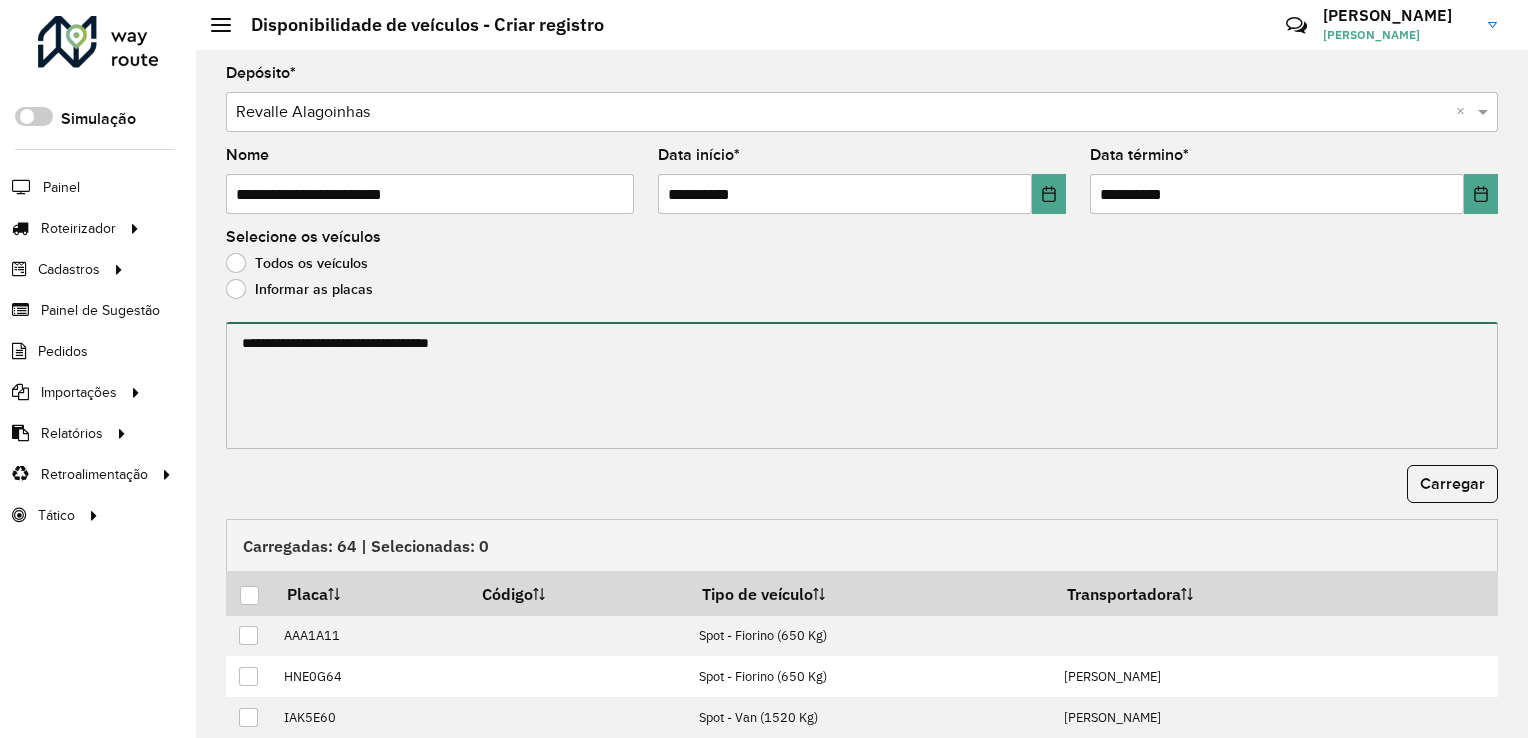 click at bounding box center [862, 385] 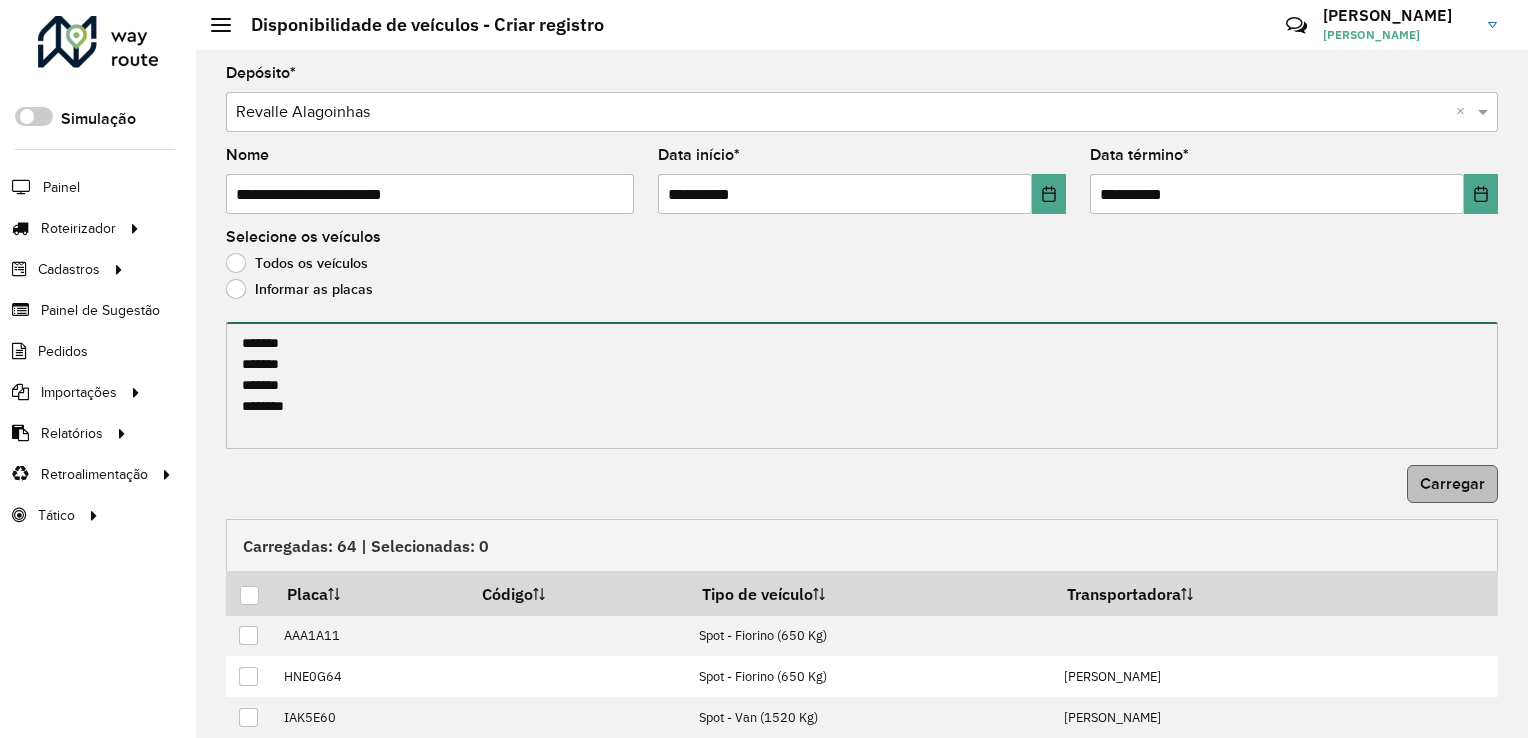 type on "*******
*******
*******
*******" 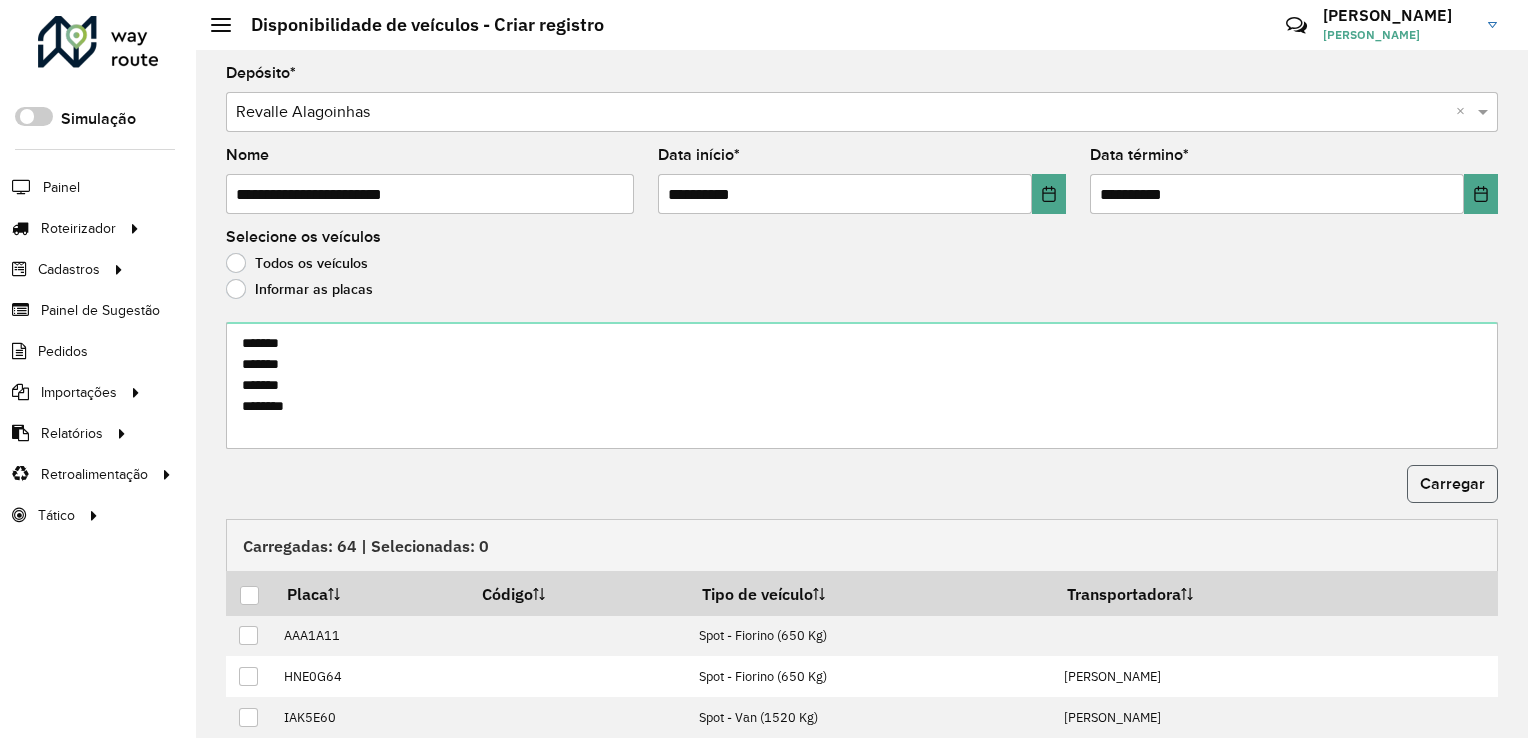 click on "Carregar" 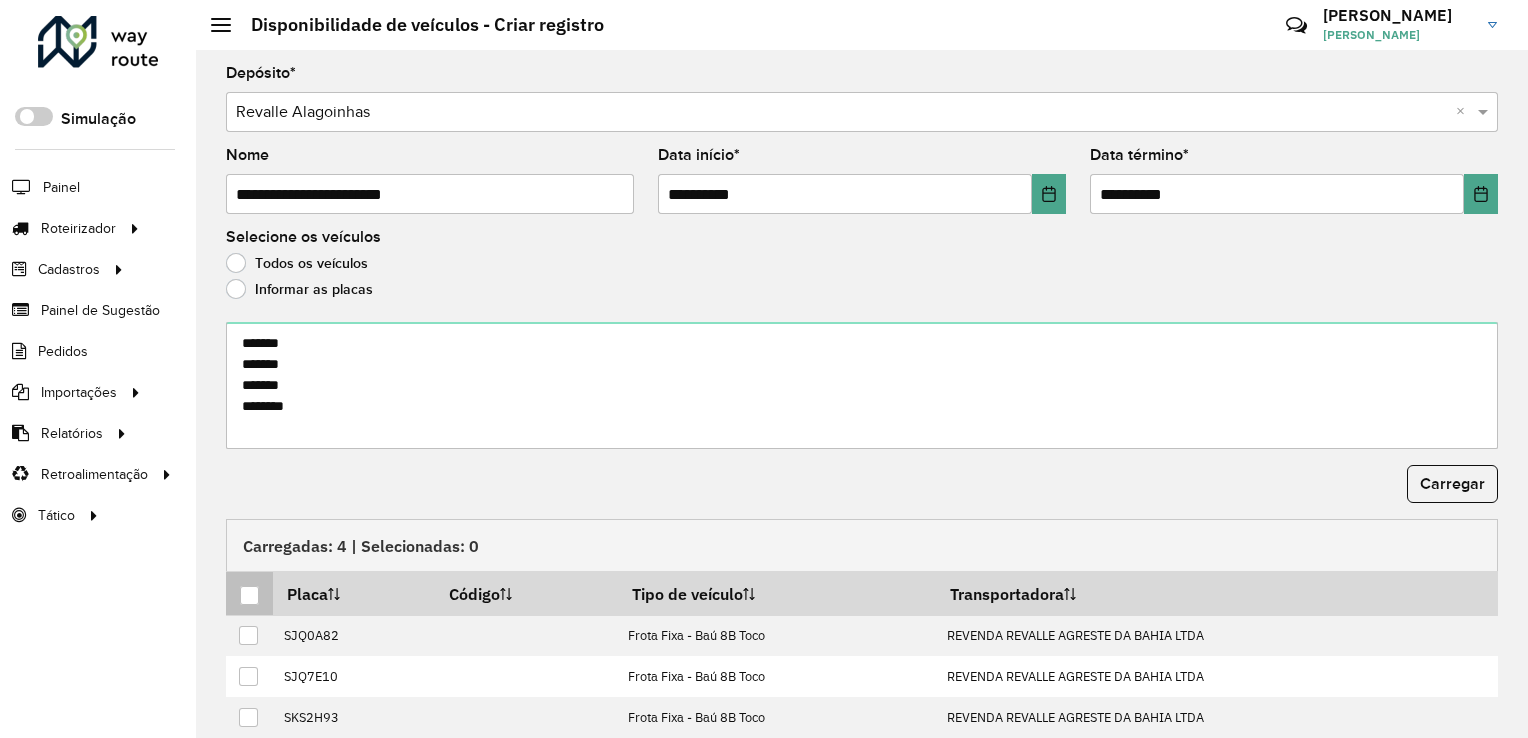 click at bounding box center (249, 593) 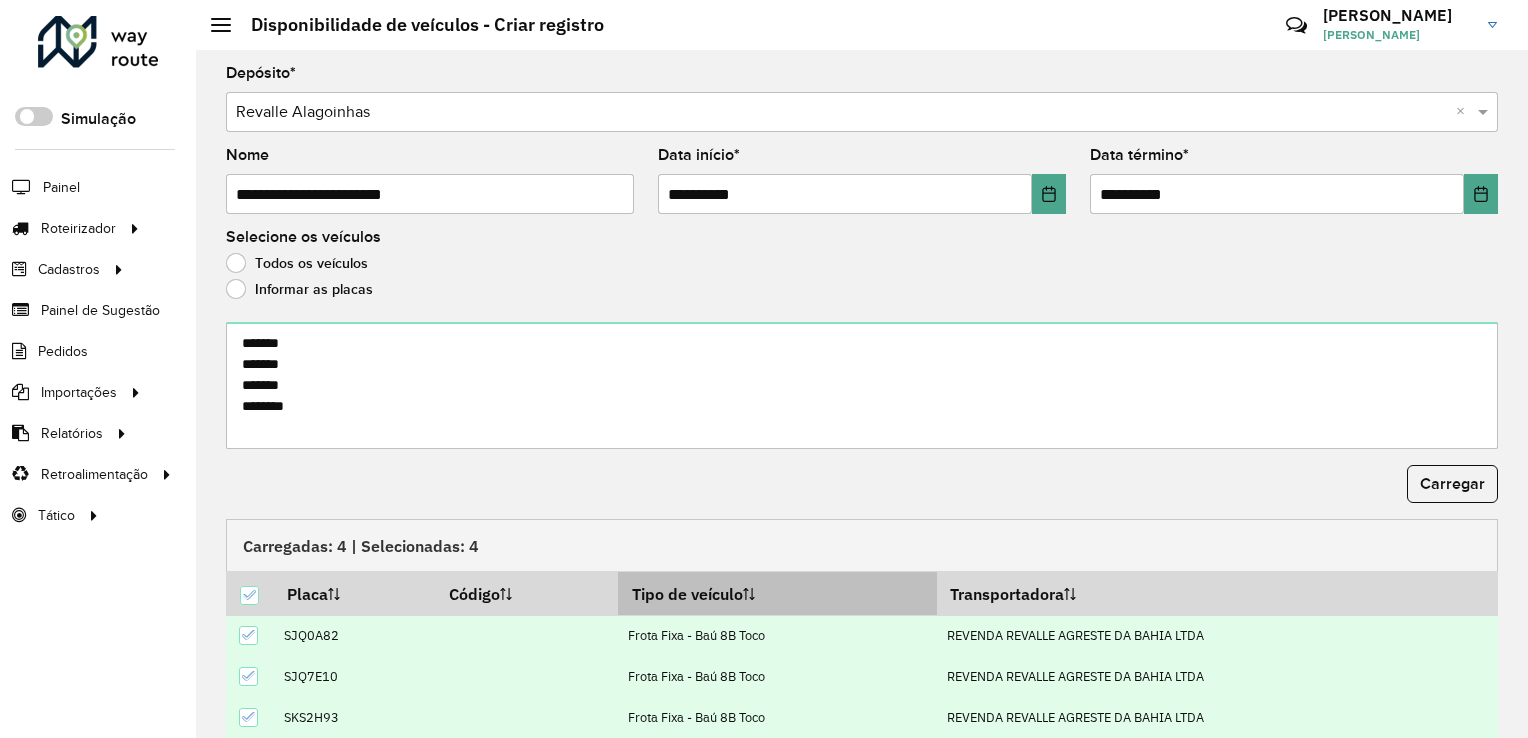 scroll, scrollTop: 107, scrollLeft: 0, axis: vertical 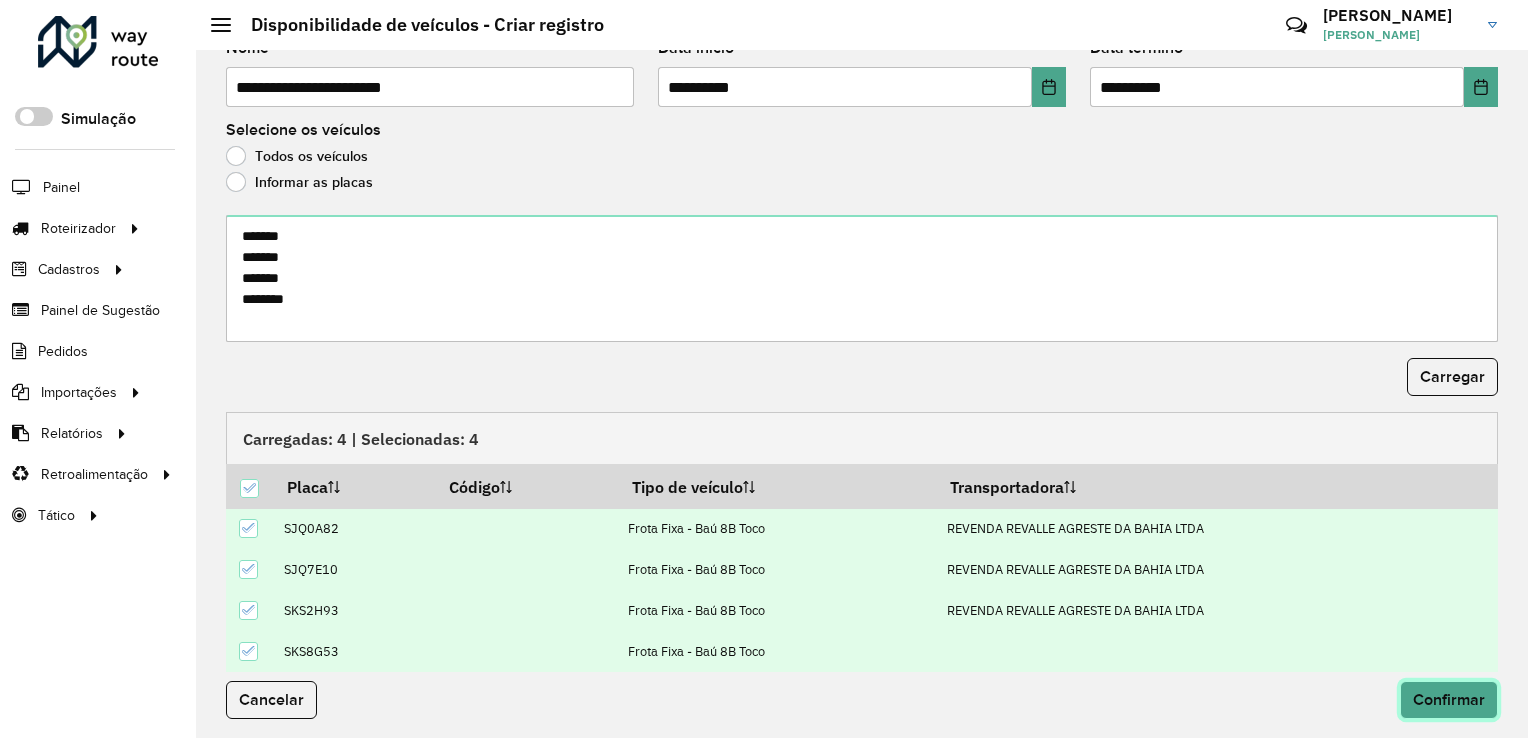 click on "Confirmar" 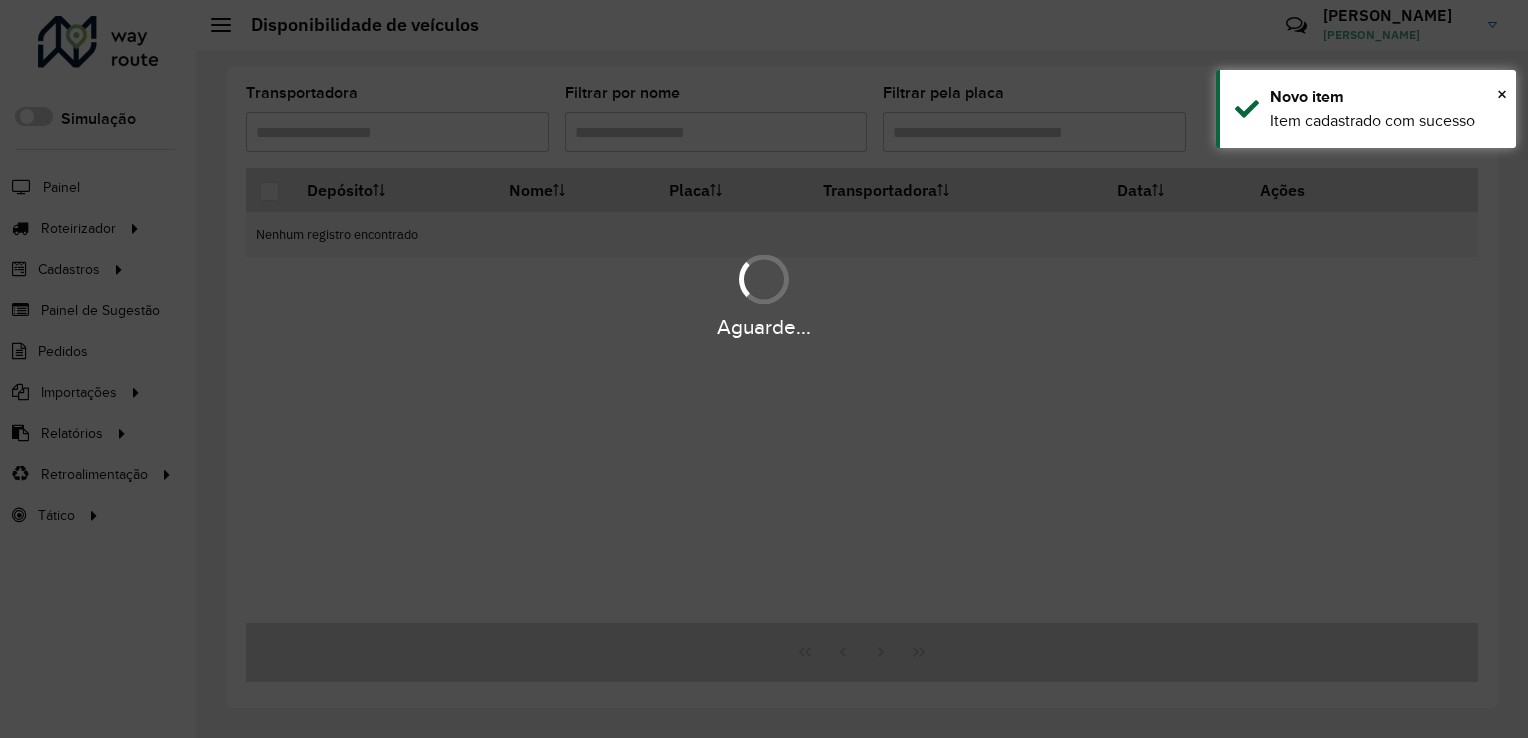 scroll, scrollTop: 0, scrollLeft: 0, axis: both 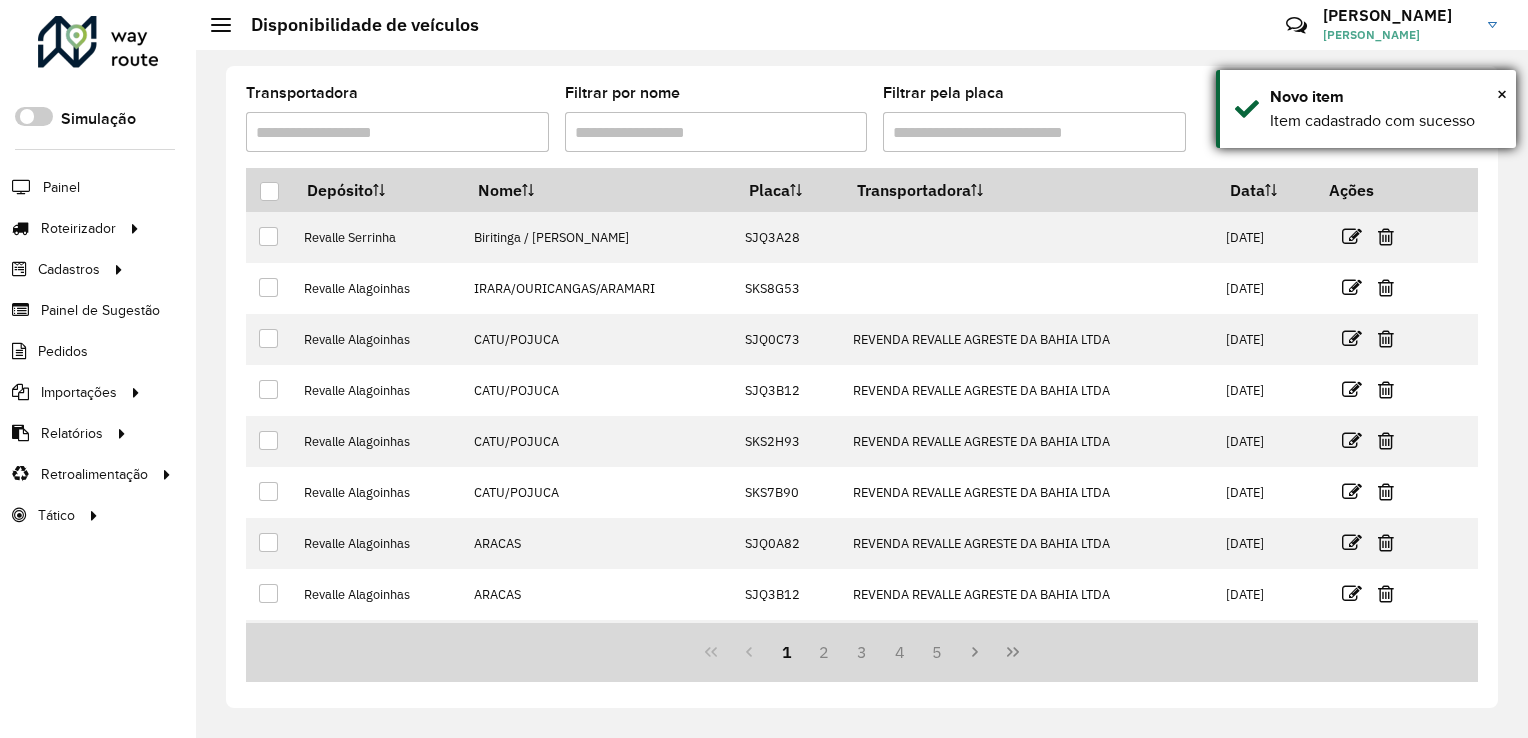 click on "×  Novo item  Item cadastrado com sucesso" at bounding box center (1366, 109) 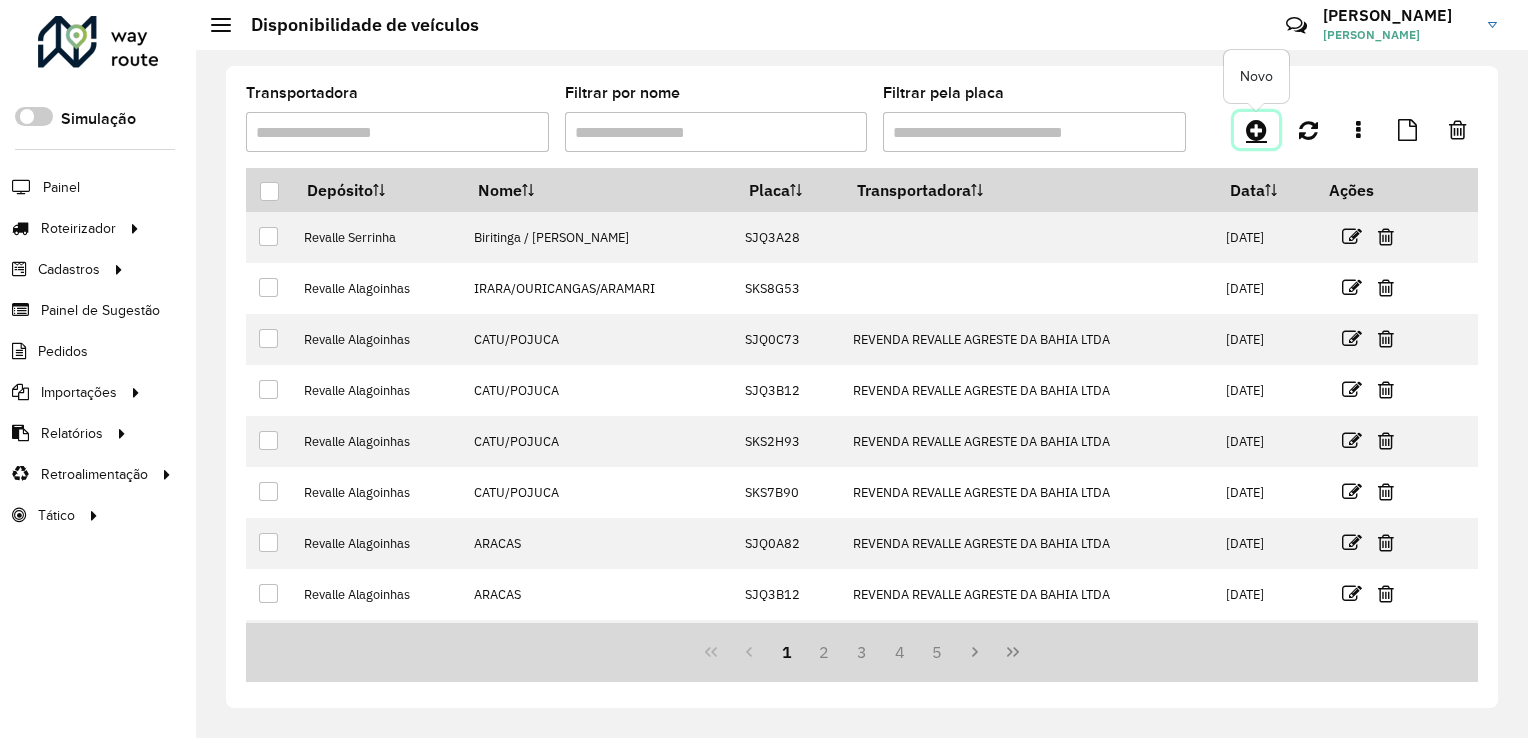 click 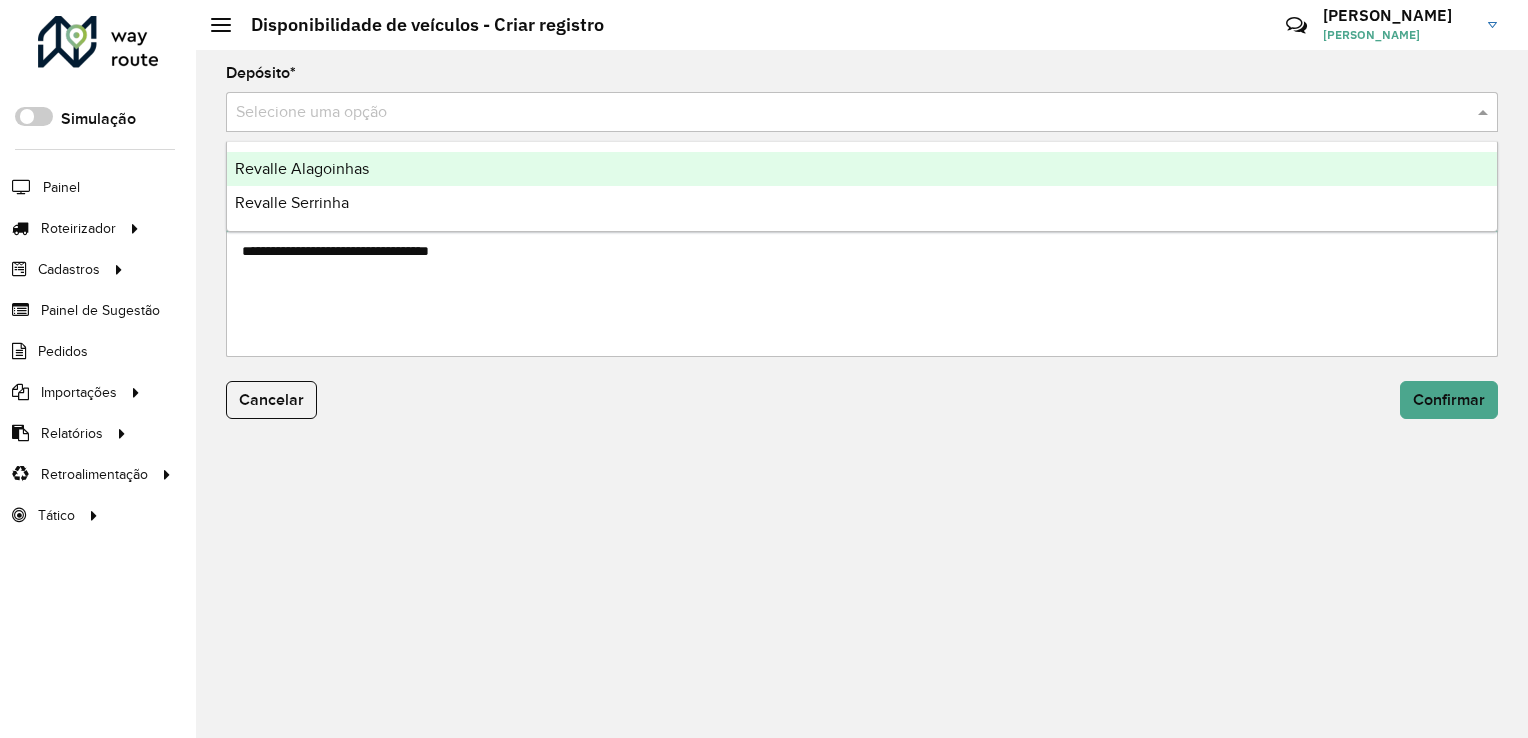 click at bounding box center (842, 113) 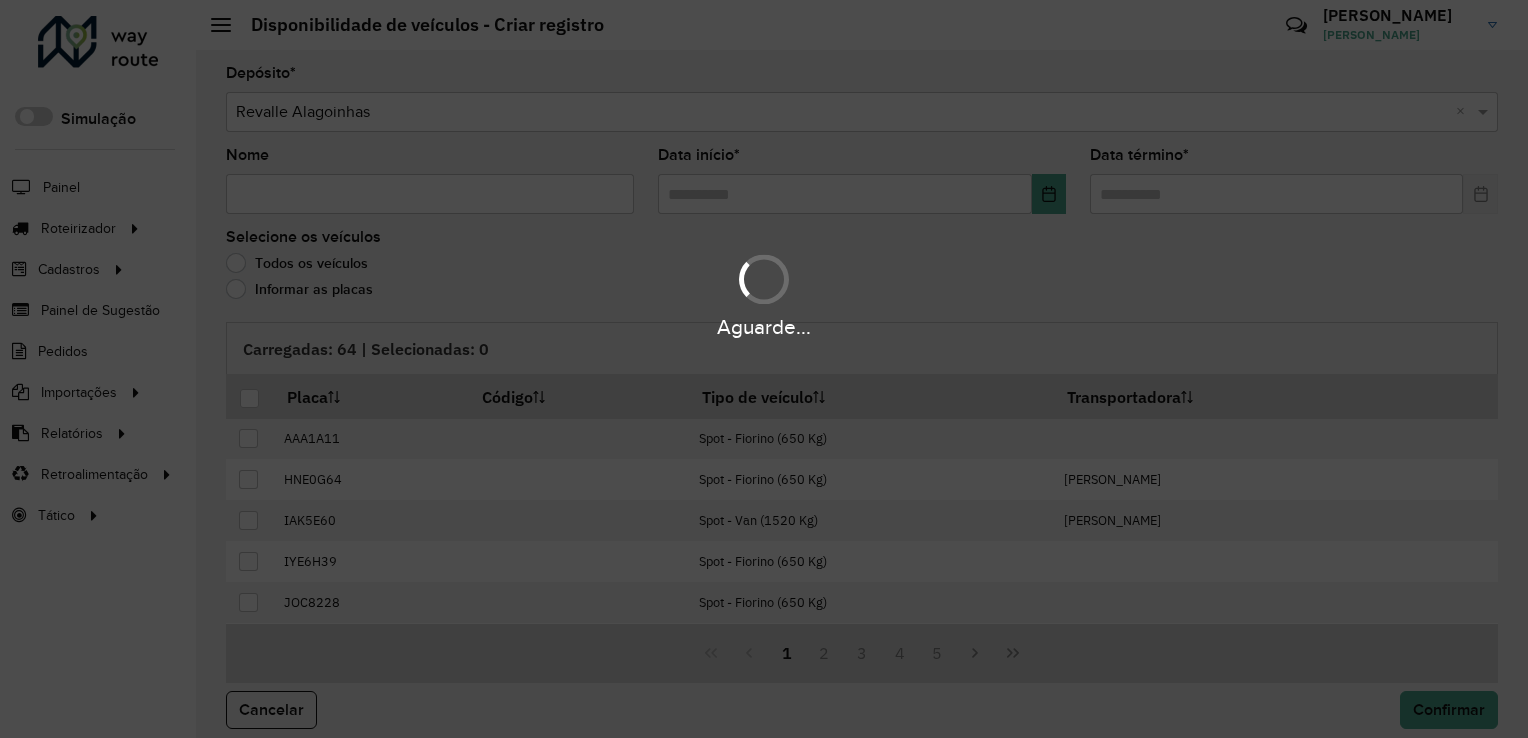 click on "Aguarde...  Pop-up bloqueado!  Seu navegador bloqueou automáticamente a abertura de uma nova janela.   Acesse as configurações e adicione o endereço do sistema a lista de permissão.   Fechar  Roteirizador AmbevTech Simulação Painel Roteirizador Entregas Vendas Cadastros Checkpoint Classificações de venda Cliente Consulta de setores Depósito Disponibilidade de veículos Fator tipo de produto Gabarito planner Grupo Rota Fator Tipo Produto Grupo de rotas exclusiva Grupo de setores Layout integração Modelo Parada Pedágio Perfil de Vendedor Ponto de apoio FAD Produto Restrição de Atendimento Planner Rodízio de placa Rota exclusiva FAD Rótulo Setor Setor Planner Tipo de cliente Tipo de veículo Tipo de veículo RN Transportadora Vendedor Veículo Painel de Sugestão Pedidos Importações Classificação e volume de venda Clientes Fator tipo produto Gabarito planner Grade de atendimento Janela de atendimento Localização Pedidos Restrição de Atendimento Planner Tempo de espera Vendedor Veículos" at bounding box center [764, 369] 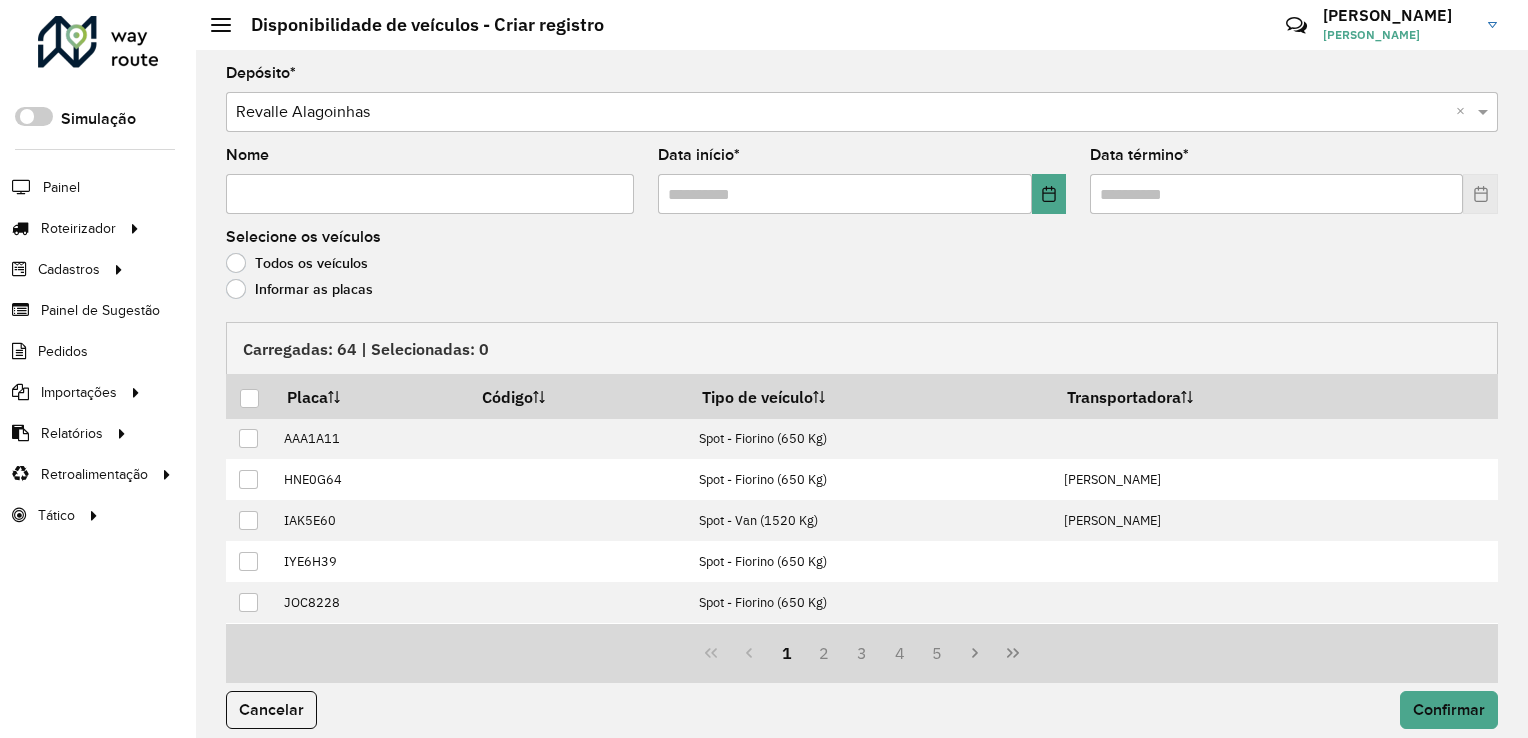 click on "Nome" at bounding box center [430, 194] 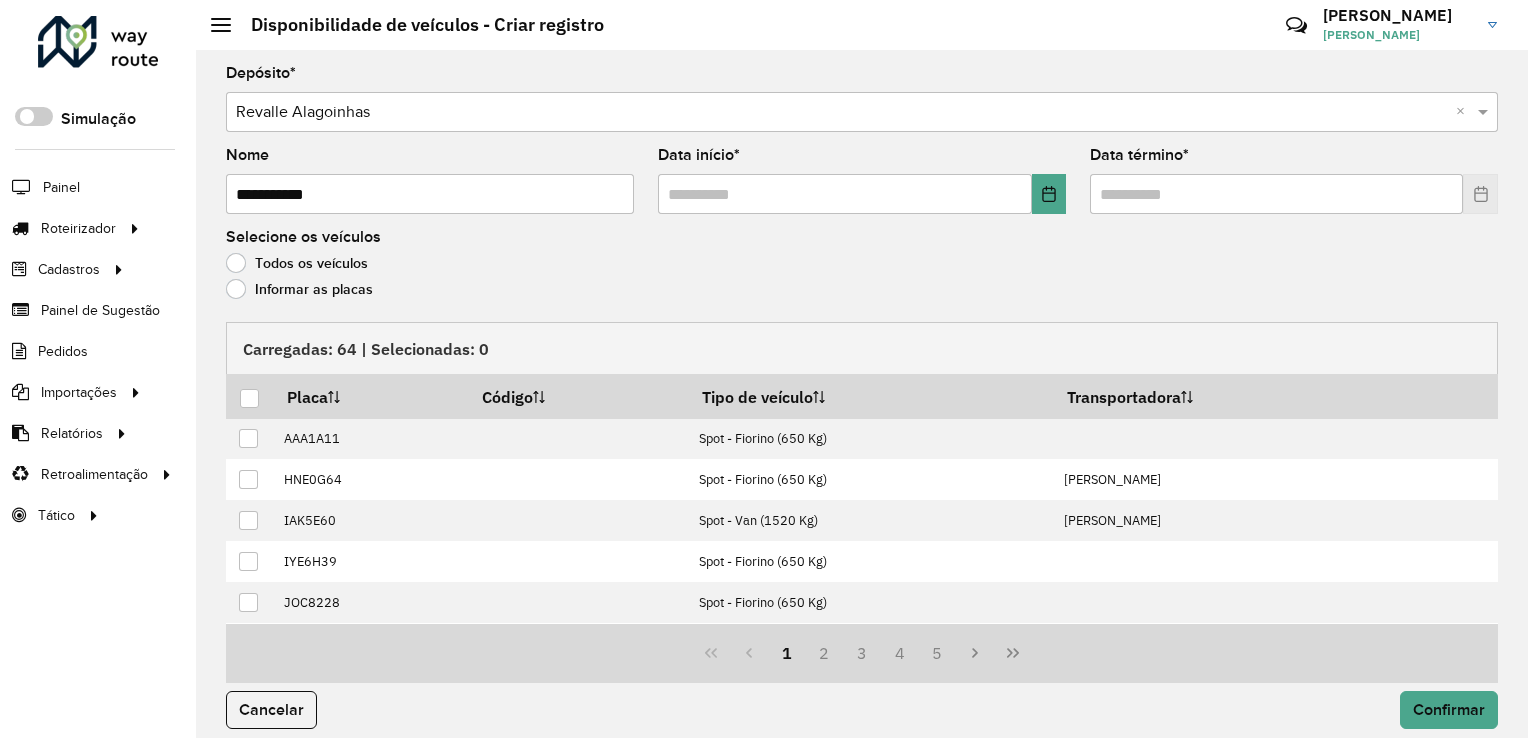 type on "**********" 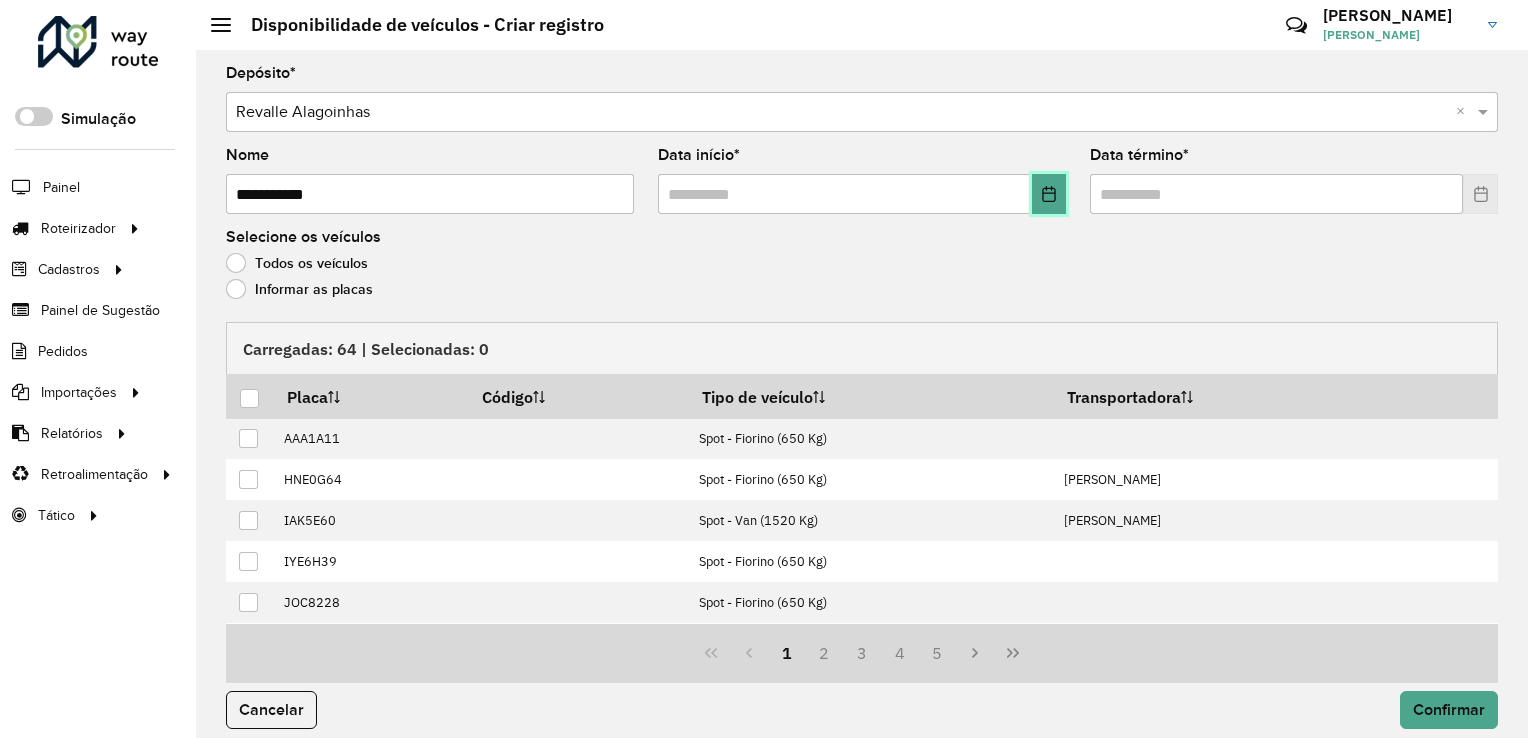 click 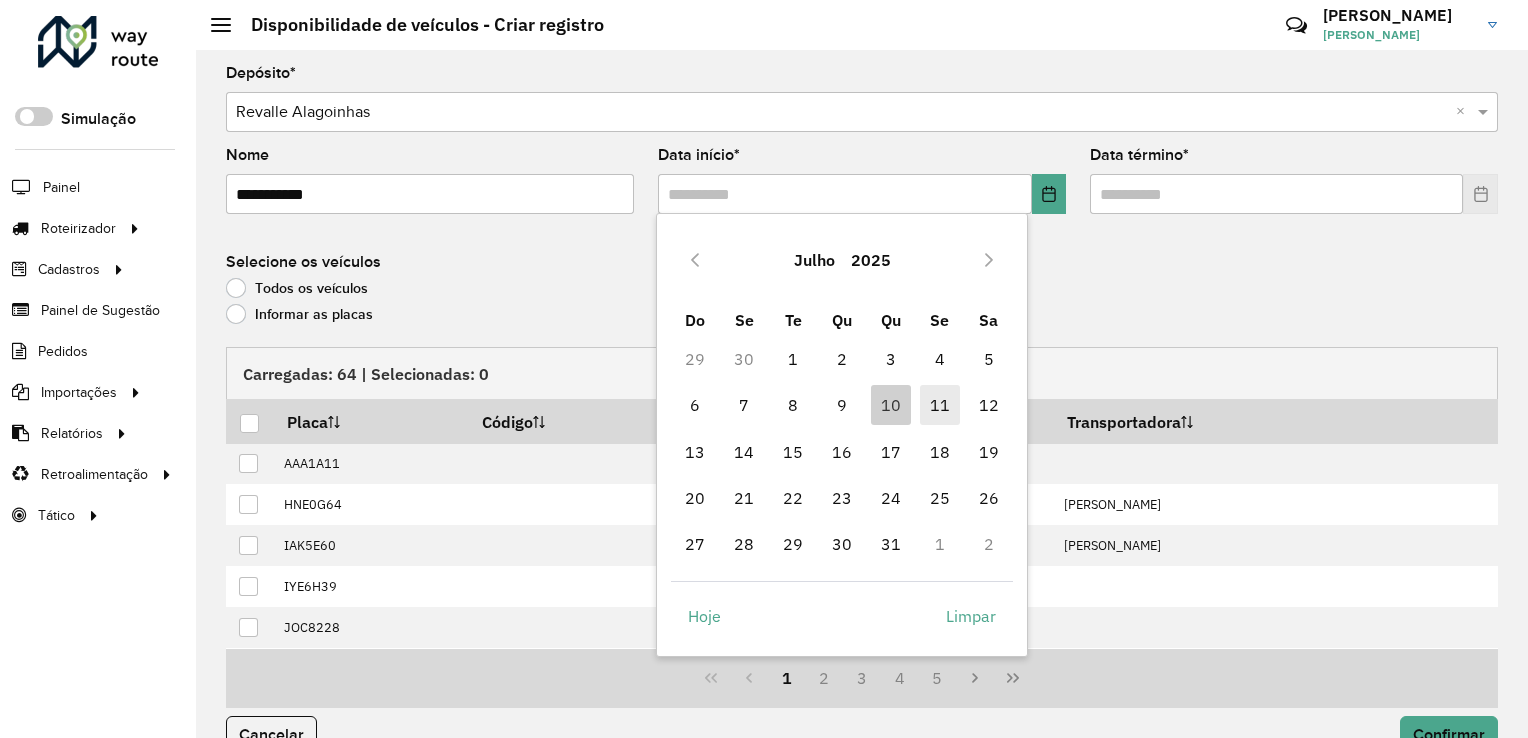 click on "11" at bounding box center (940, 405) 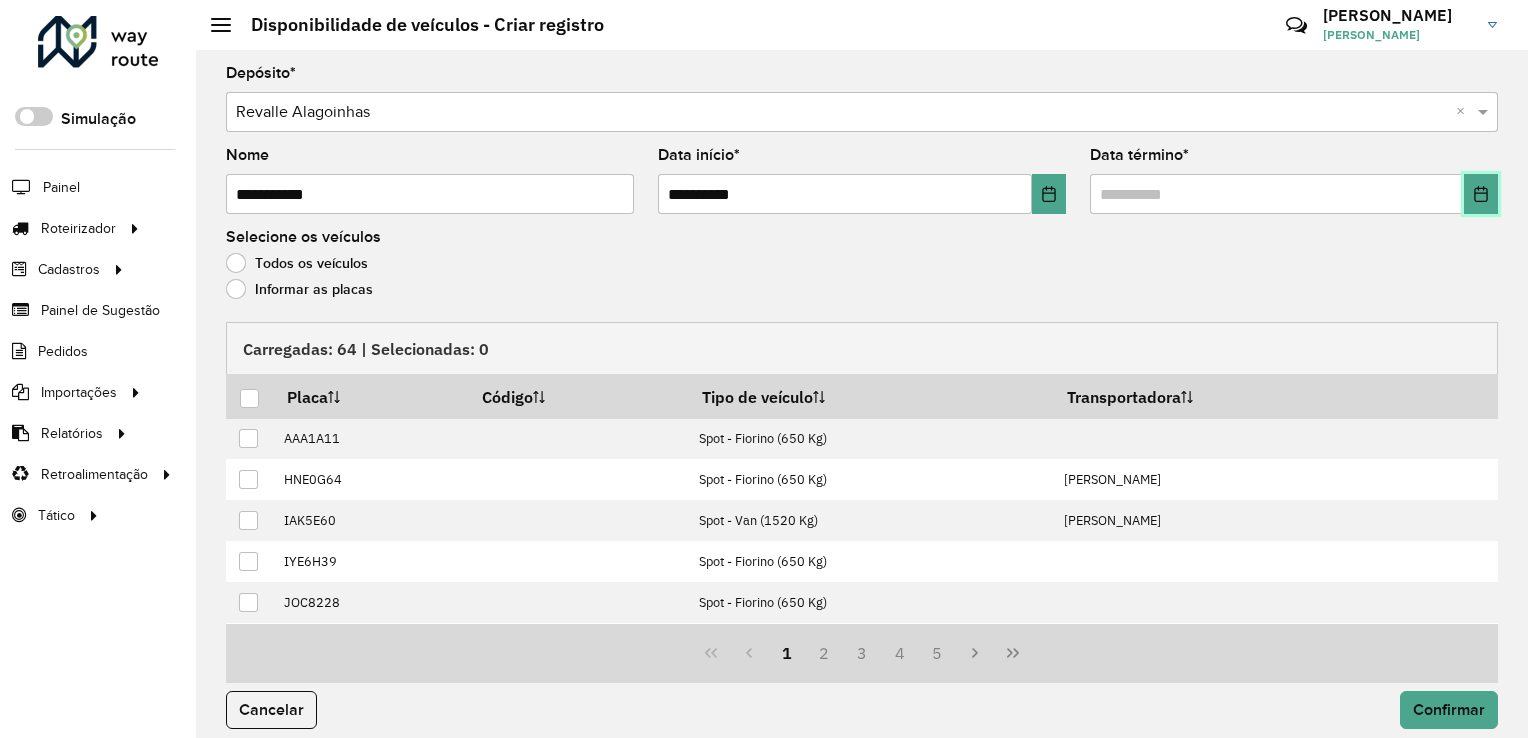 click 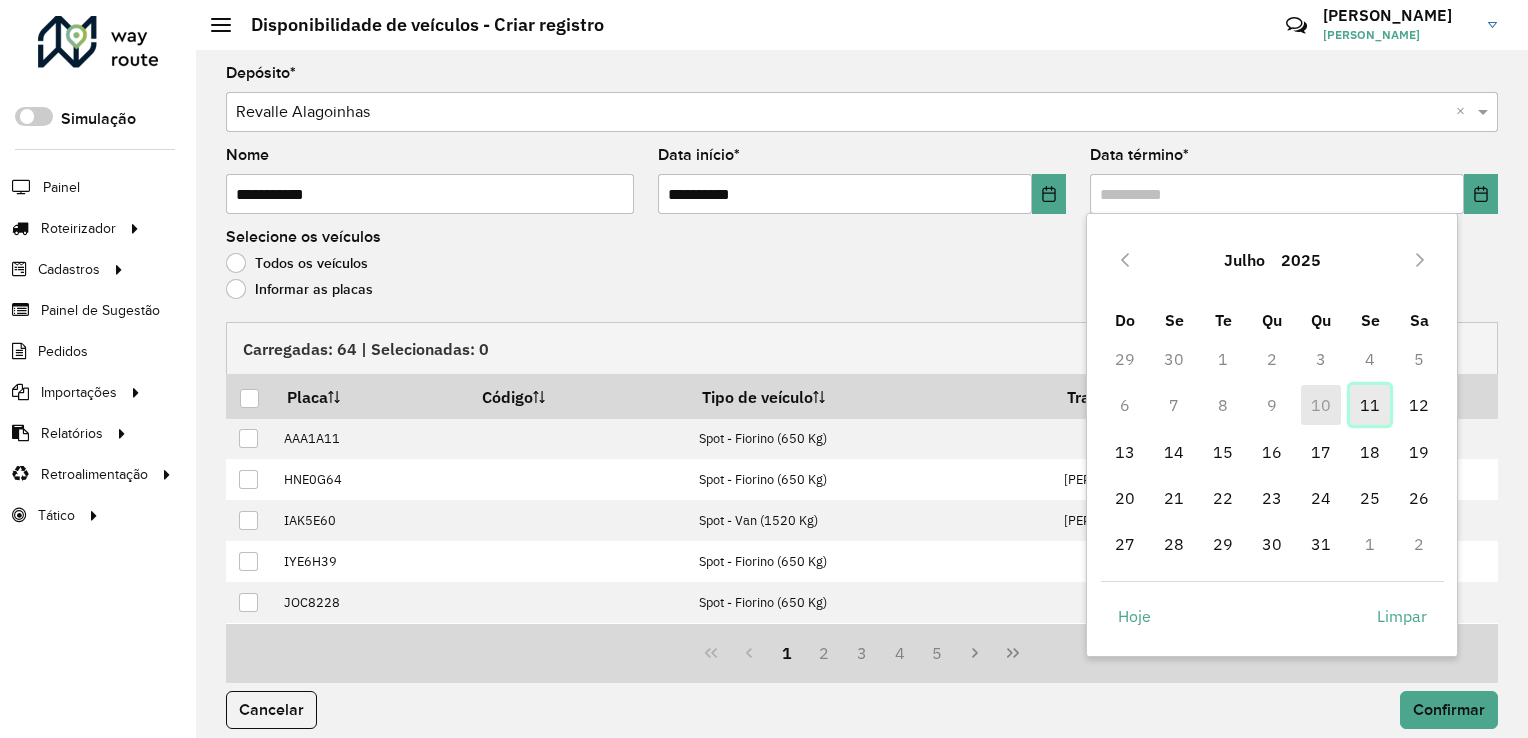 click on "11" at bounding box center (1370, 405) 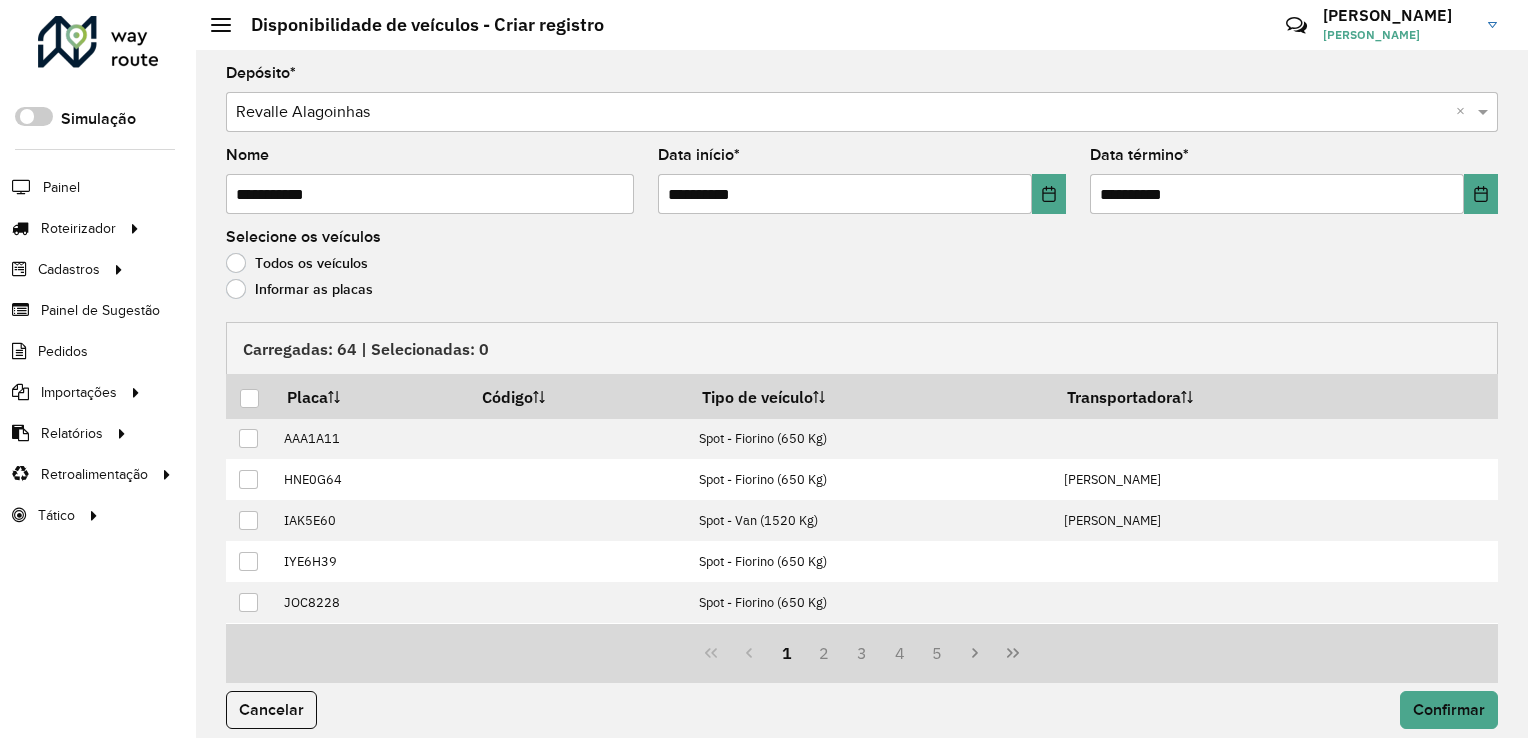 click on "Informar as placas" 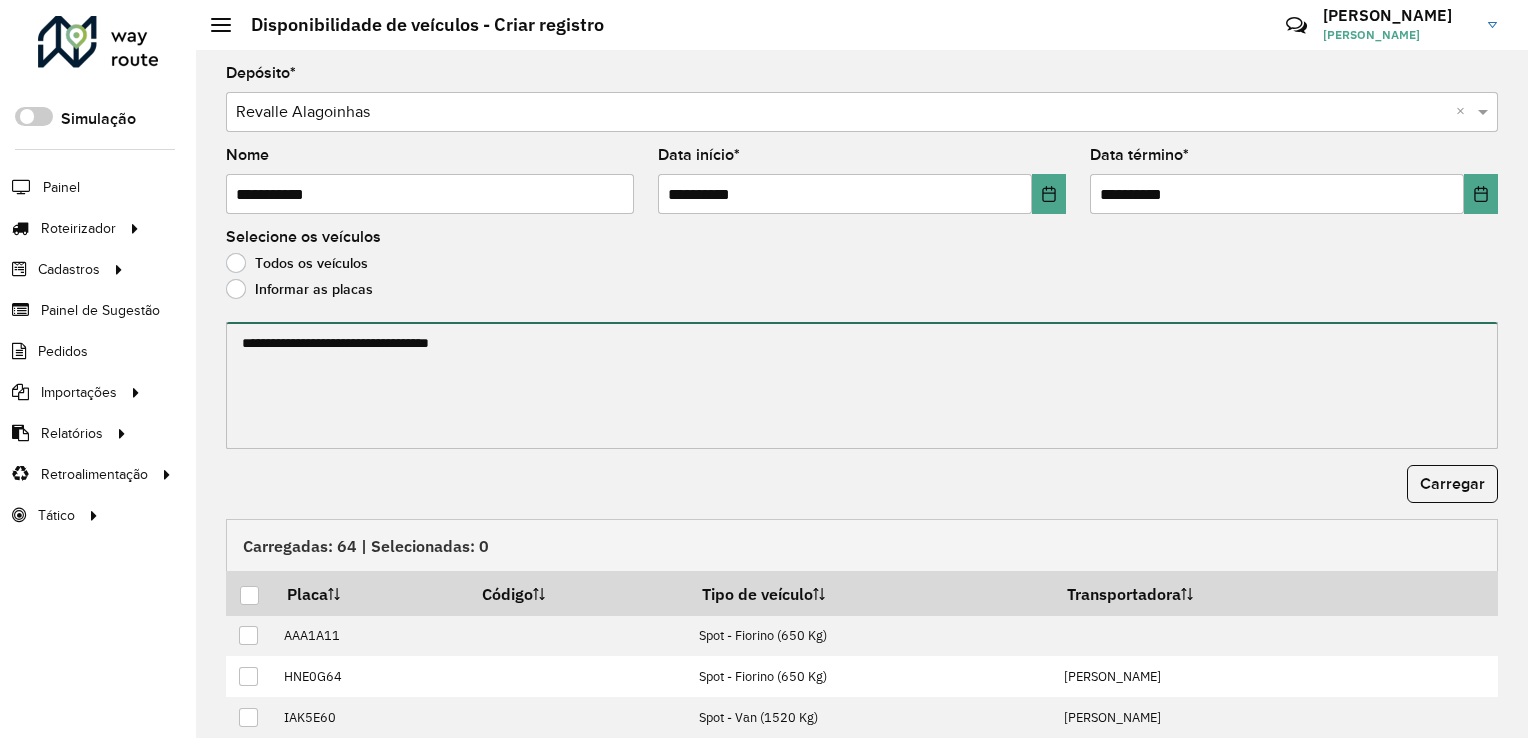 click at bounding box center (862, 385) 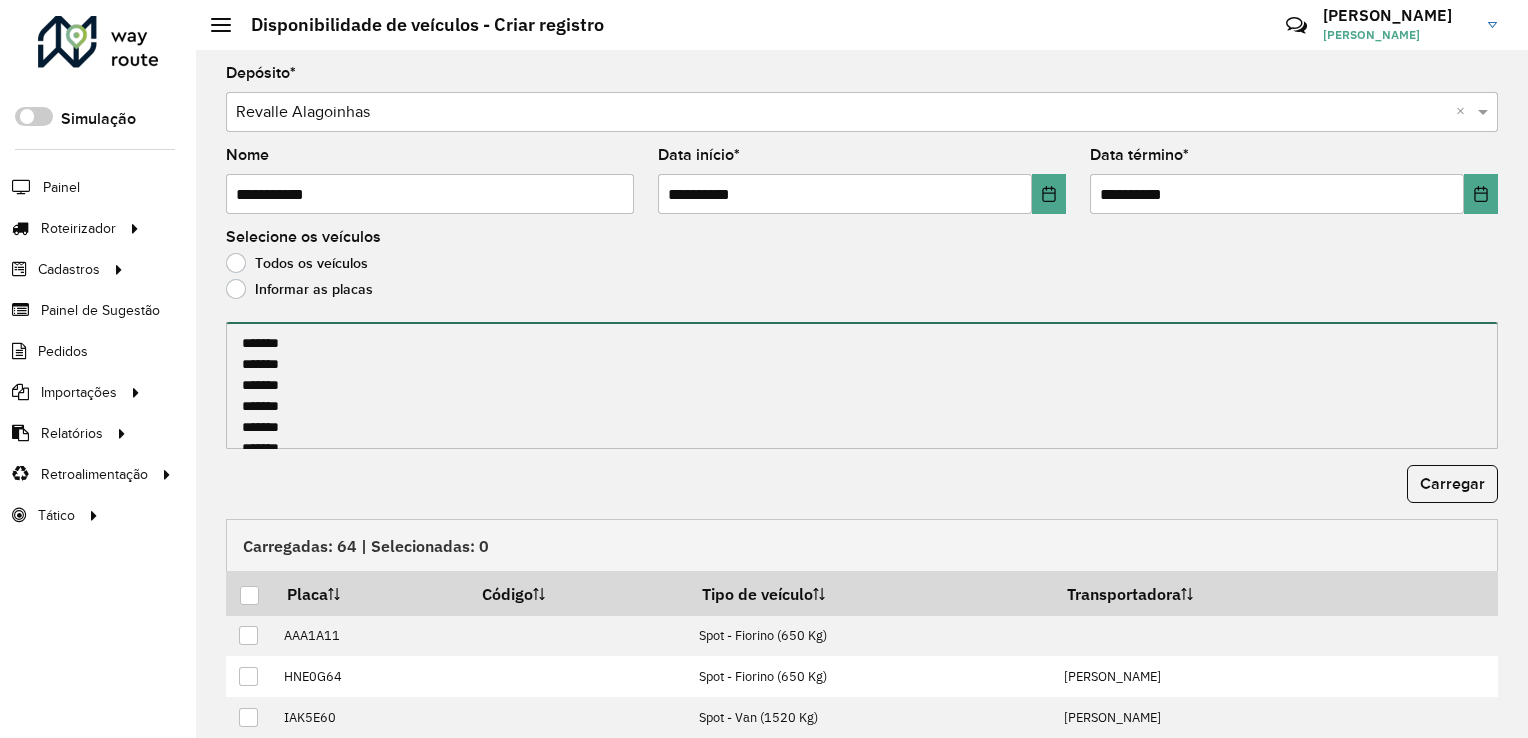 scroll, scrollTop: 175, scrollLeft: 0, axis: vertical 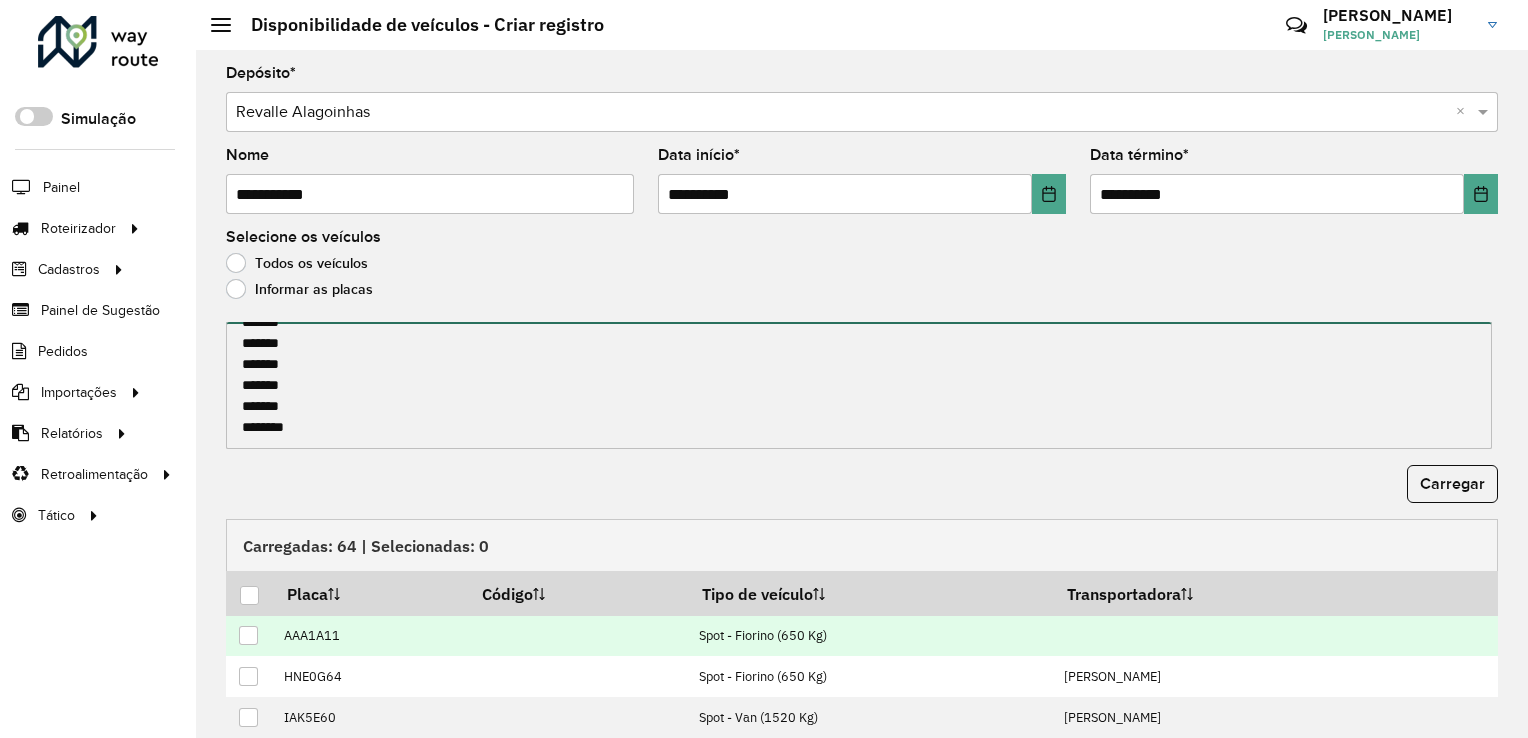 paste on "**********" 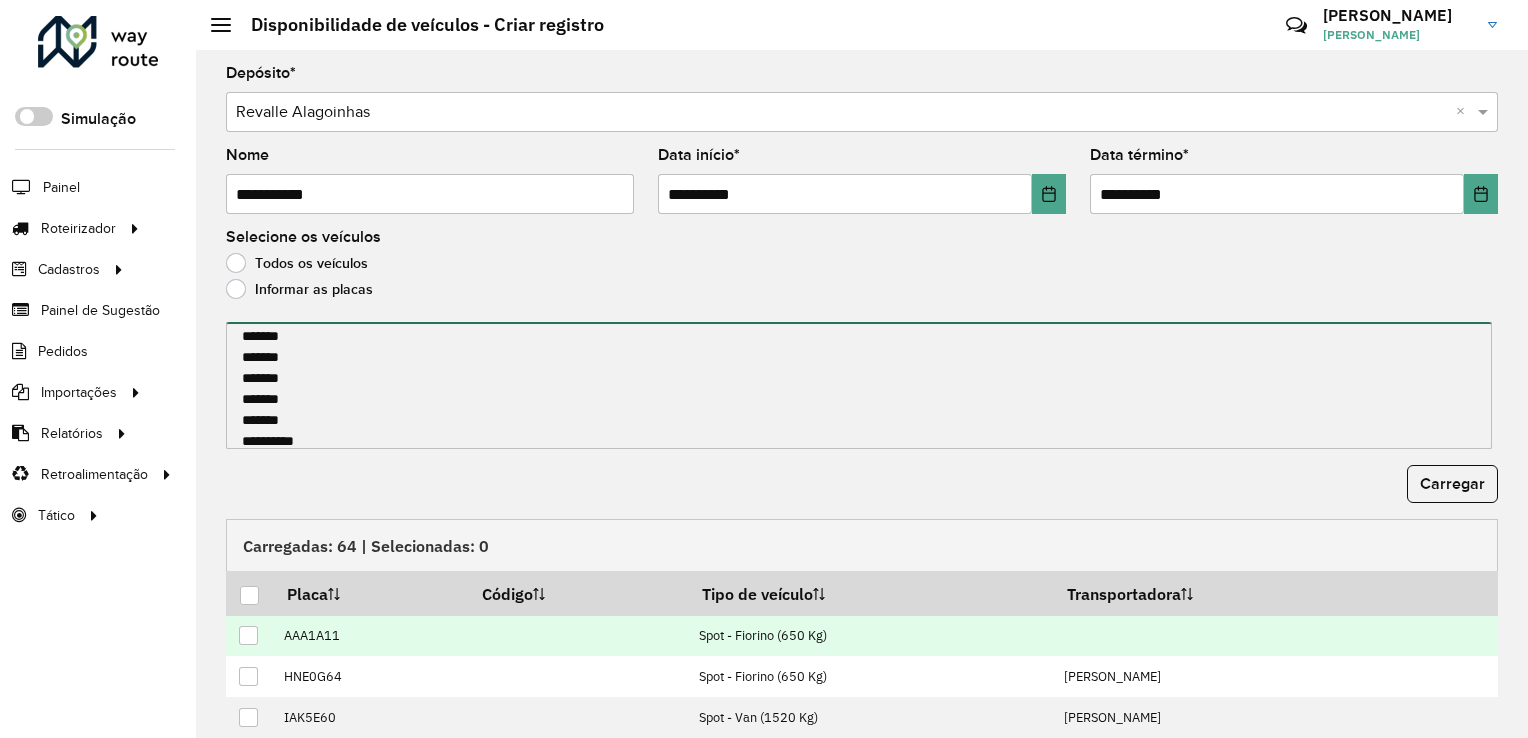 scroll, scrollTop: 237, scrollLeft: 0, axis: vertical 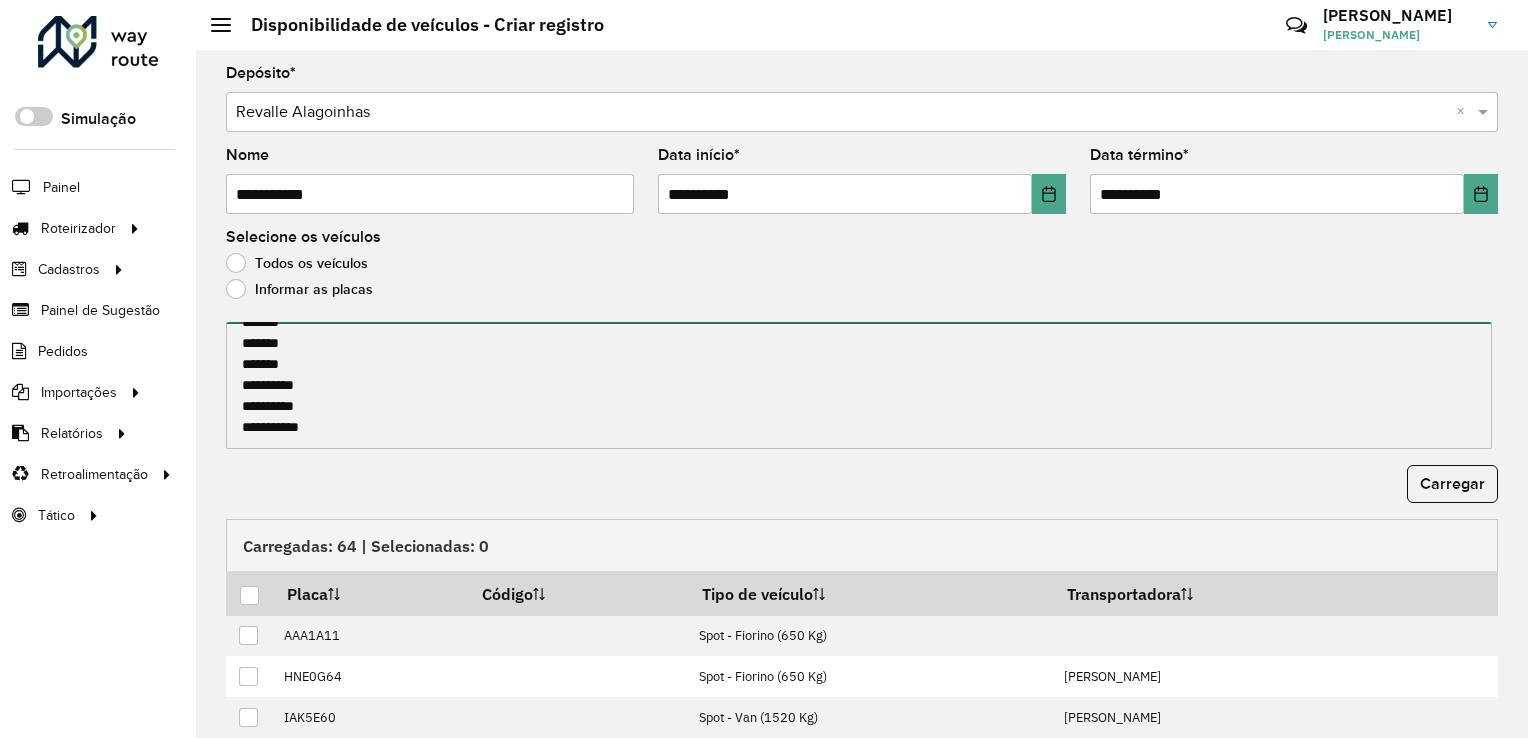 drag, startPoint x: 381, startPoint y: 426, endPoint x: 235, endPoint y: 378, distance: 153.68799 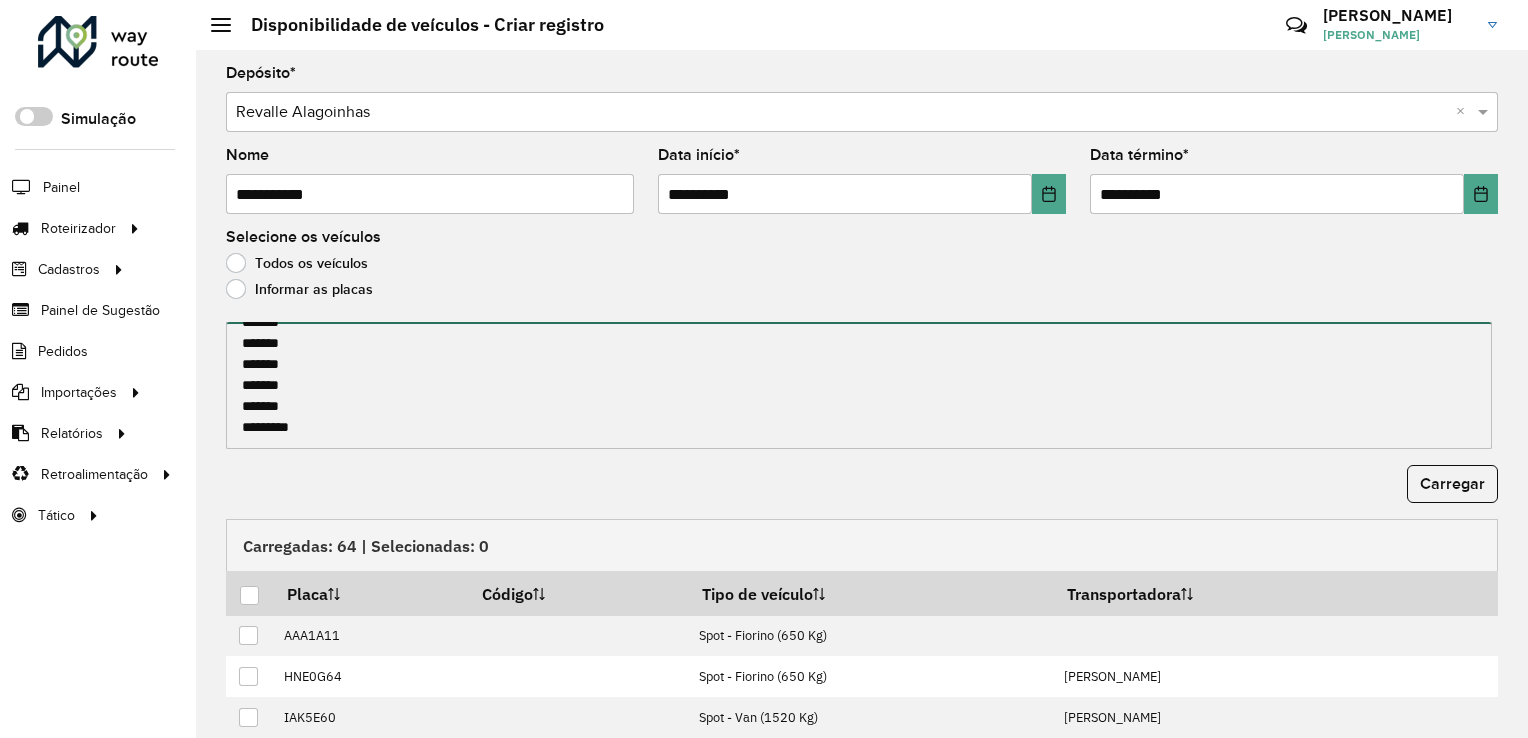 scroll, scrollTop: 209, scrollLeft: 0, axis: vertical 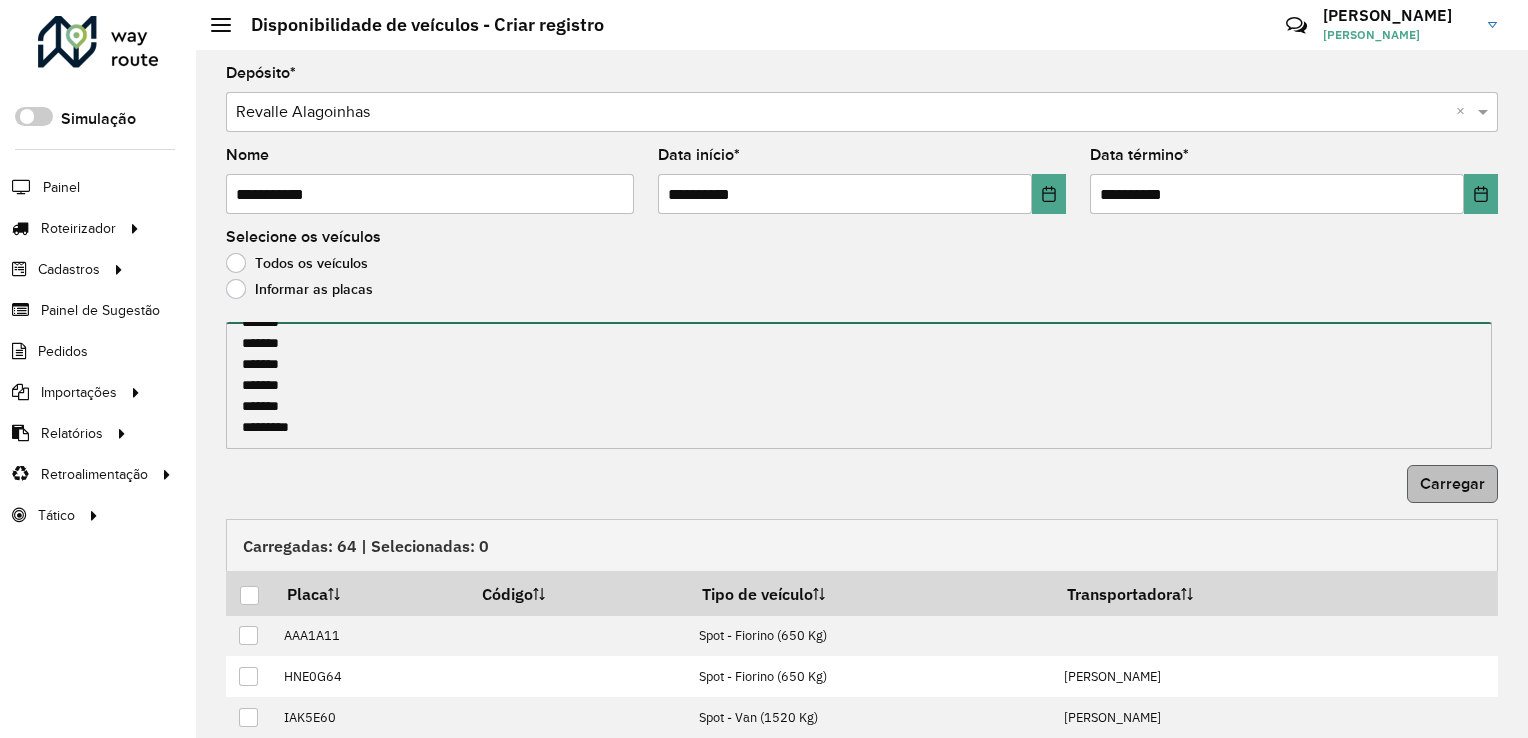 type on "*******
*******
*******
*******
*******
*******
*******
*******
*******
*******
*******
*******
*******
*******
*******
*******" 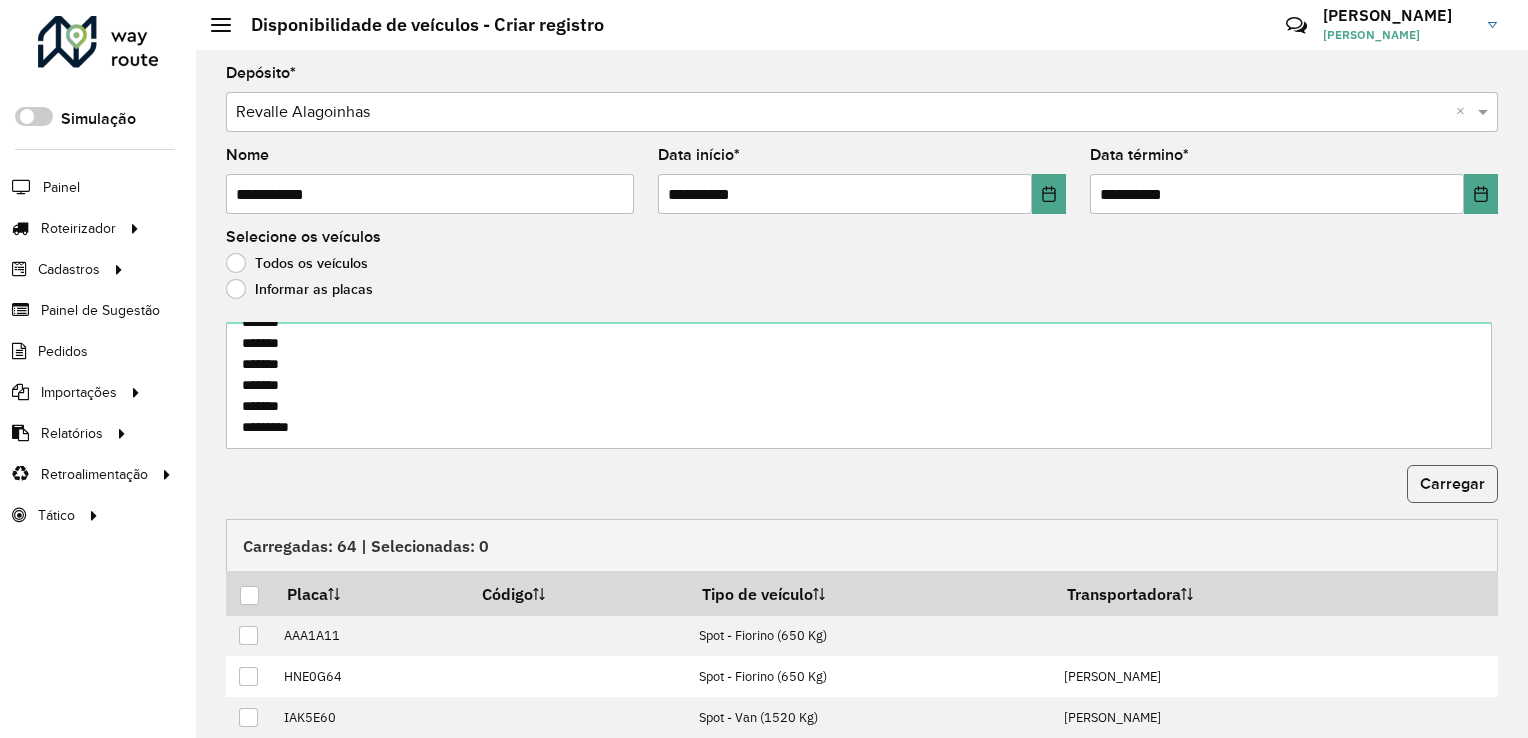 click on "Carregar" 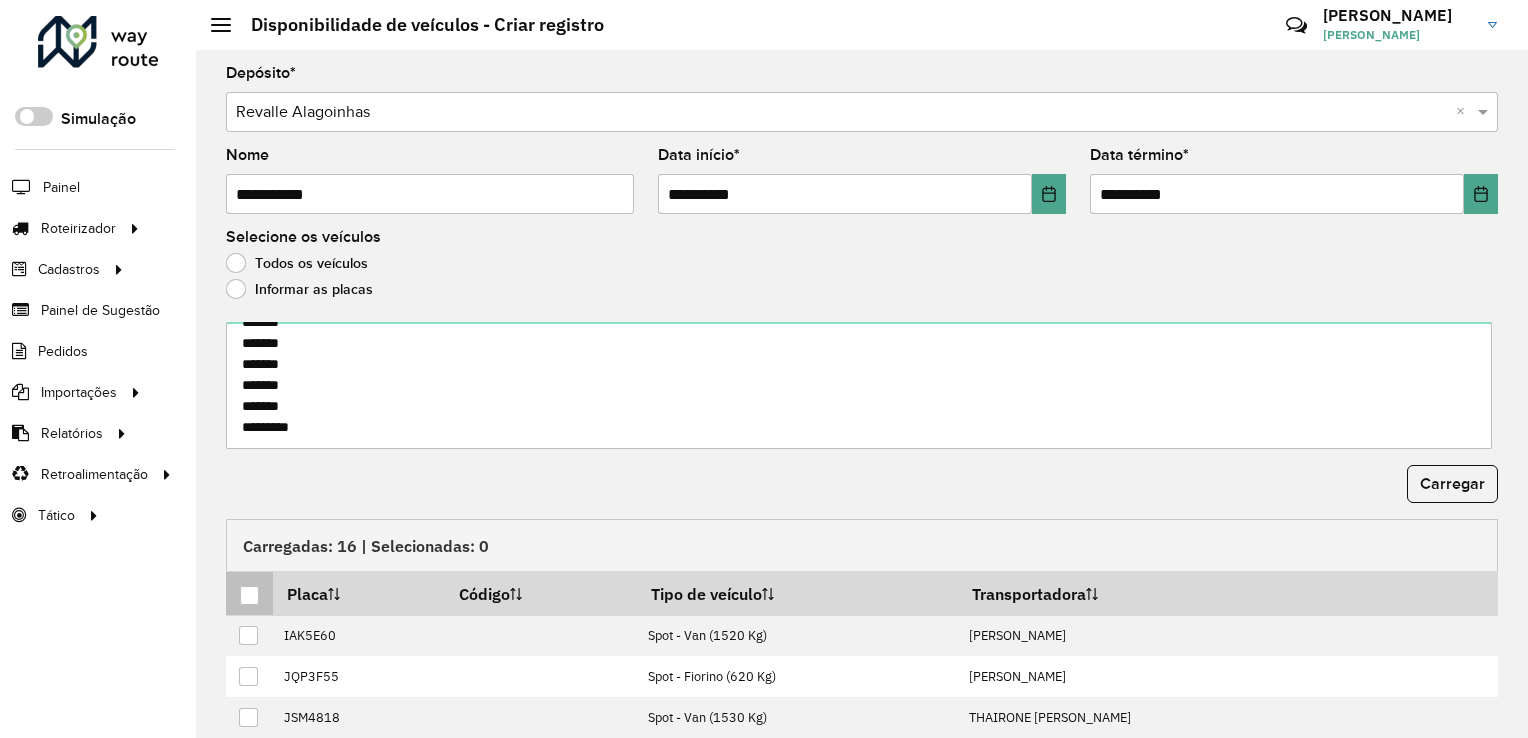 click at bounding box center (249, 595) 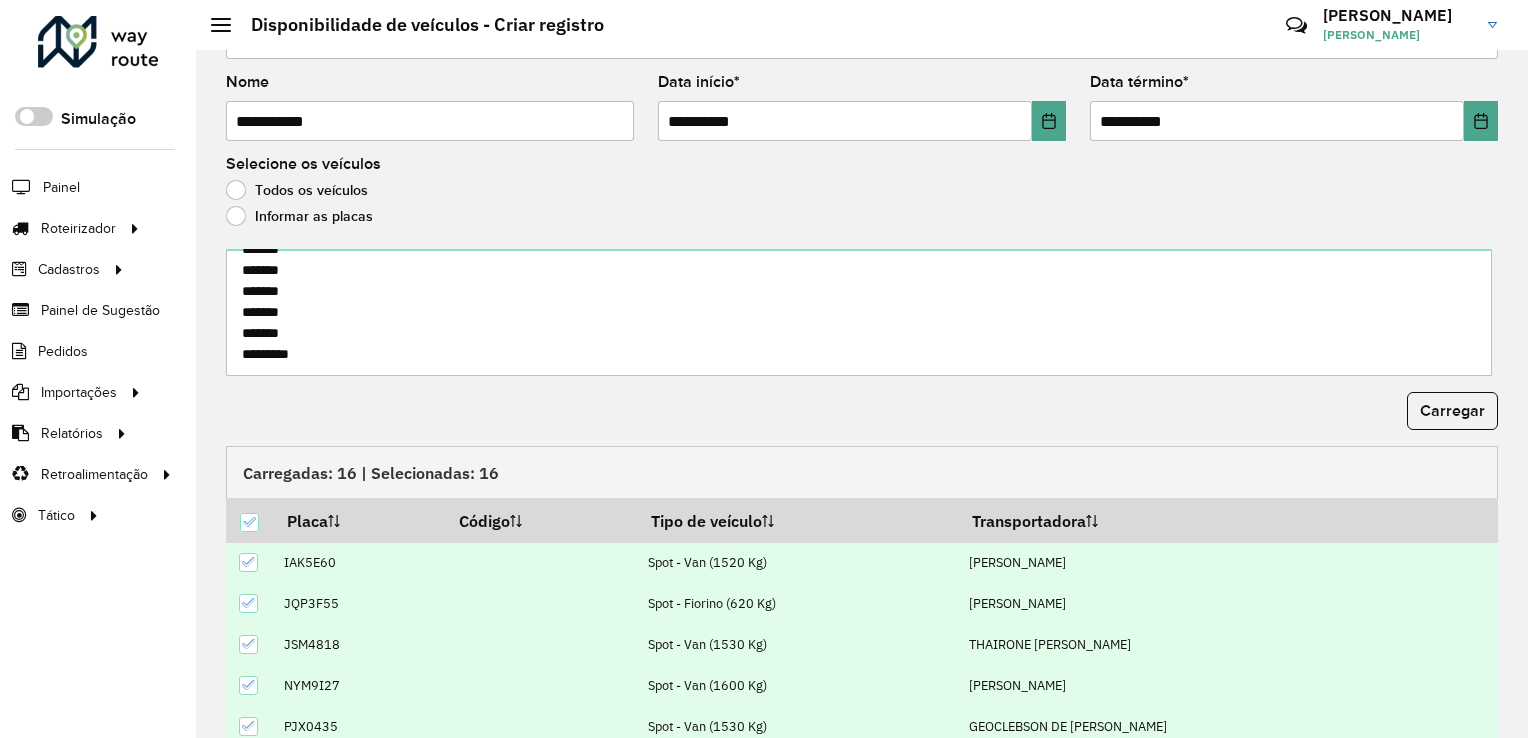 scroll, scrollTop: 208, scrollLeft: 0, axis: vertical 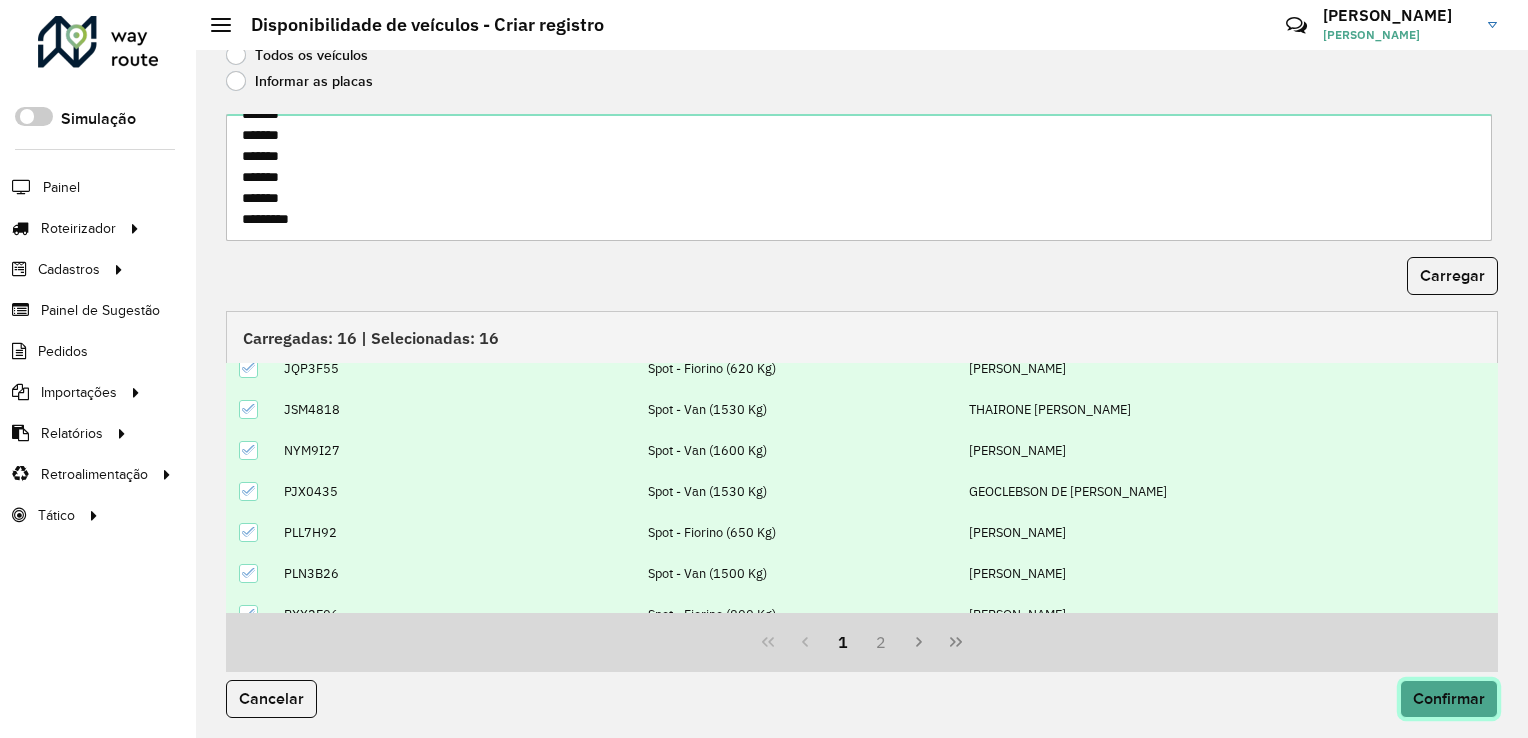 click on "Confirmar" 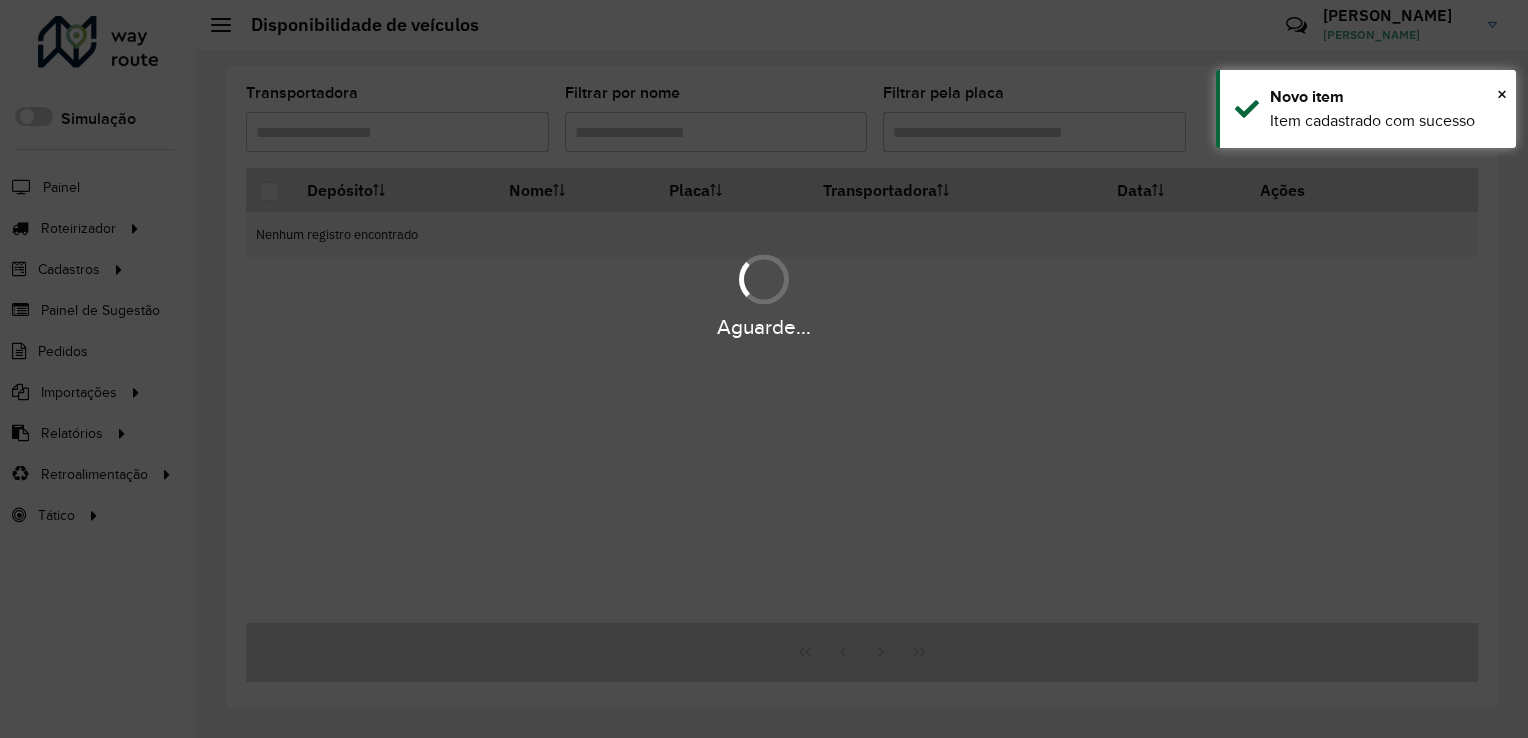 scroll, scrollTop: 0, scrollLeft: 0, axis: both 